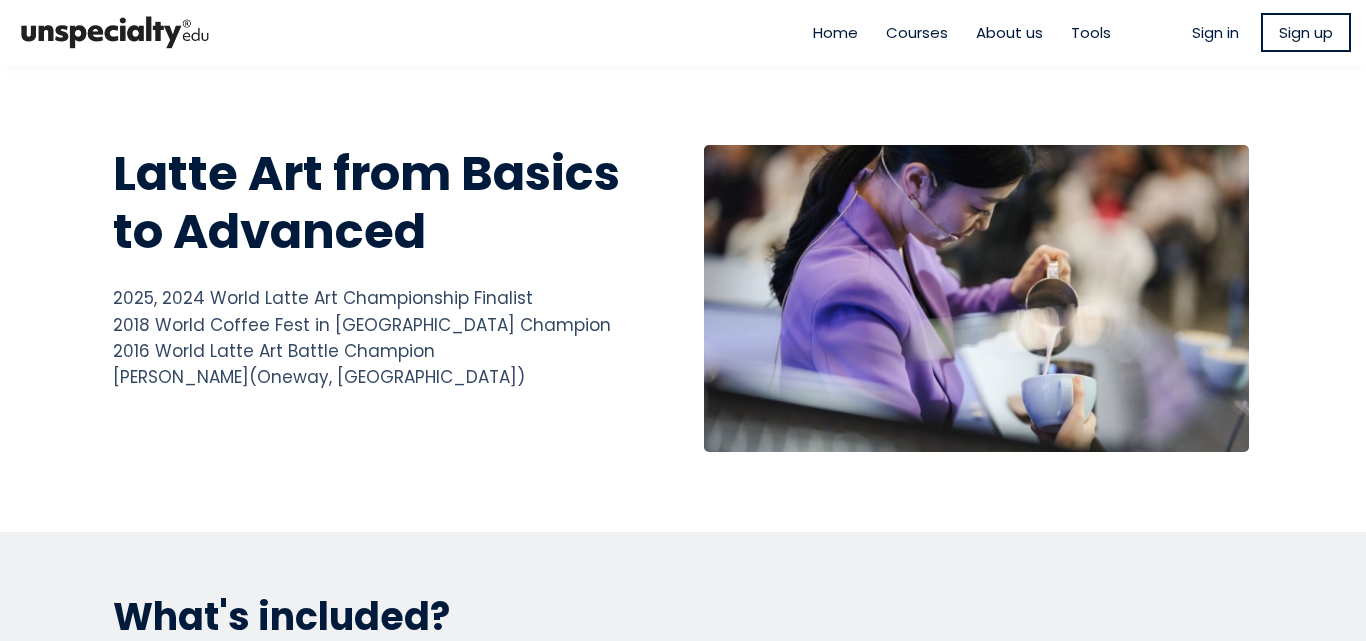 scroll, scrollTop: 0, scrollLeft: 0, axis: both 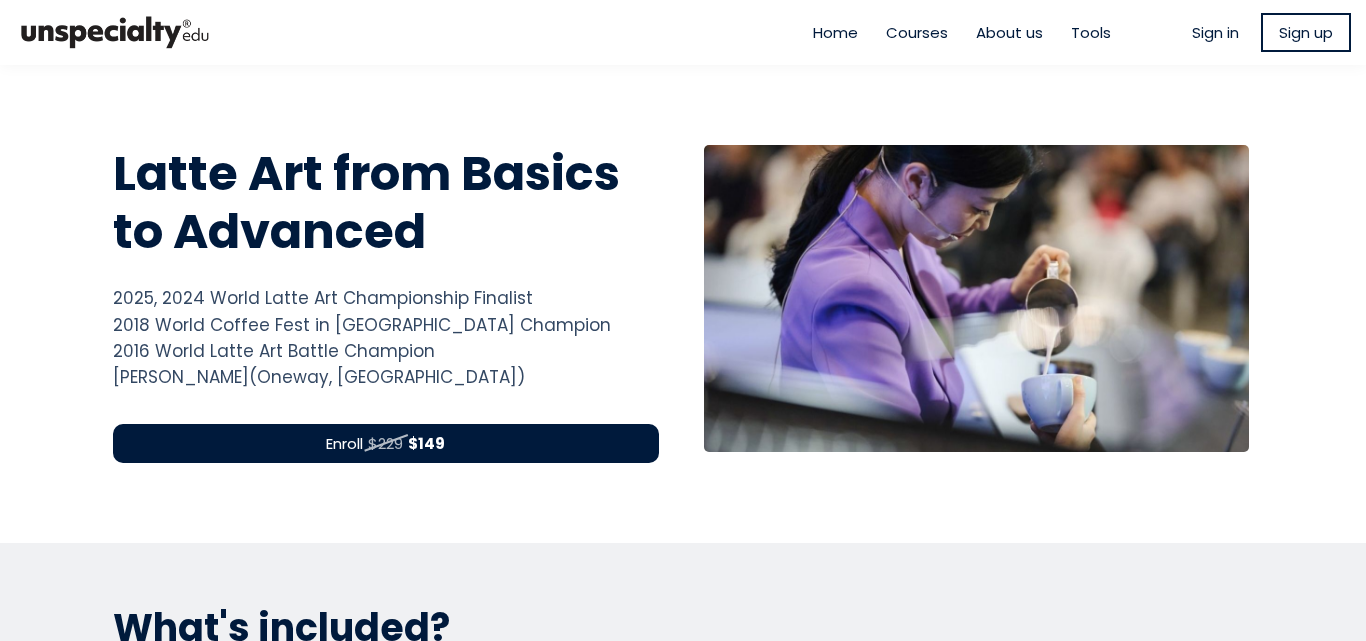 click on "Sign in" at bounding box center (1215, 32) 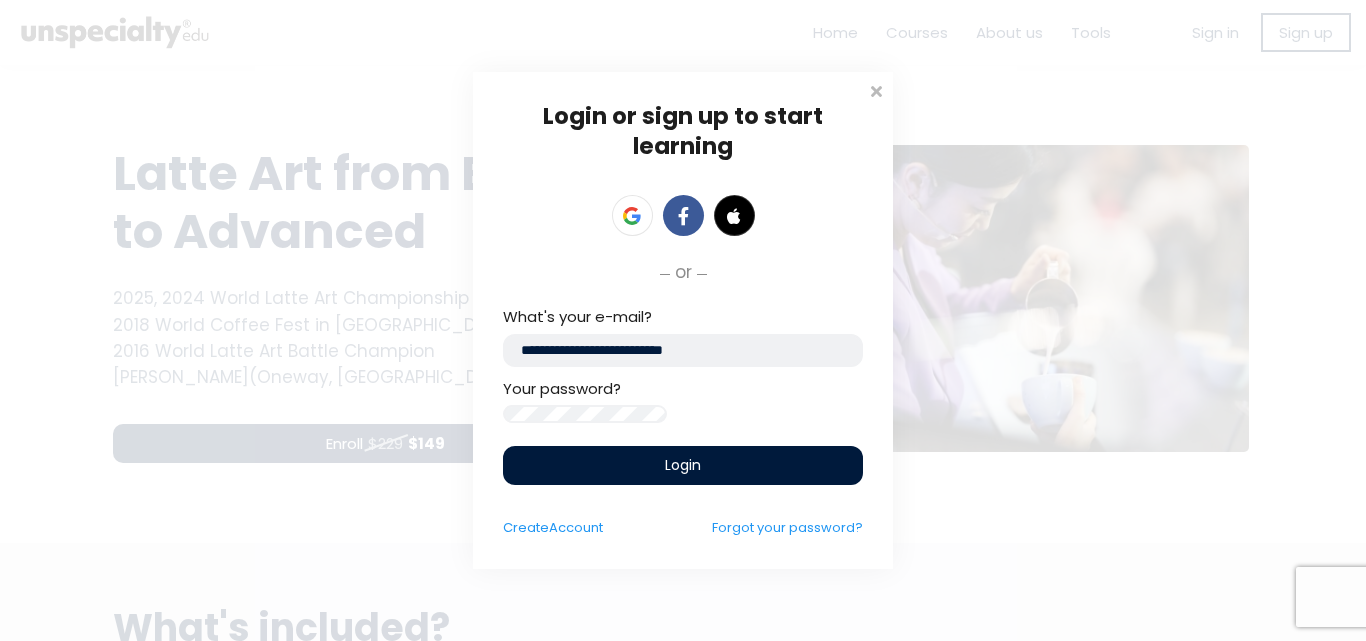 click on "Login" at bounding box center (683, 465) 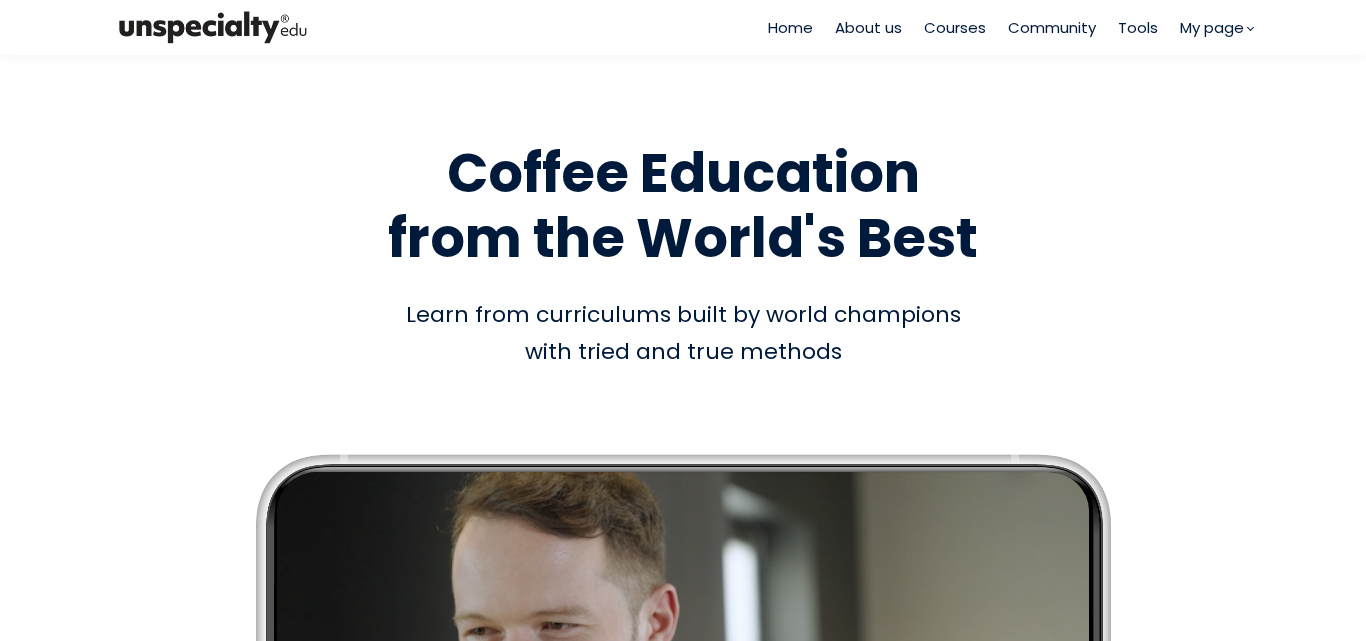 scroll, scrollTop: 0, scrollLeft: 0, axis: both 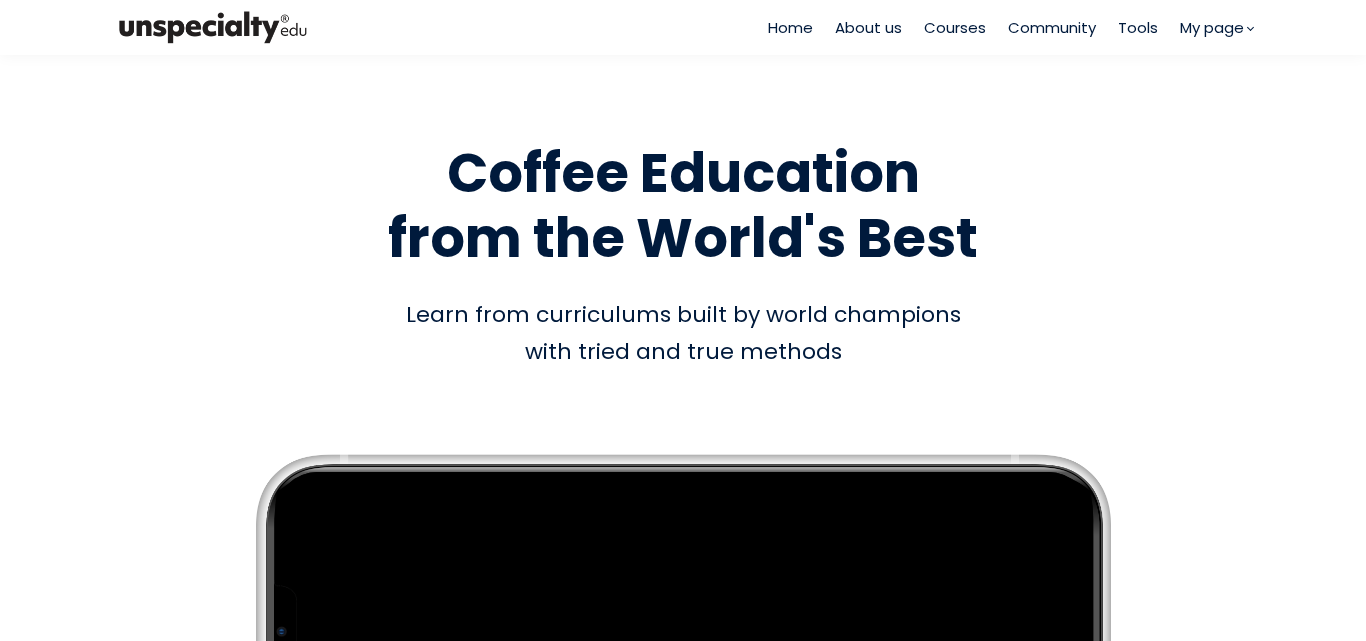 click on "Courses" at bounding box center [955, 27] 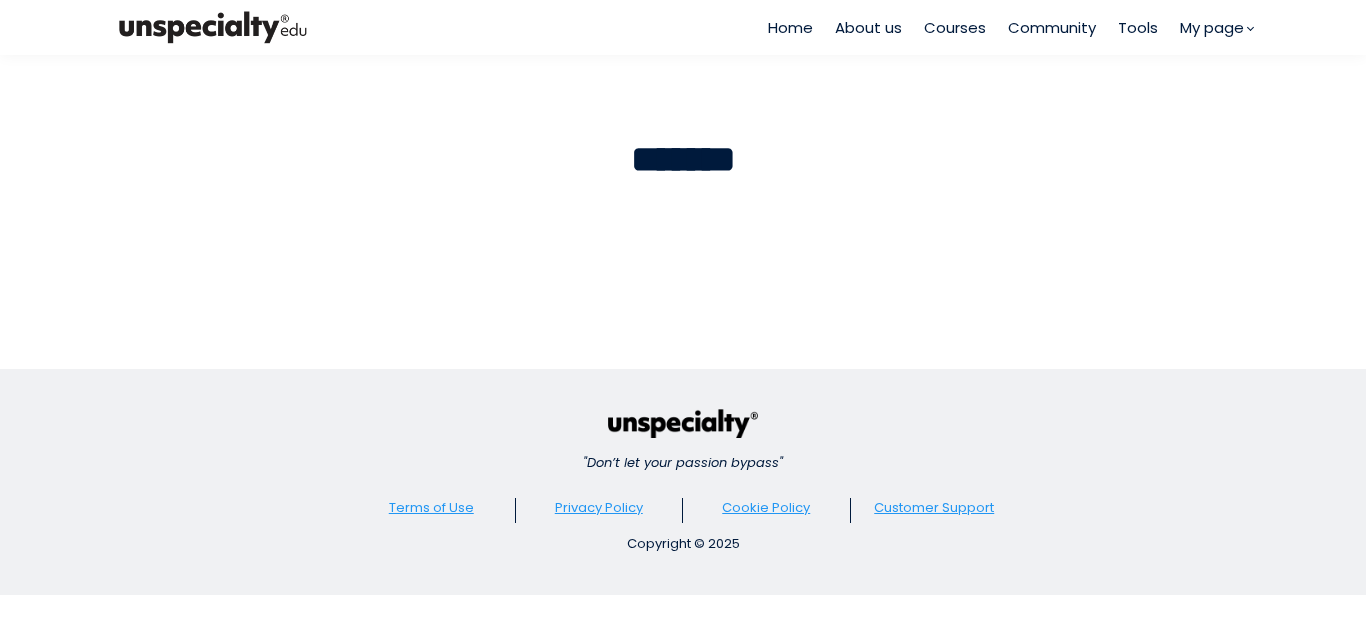 scroll, scrollTop: 0, scrollLeft: 0, axis: both 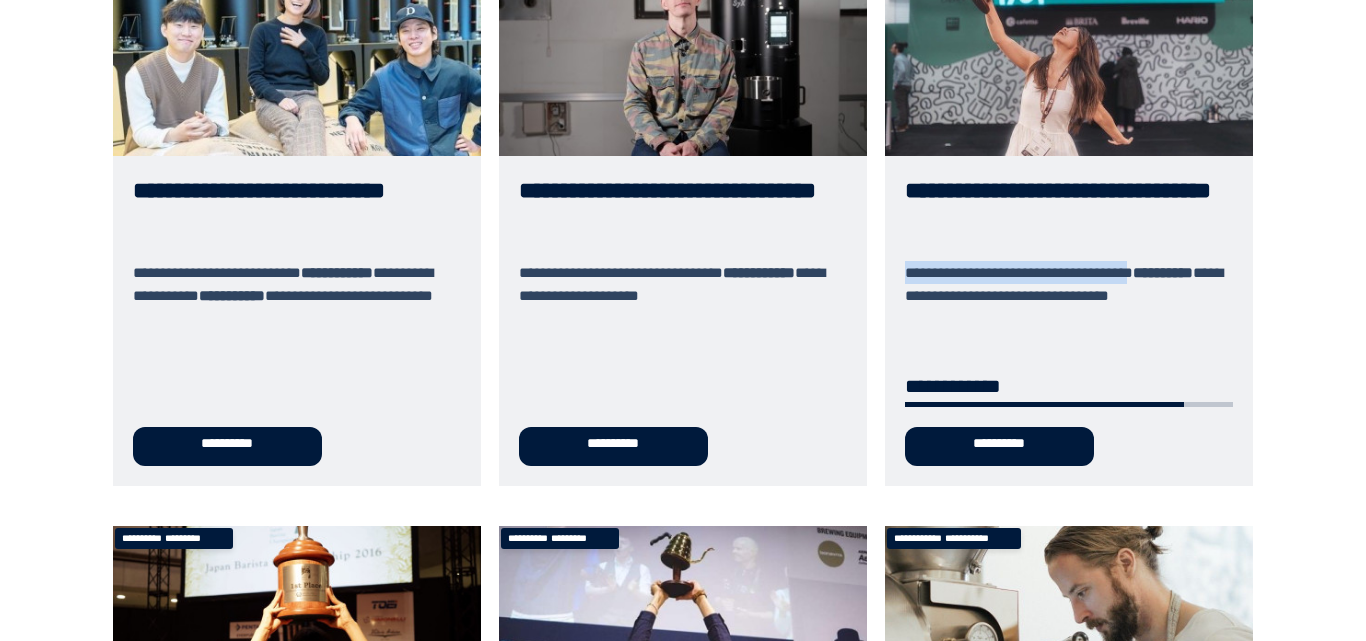 drag, startPoint x: 1355, startPoint y: 227, endPoint x: 1355, endPoint y: 282, distance: 55 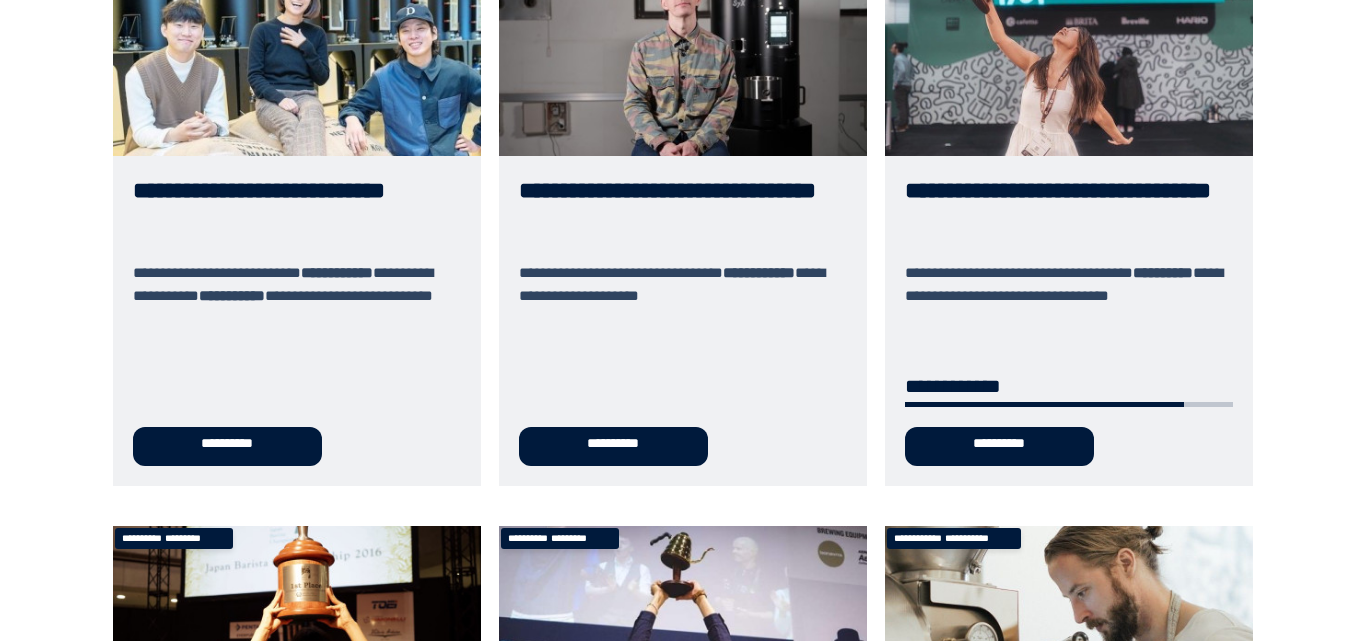 click on "**********" at bounding box center (683, 765) 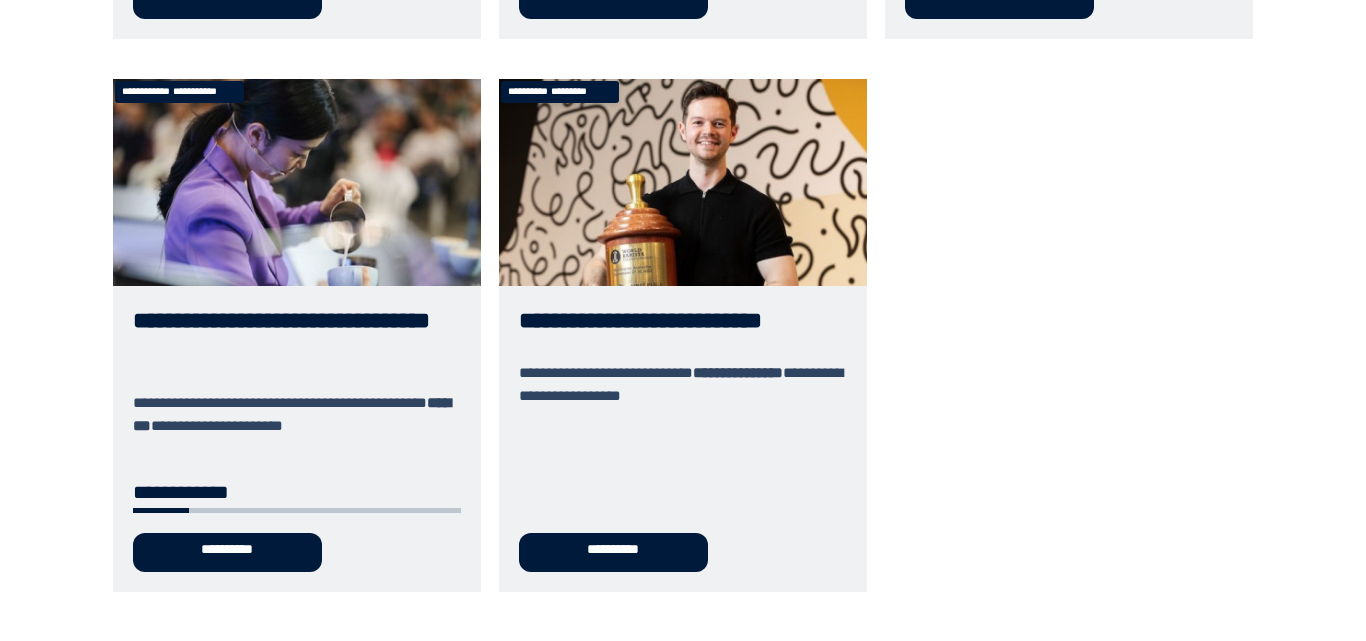 scroll, scrollTop: 1268, scrollLeft: 0, axis: vertical 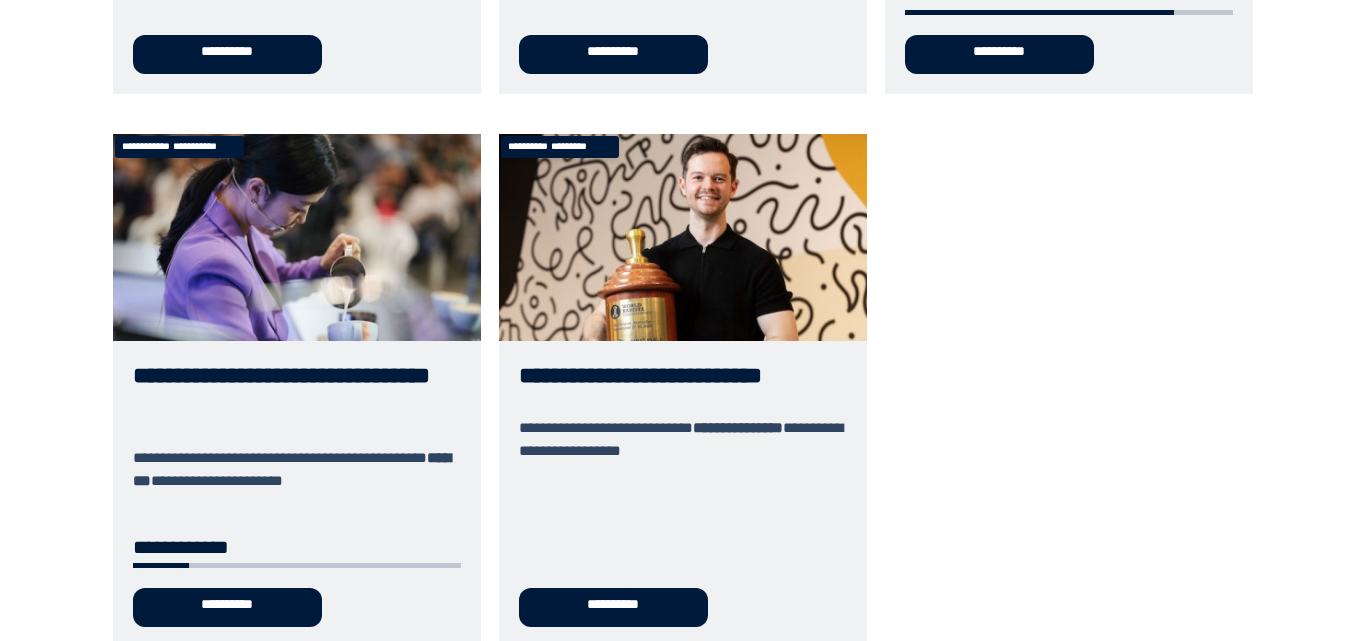 click on "**********" at bounding box center [297, 390] 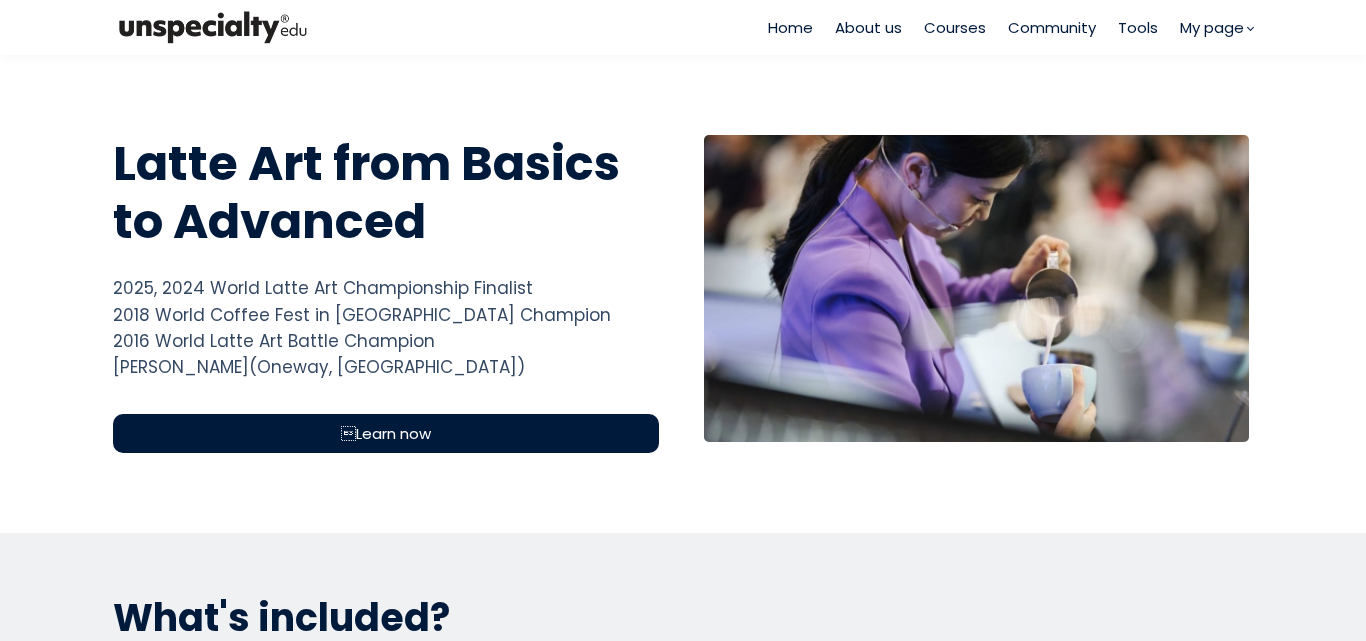 scroll, scrollTop: 0, scrollLeft: 0, axis: both 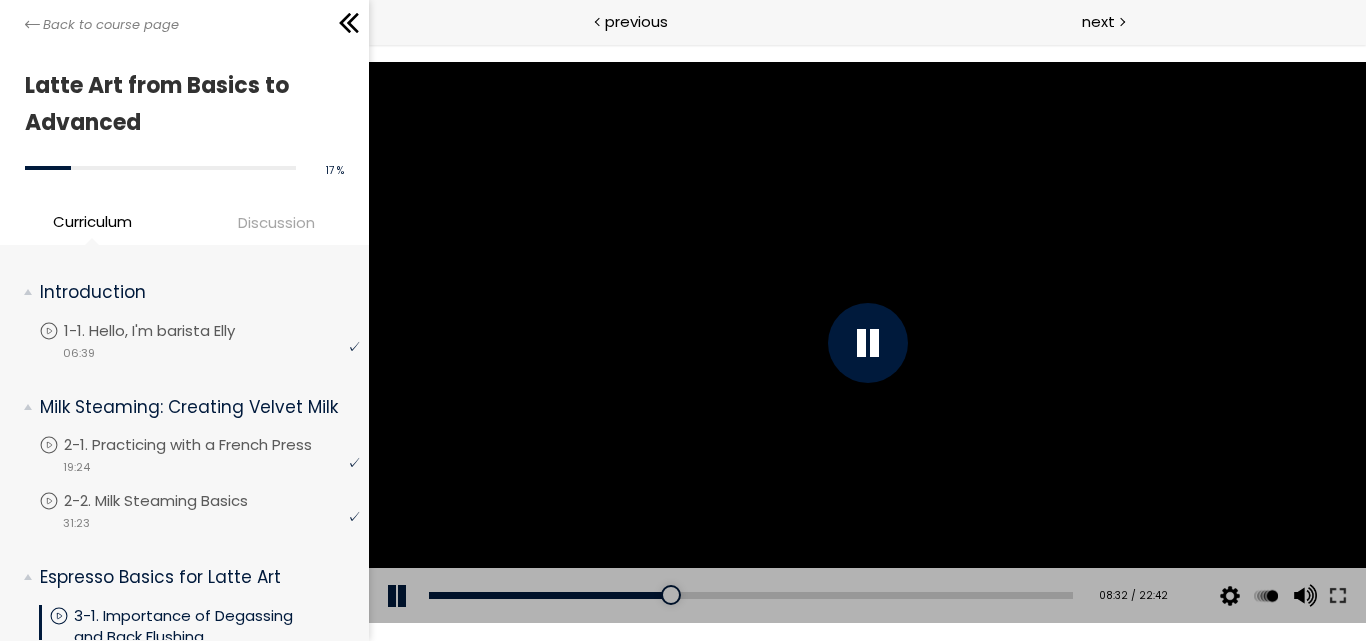 click at bounding box center (867, 343) 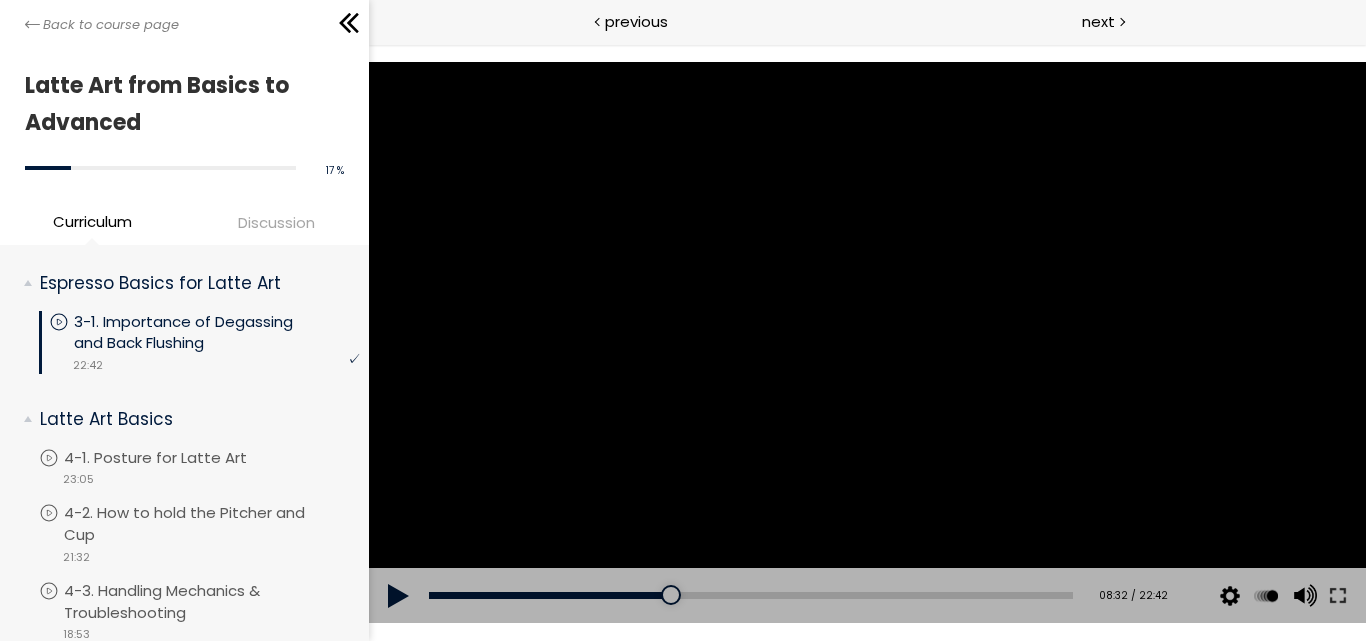 scroll, scrollTop: 288, scrollLeft: 0, axis: vertical 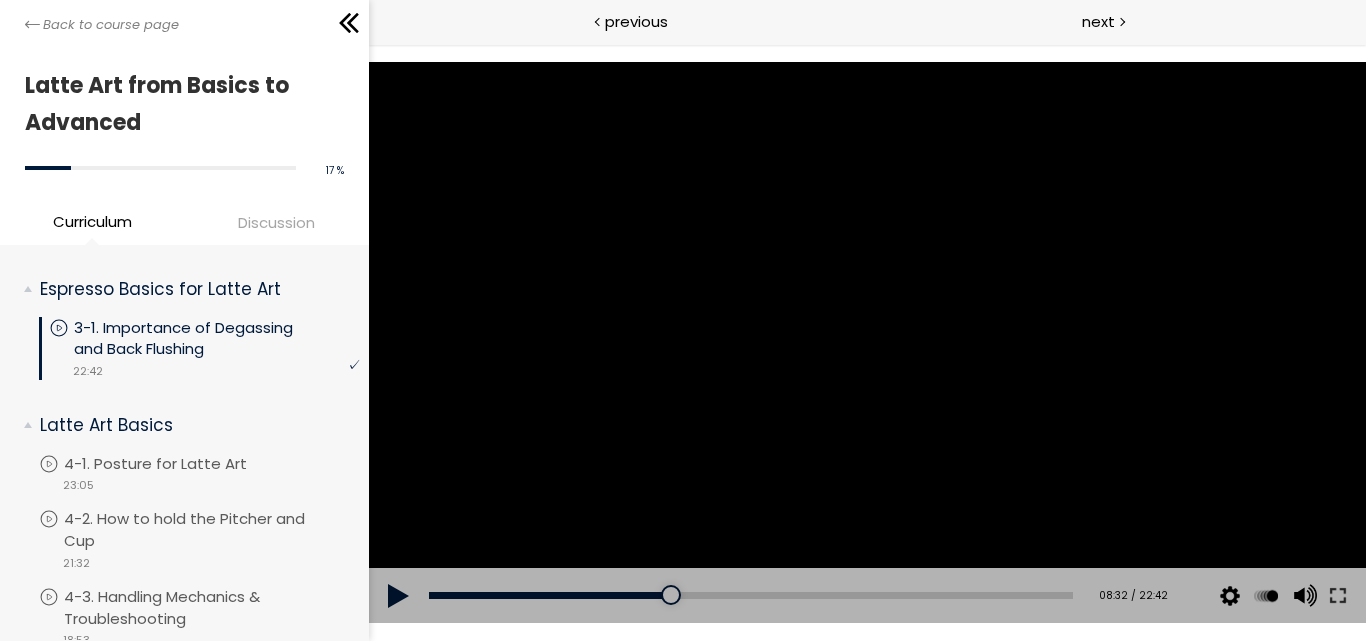 click at bounding box center [398, 596] 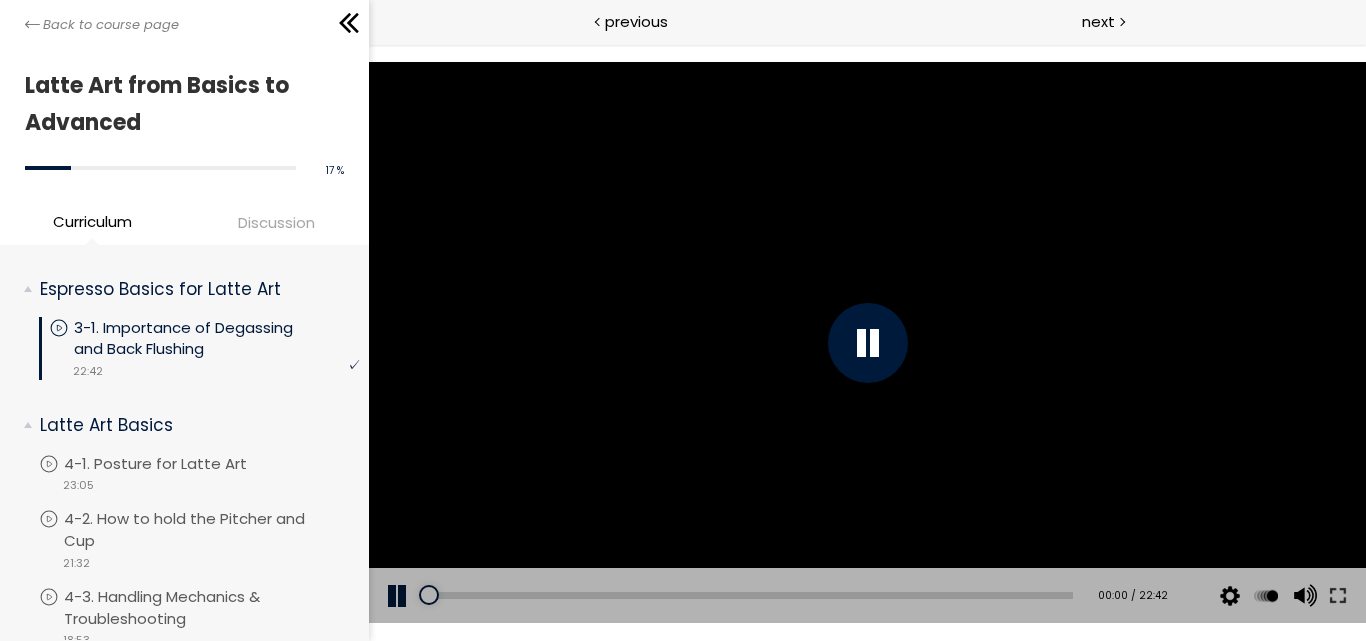 drag, startPoint x: 660, startPoint y: 594, endPoint x: 417, endPoint y: 639, distance: 247.13155 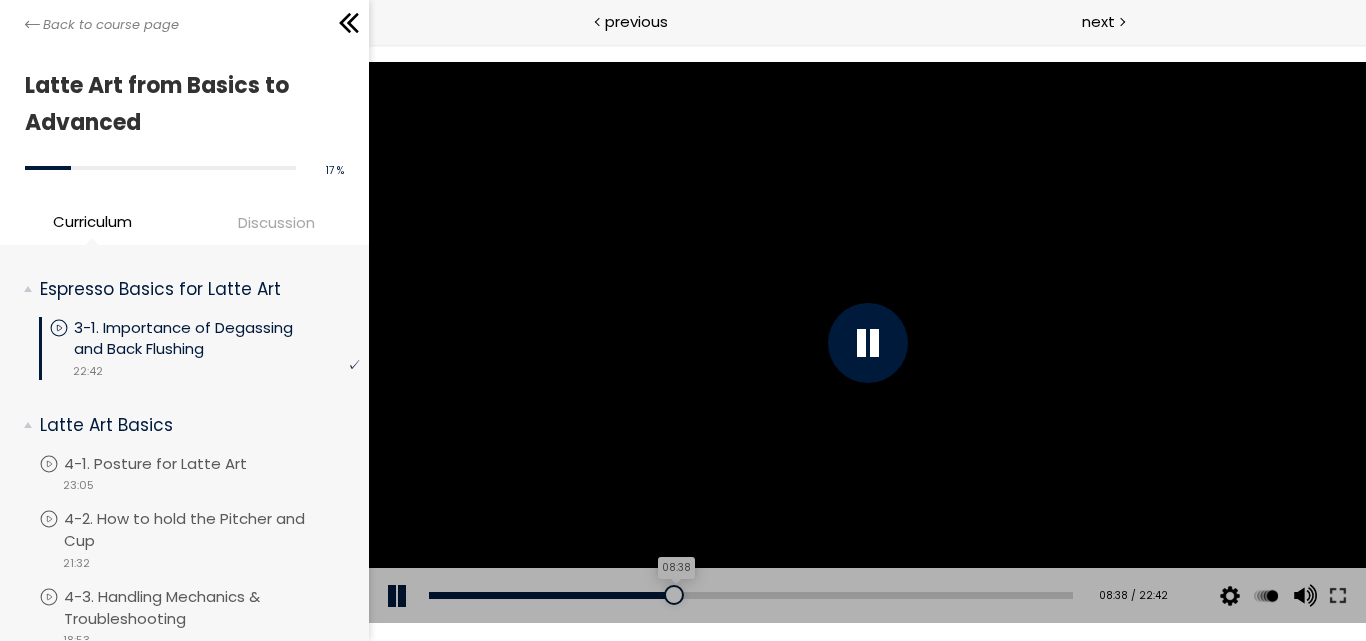 click on "08:38" at bounding box center (750, 595) 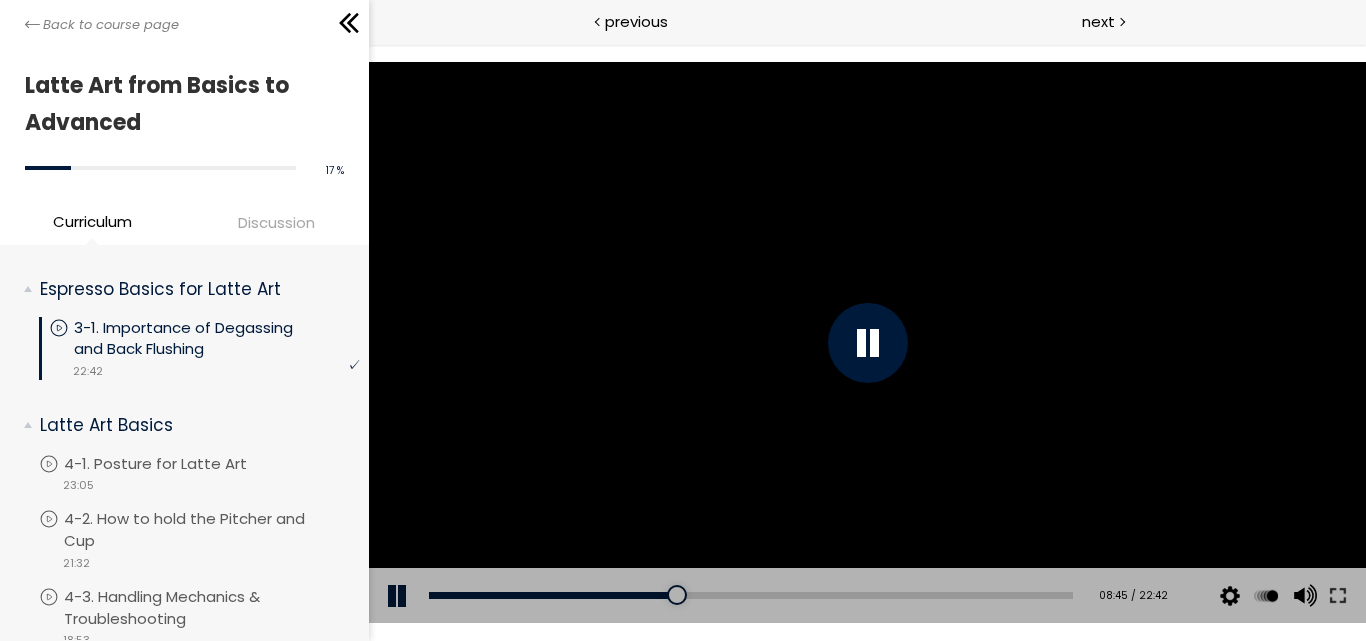 click at bounding box center (867, 343) 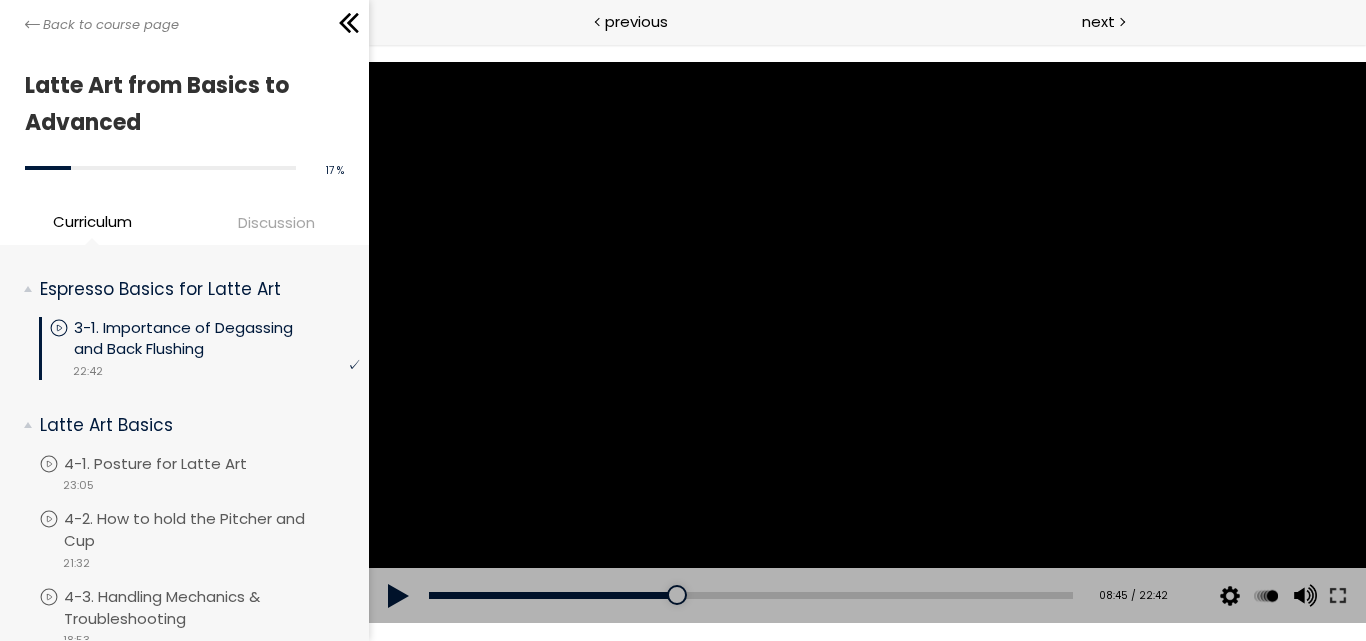 click at bounding box center [866, 342] 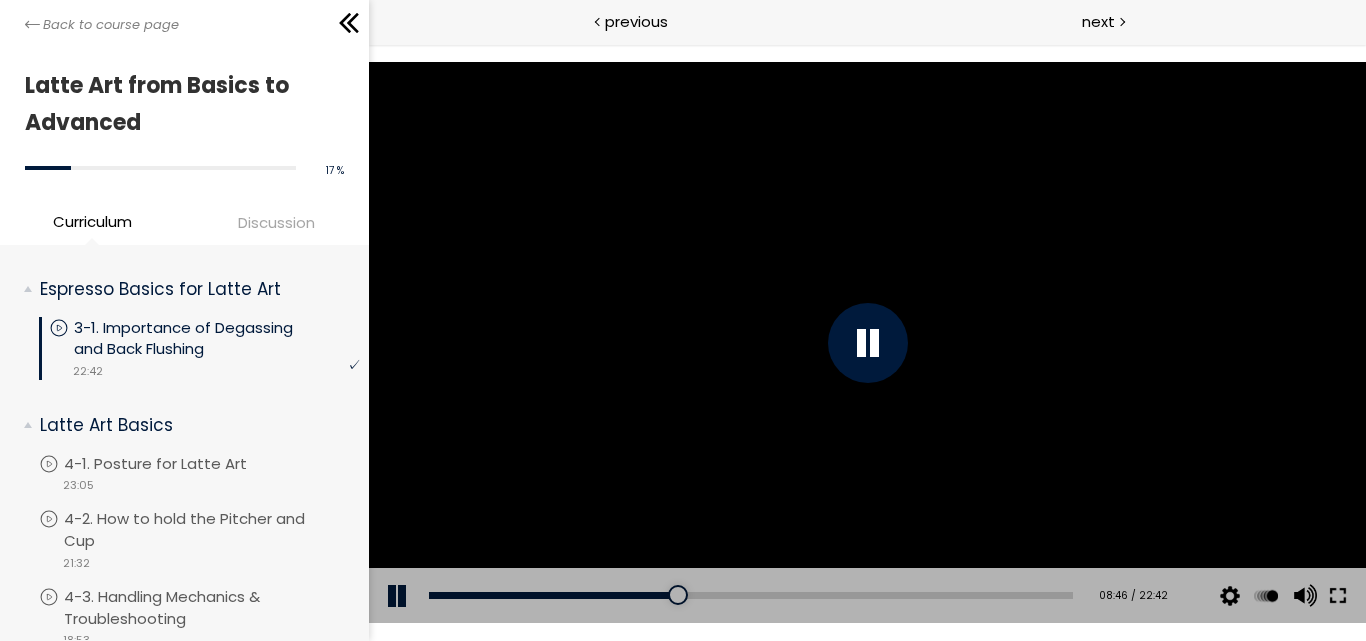 click at bounding box center (1337, 596) 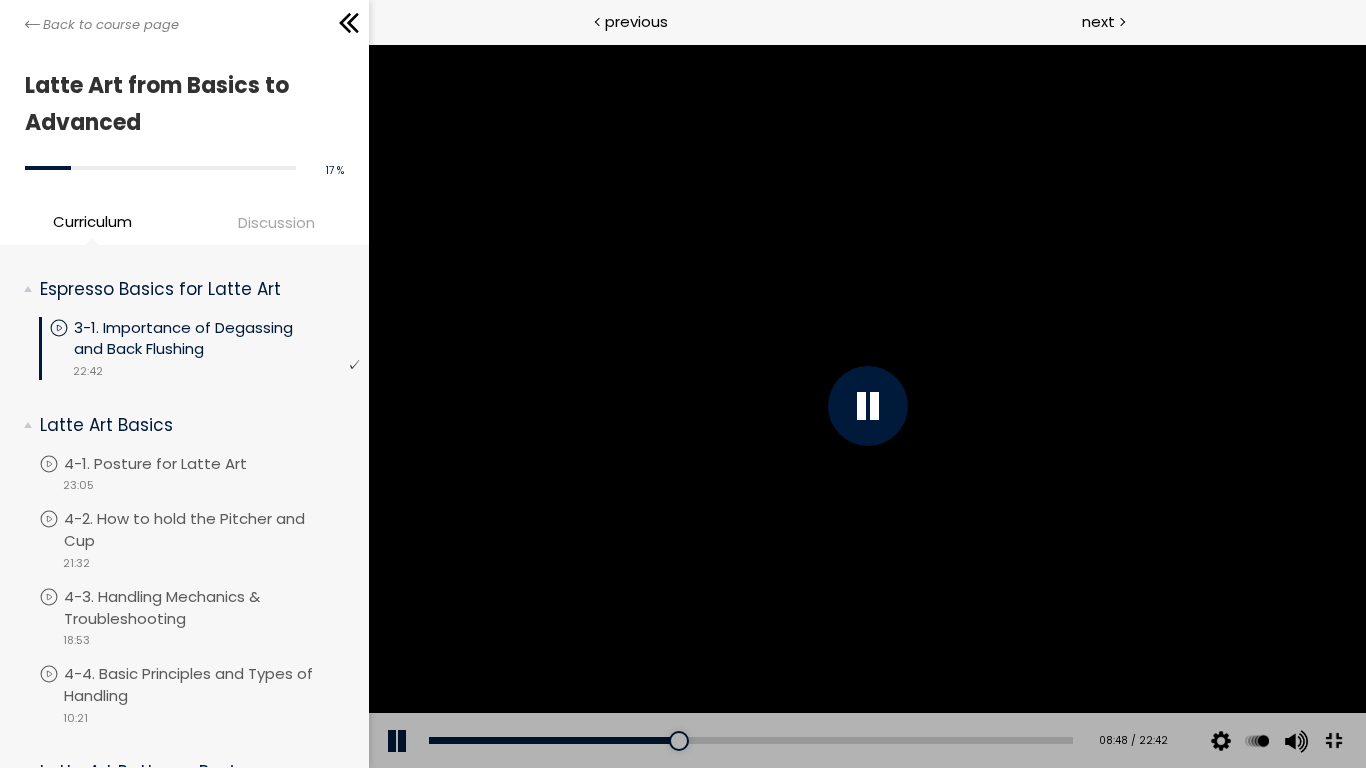 click at bounding box center [866, 406] 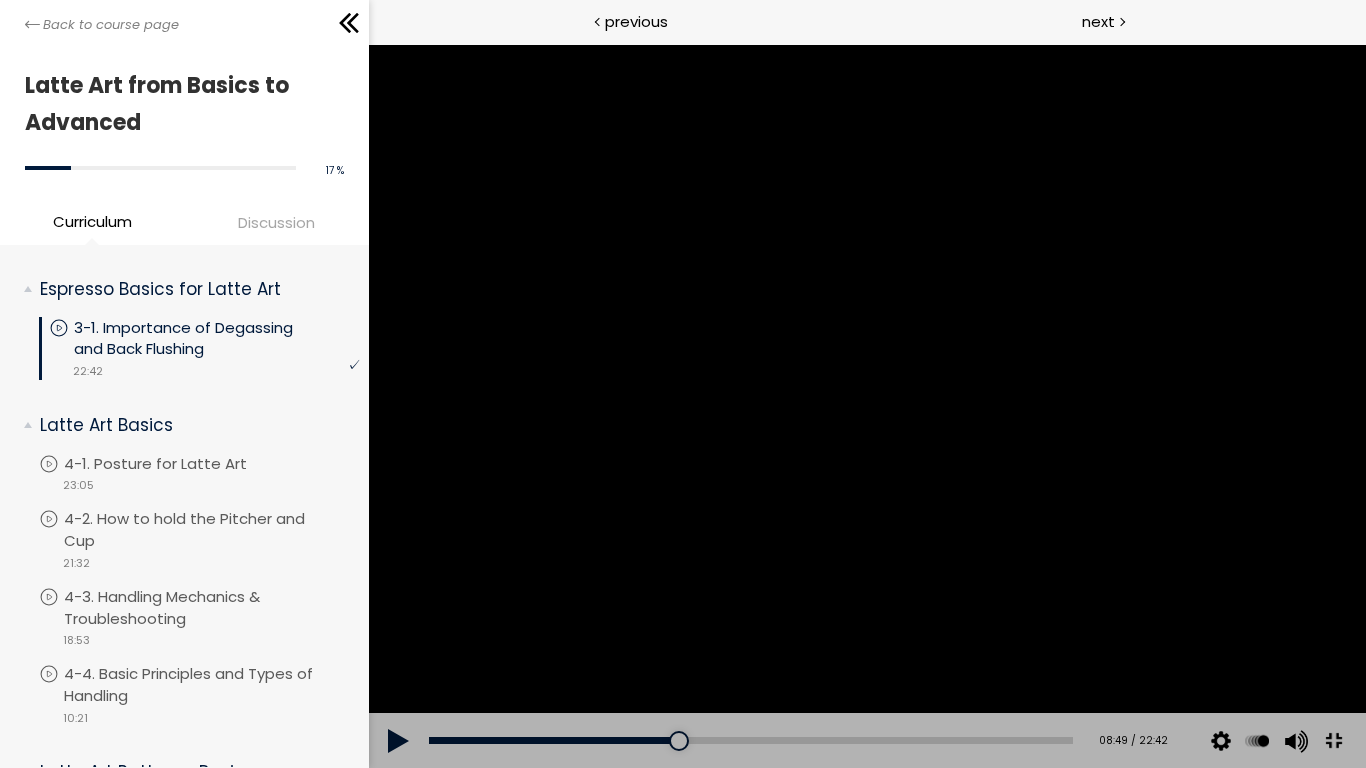click at bounding box center (866, 406) 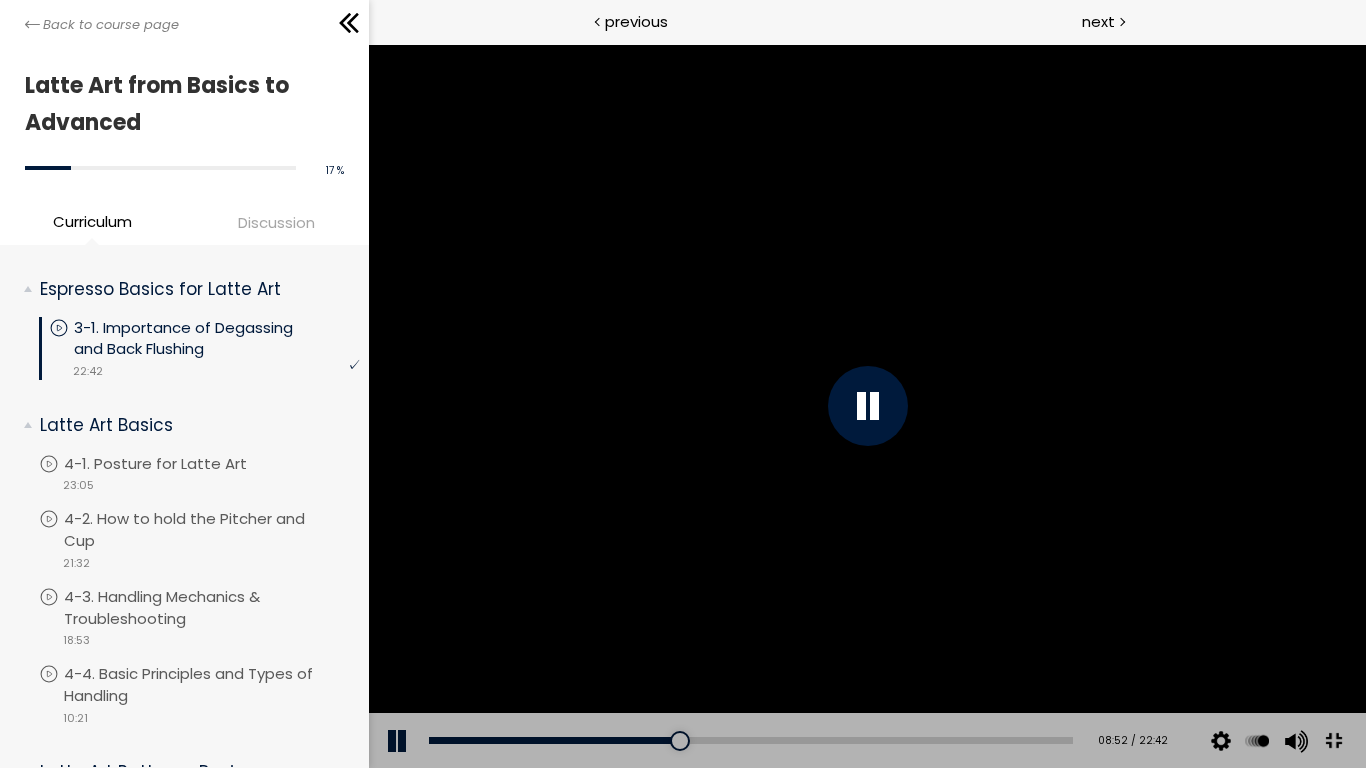 click at bounding box center (866, 406) 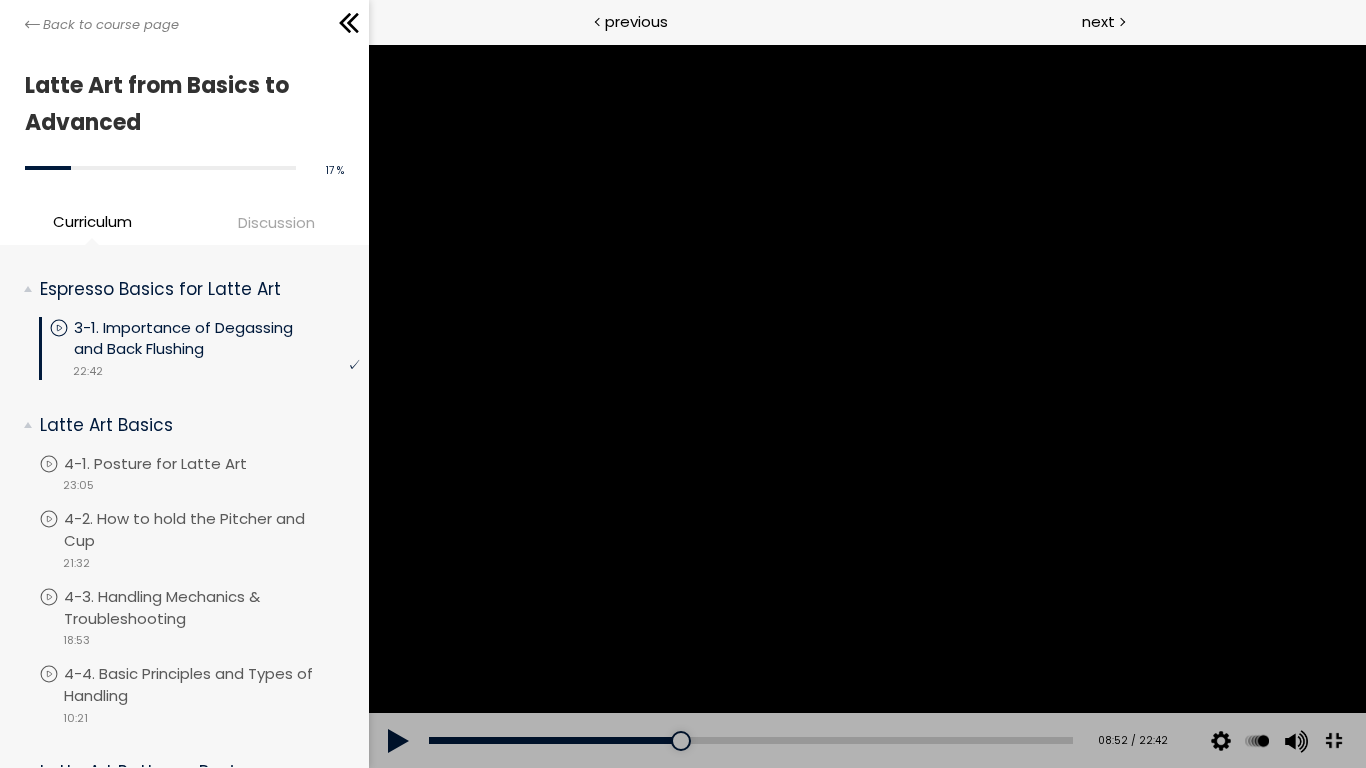 click at bounding box center (866, 406) 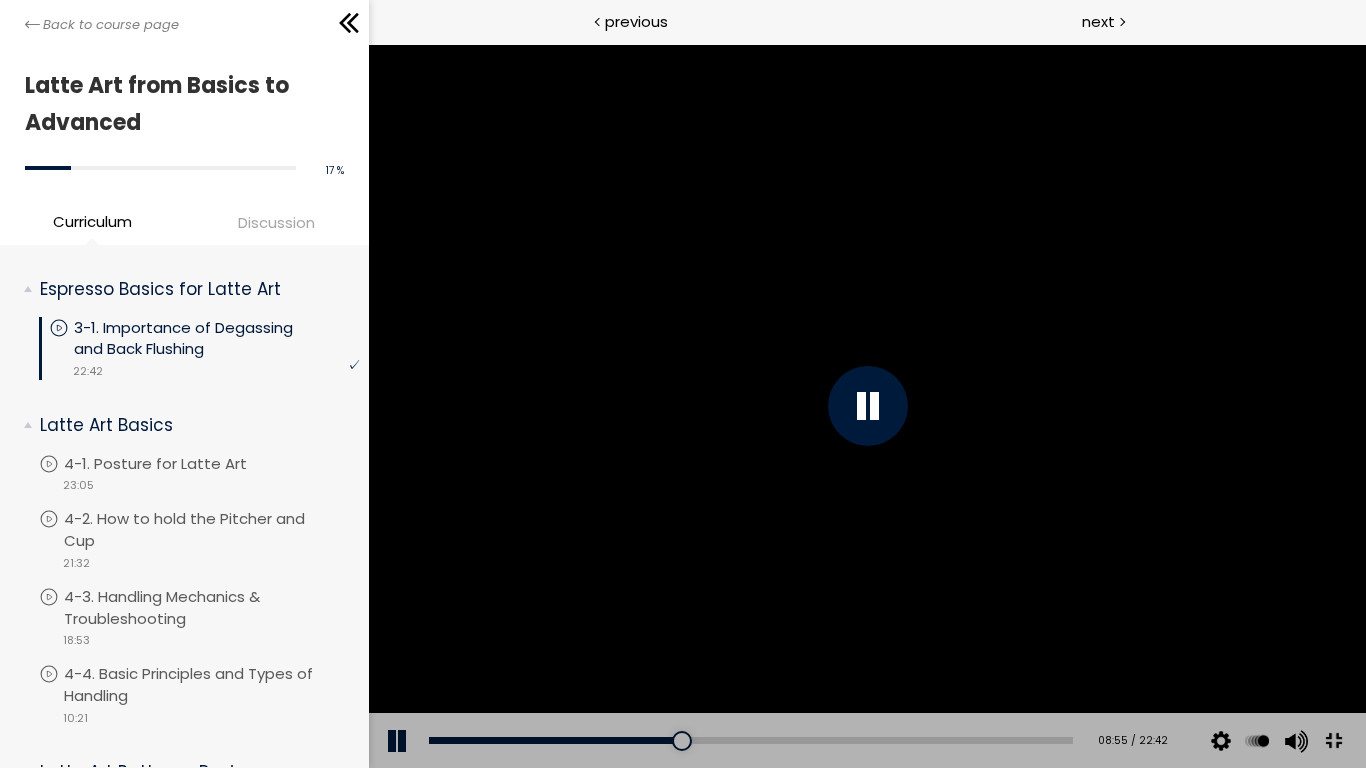 click at bounding box center [866, 406] 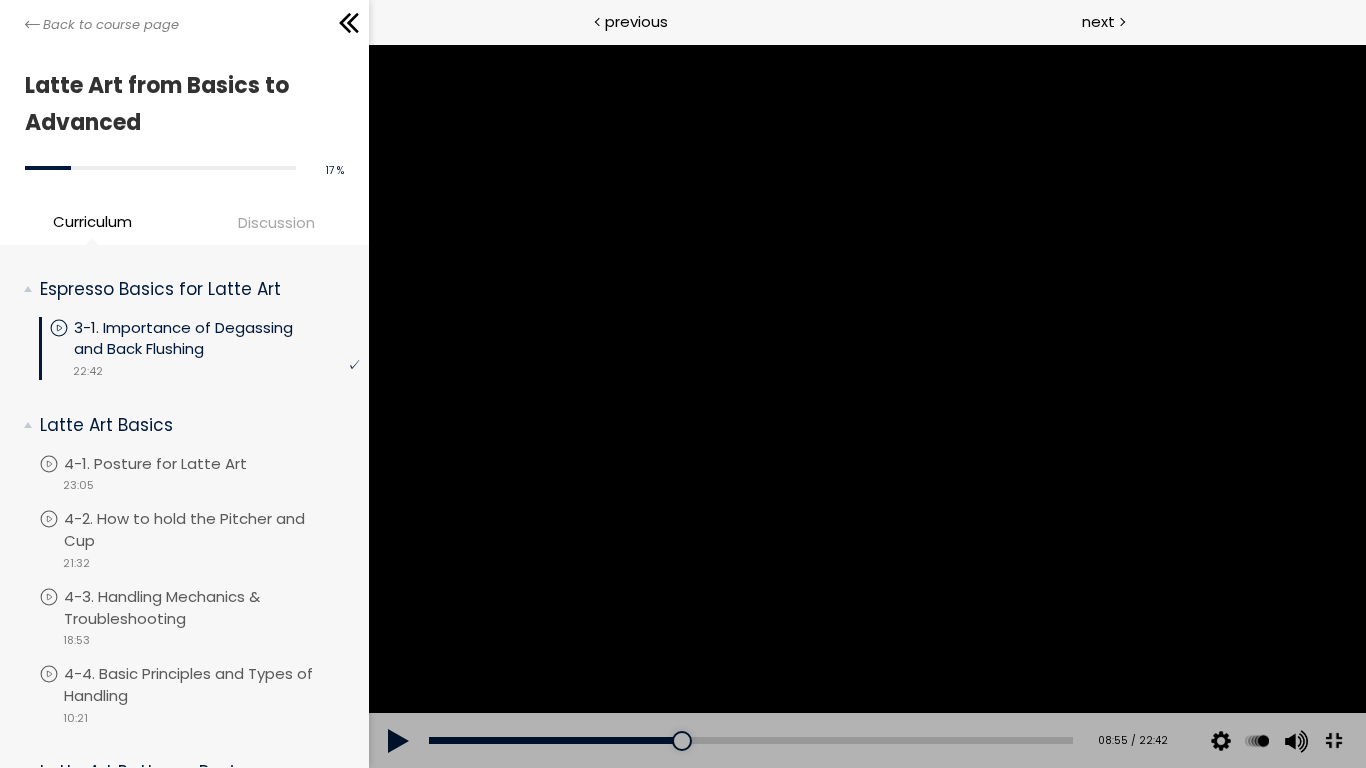 click at bounding box center [866, 406] 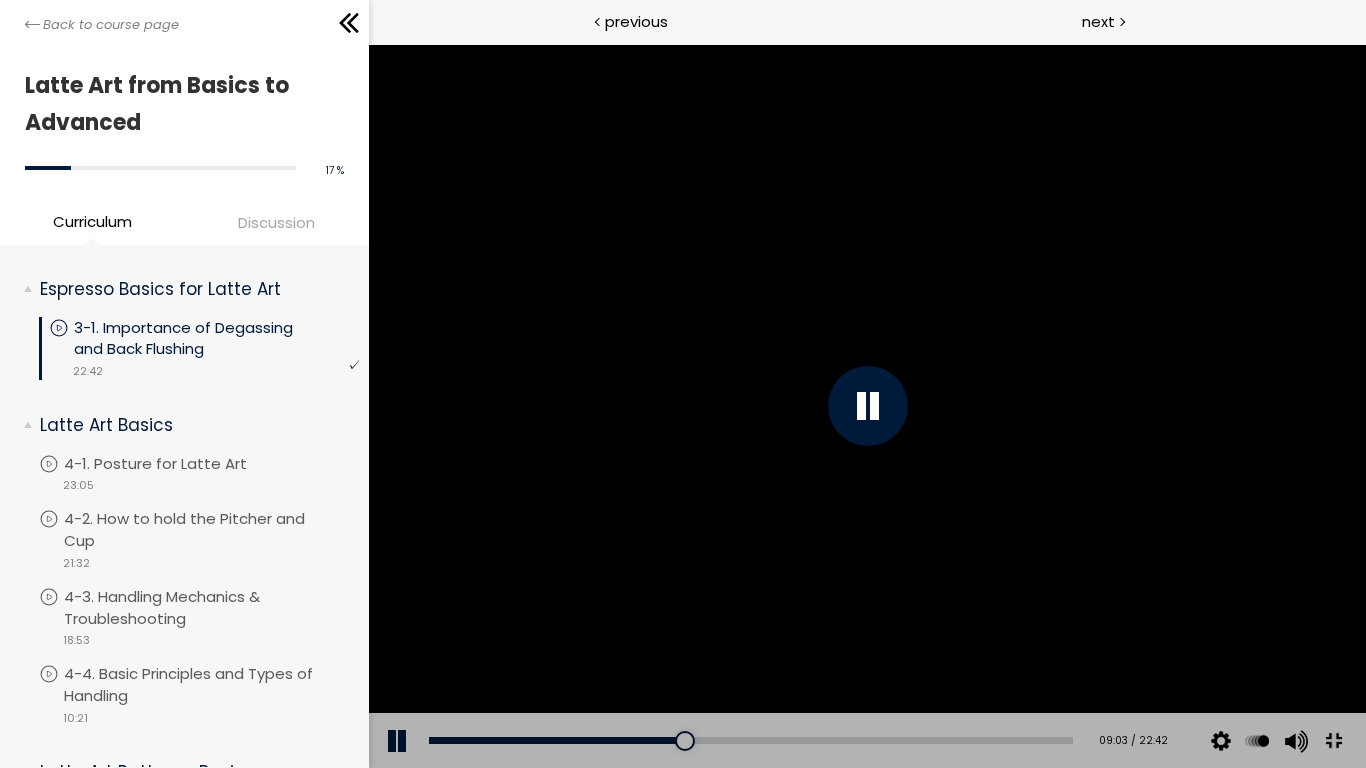 click at bounding box center (866, 406) 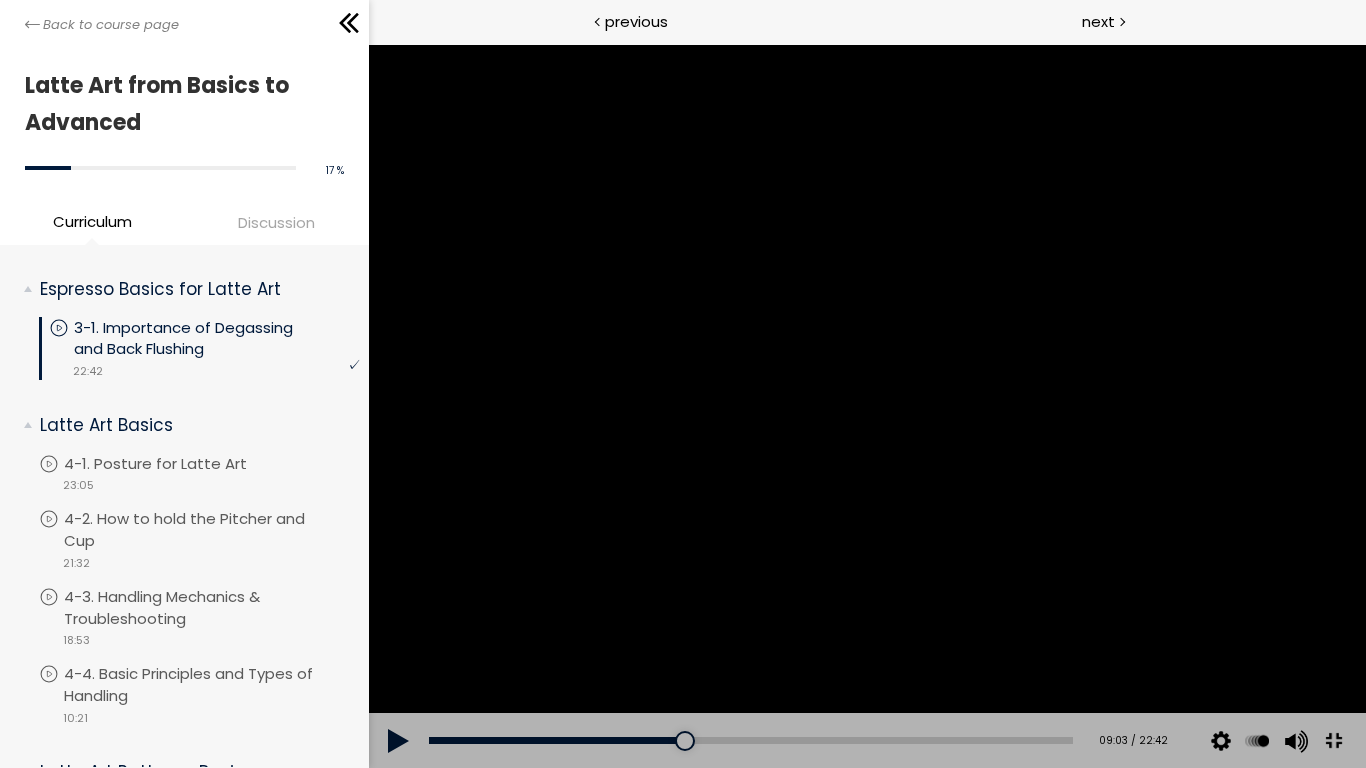 click at bounding box center [866, 406] 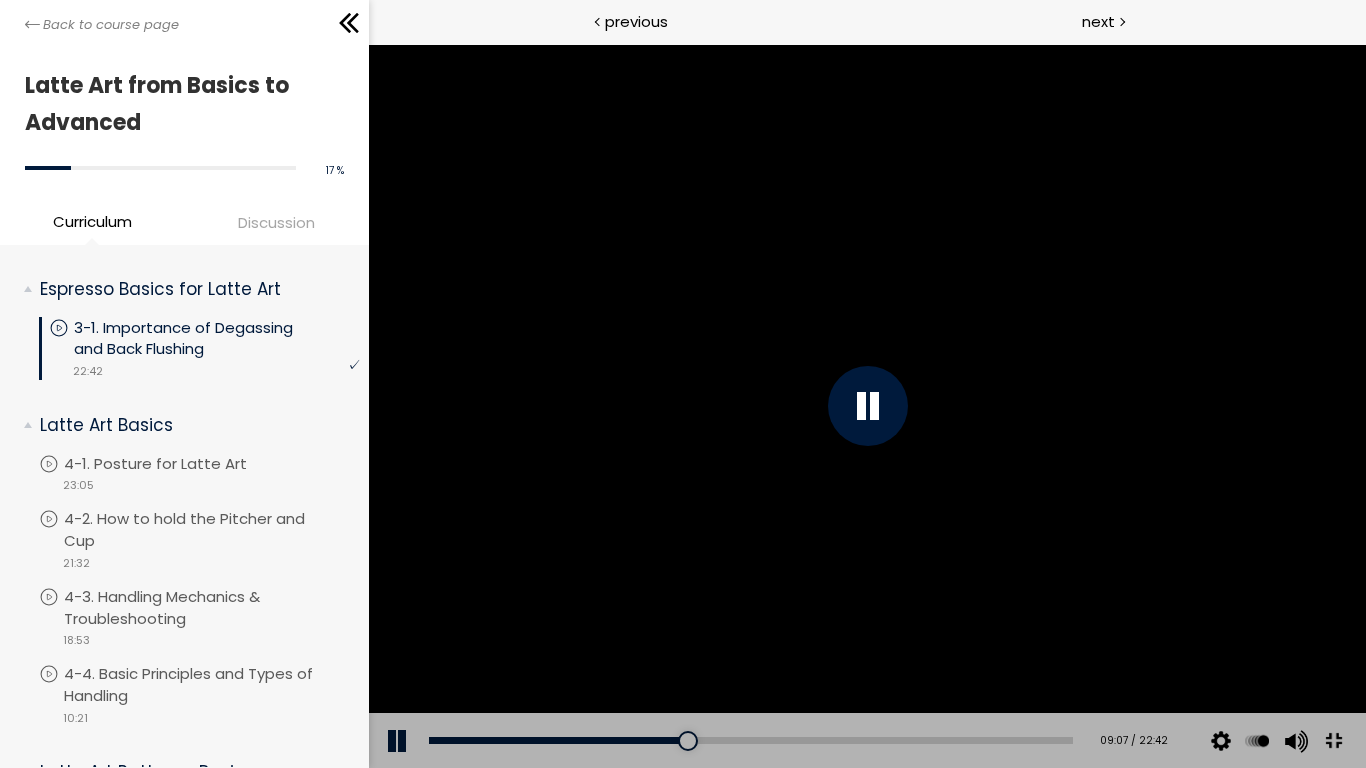 click at bounding box center [866, 406] 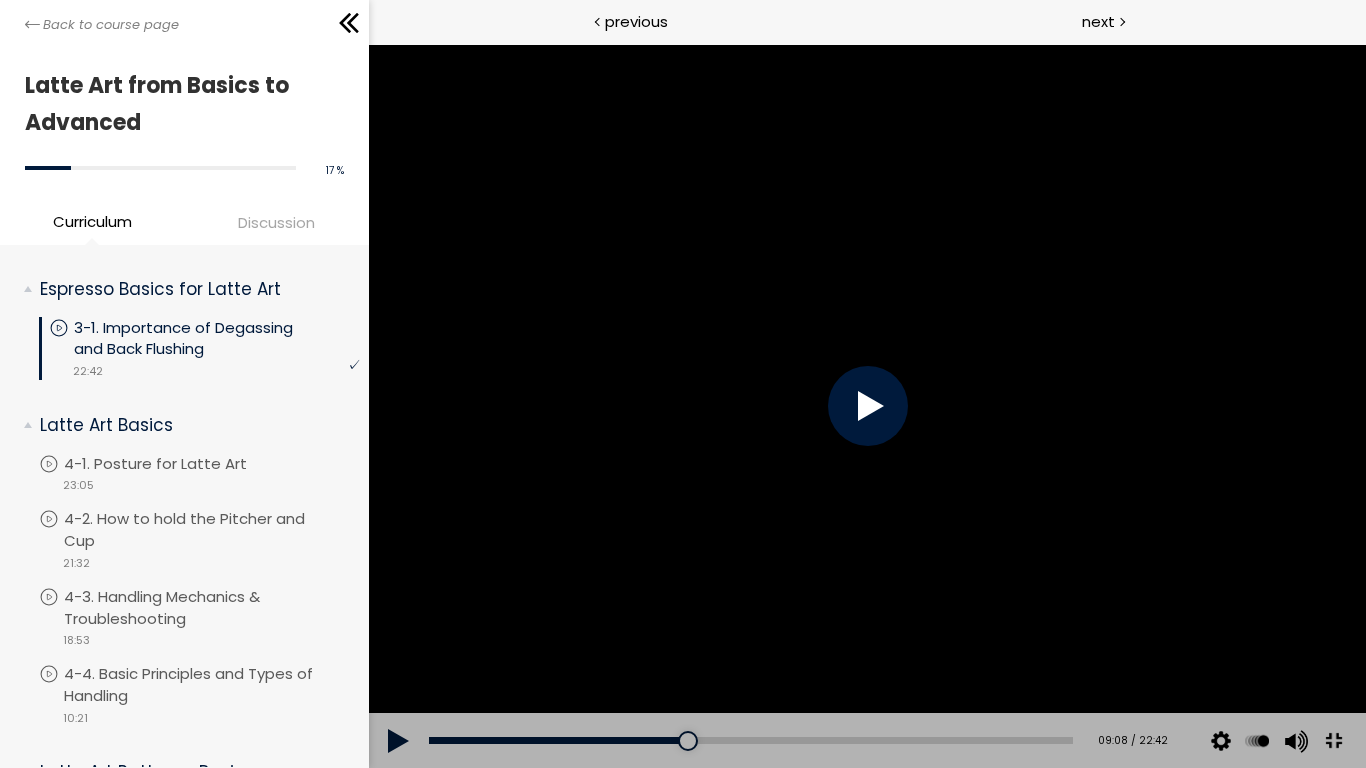 click at bounding box center (866, 406) 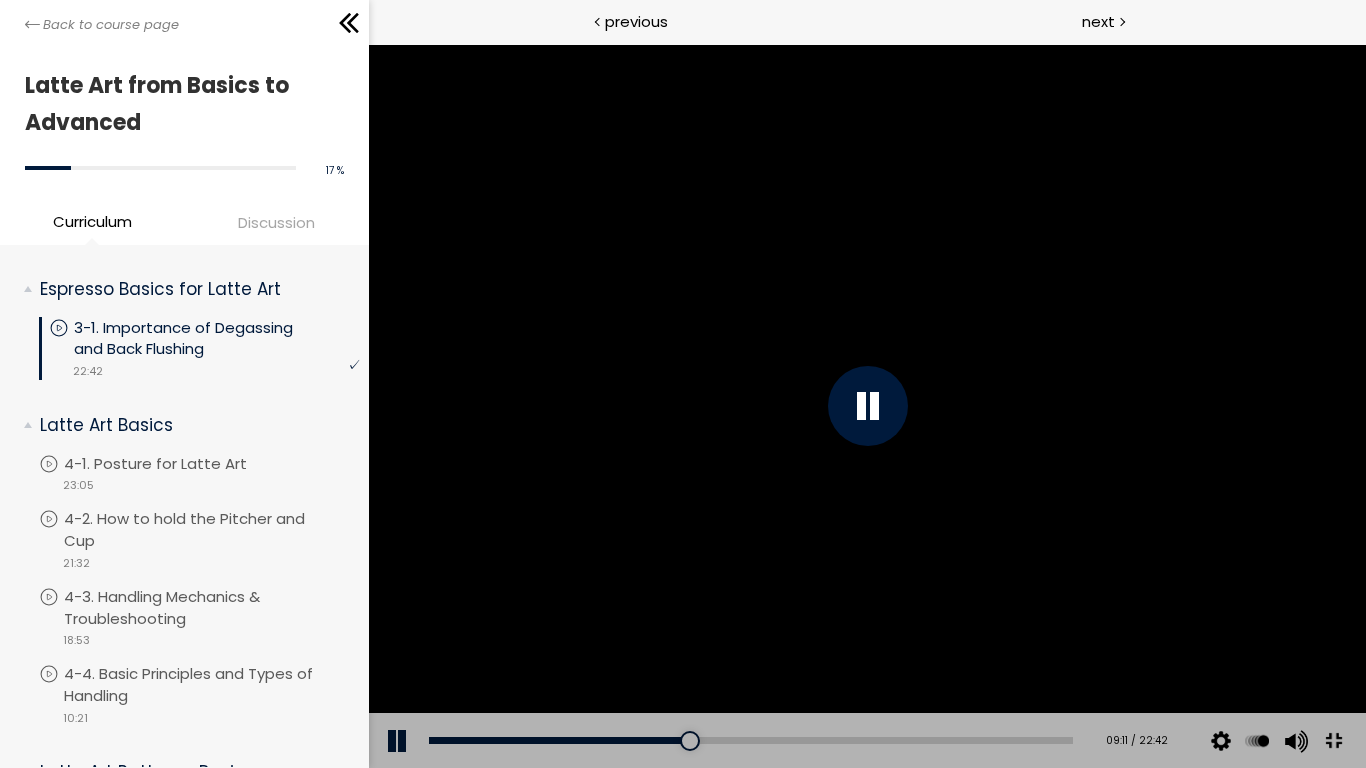 click at bounding box center (866, 406) 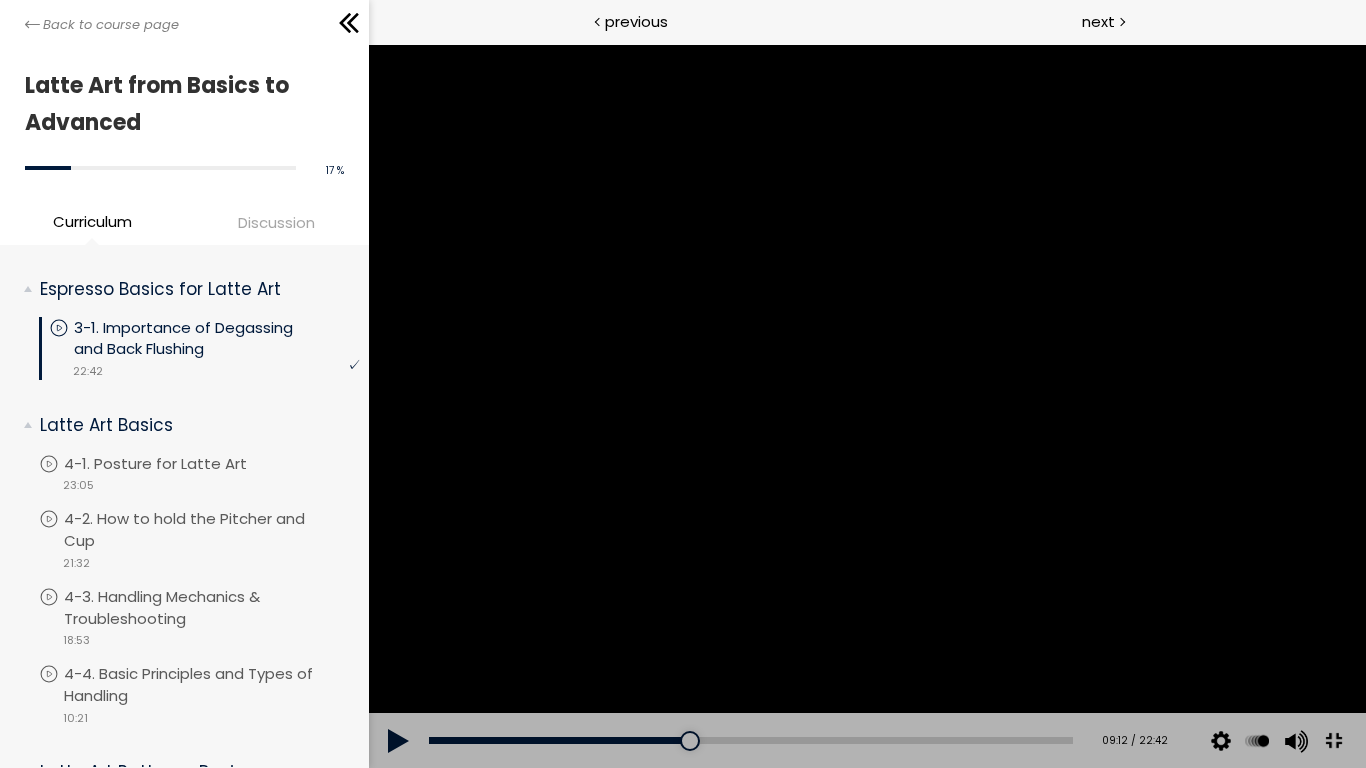 click at bounding box center [866, 406] 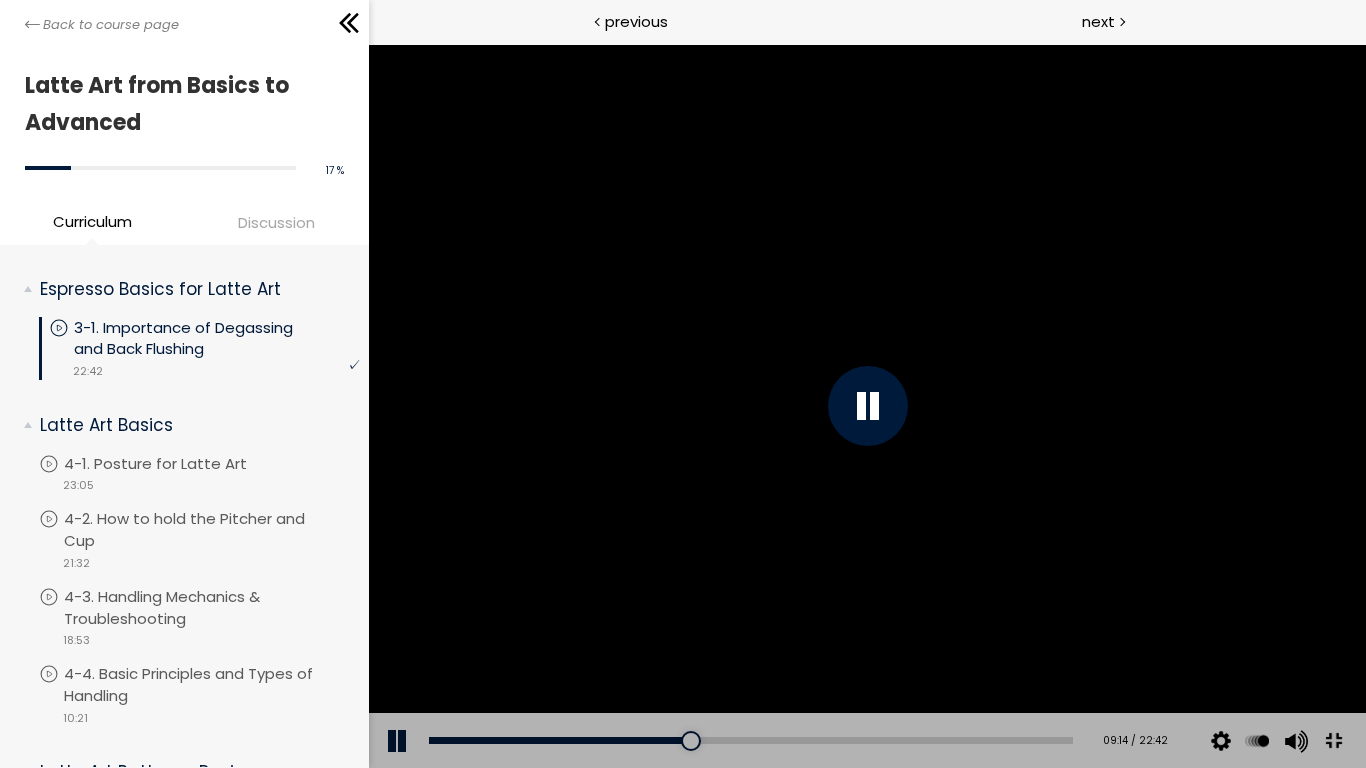 click at bounding box center (866, 406) 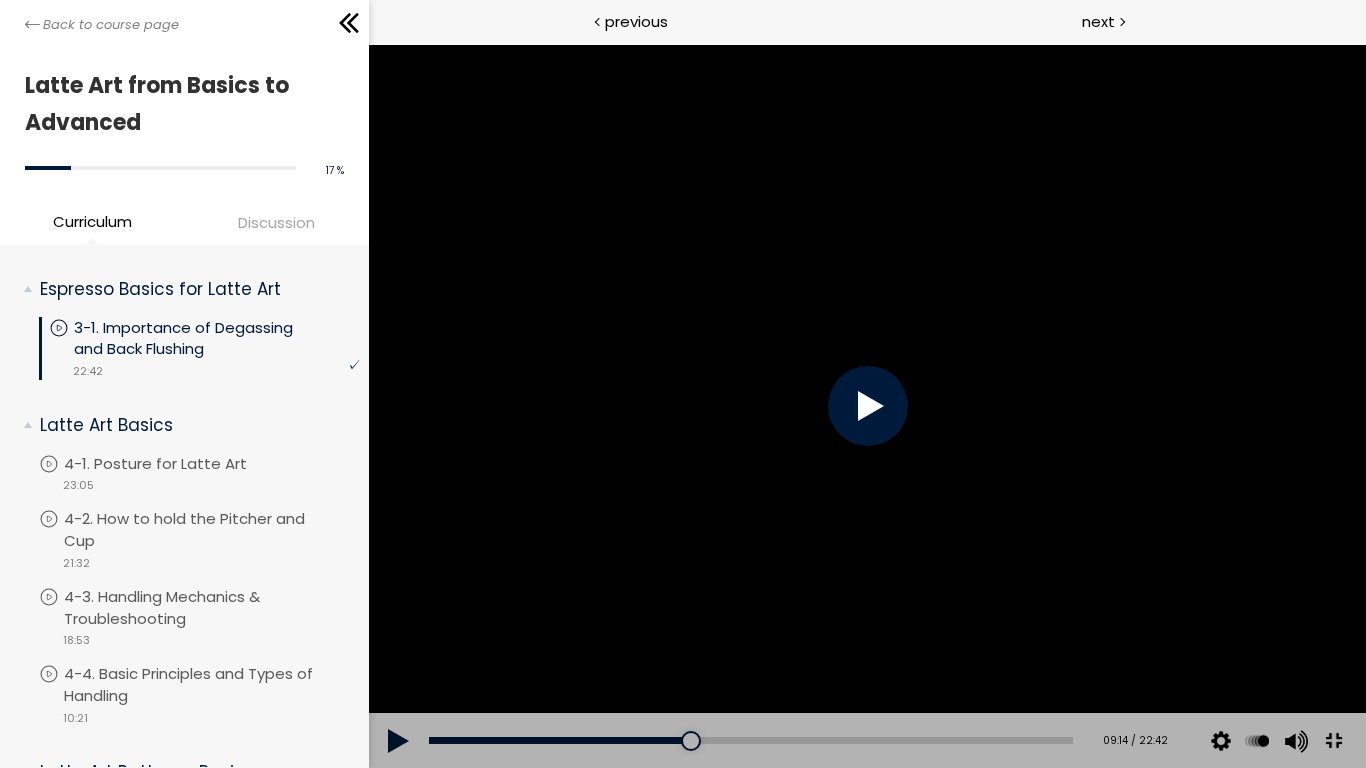 click at bounding box center (866, 406) 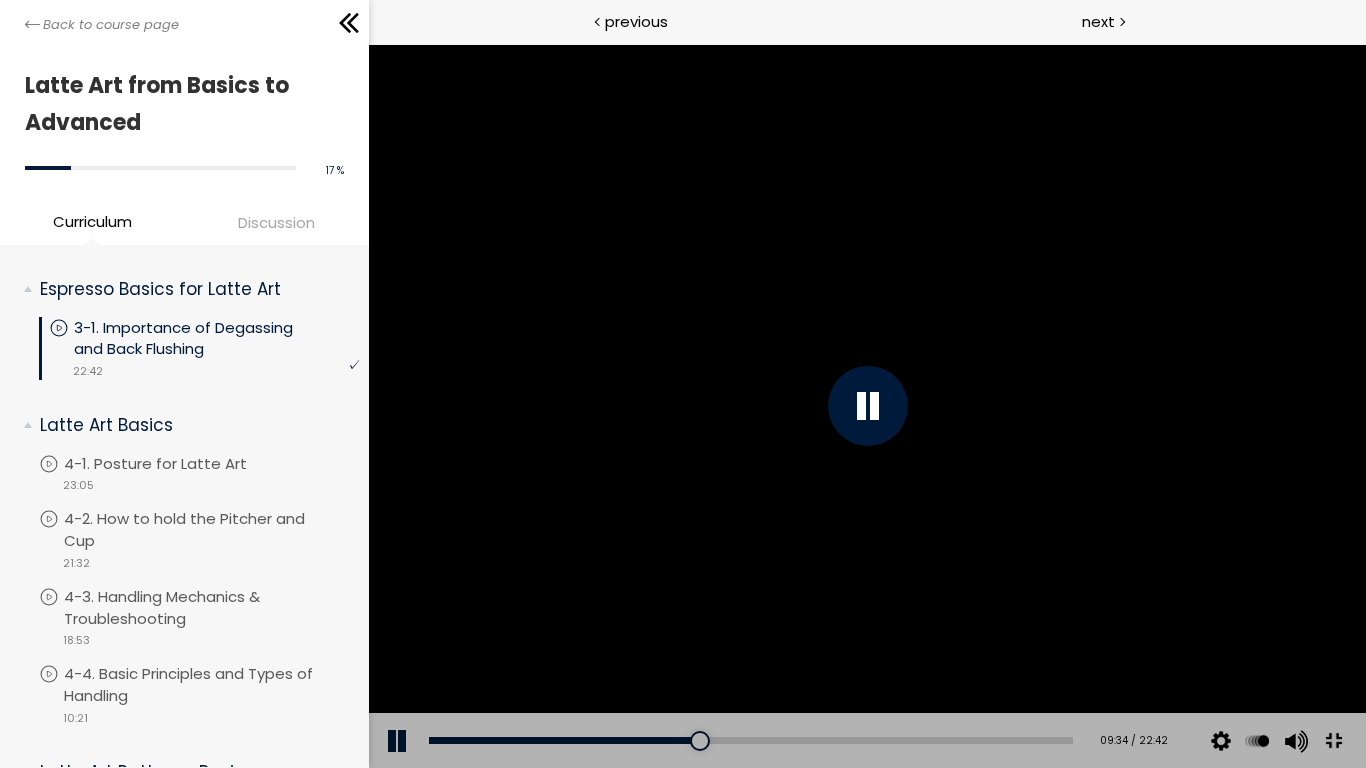 click at bounding box center (866, 406) 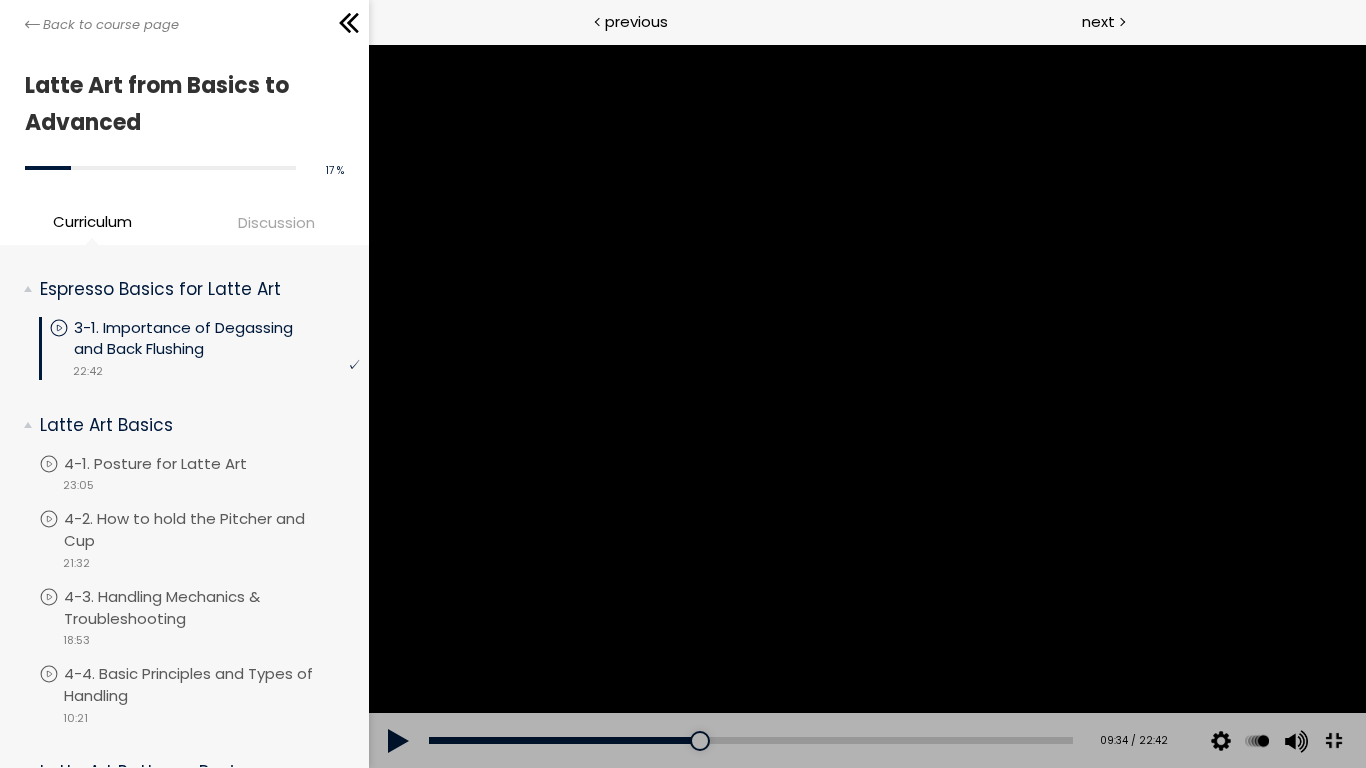 click at bounding box center (866, 406) 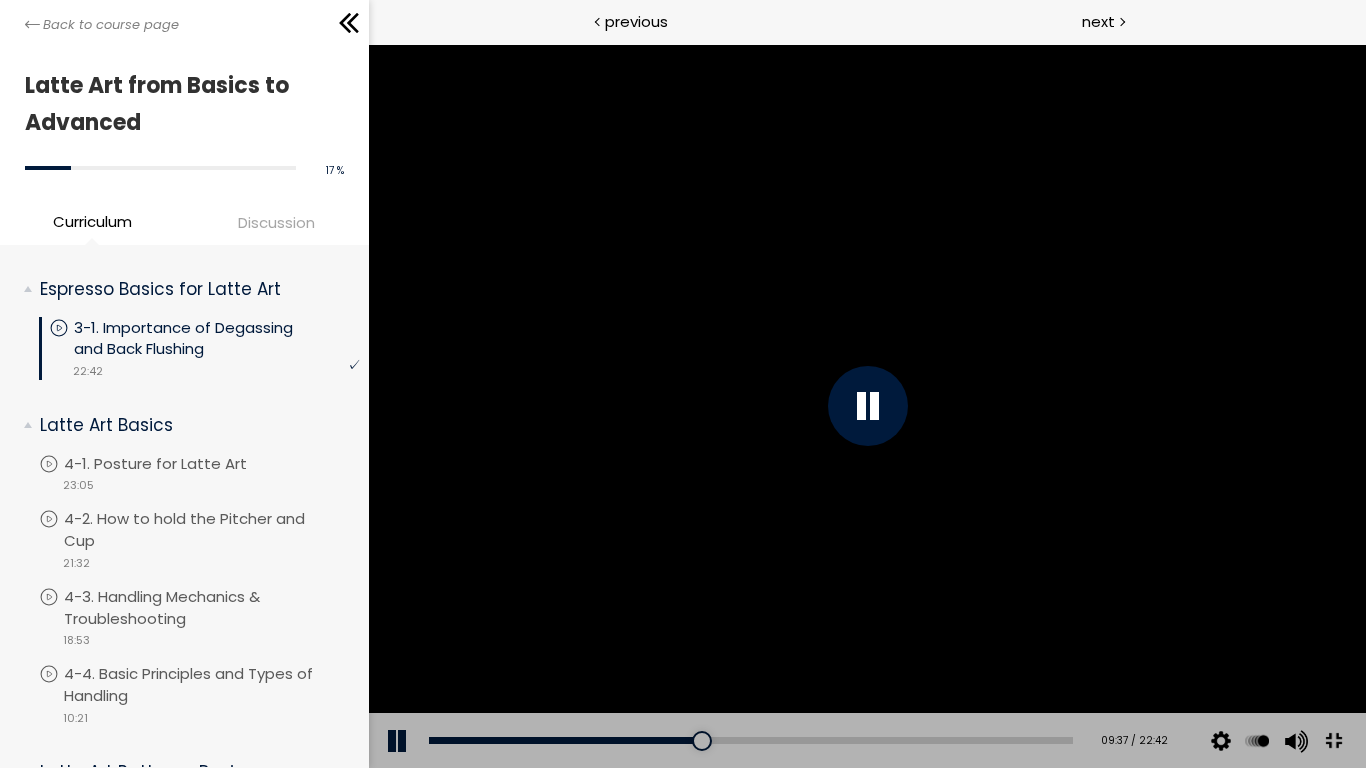 click at bounding box center [866, 406] 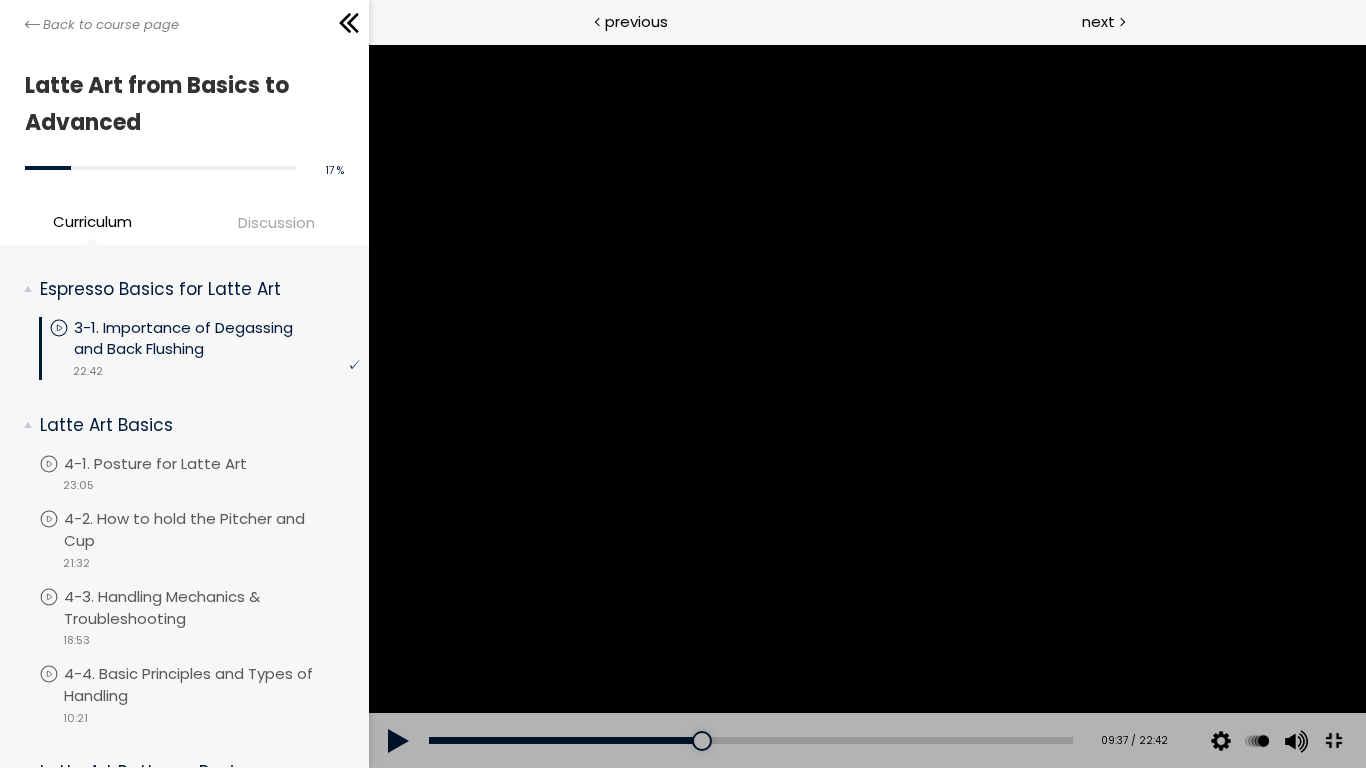 click at bounding box center [866, 406] 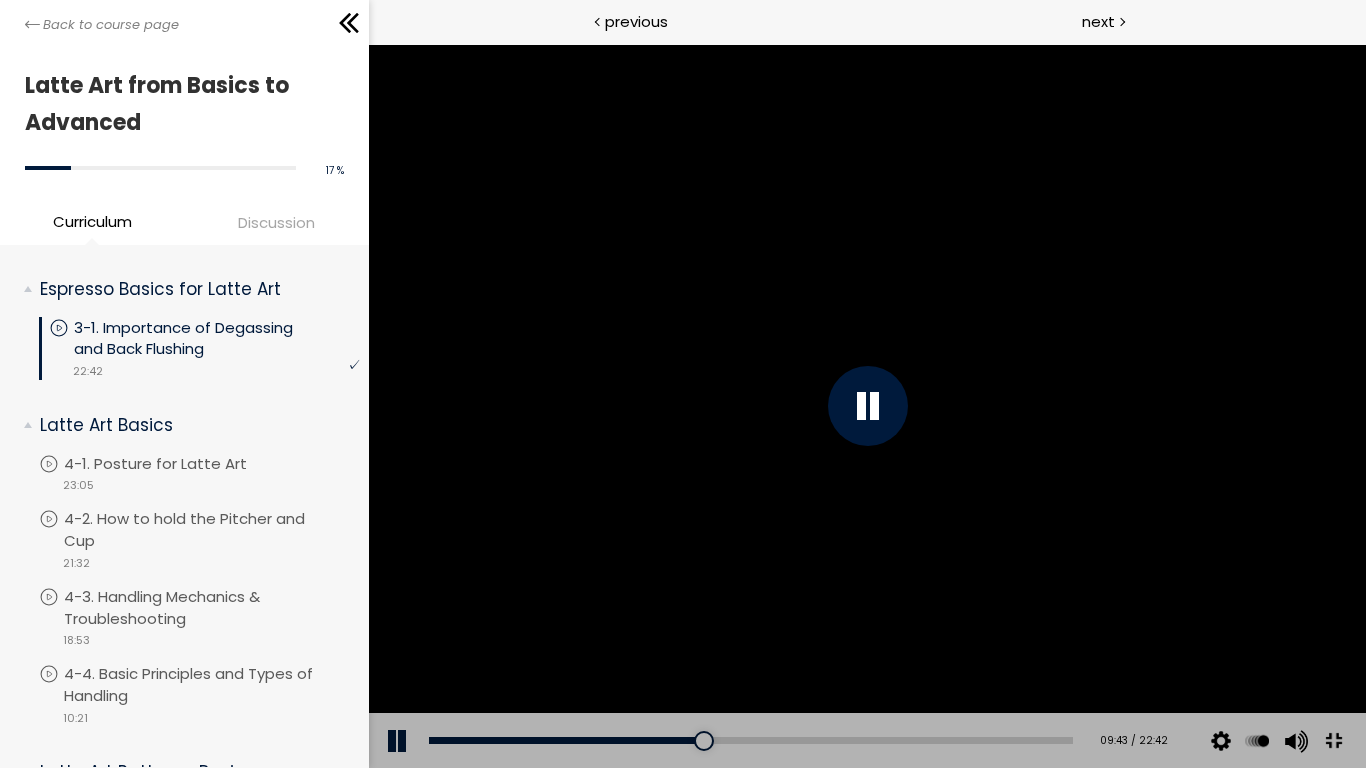 click at bounding box center [866, 406] 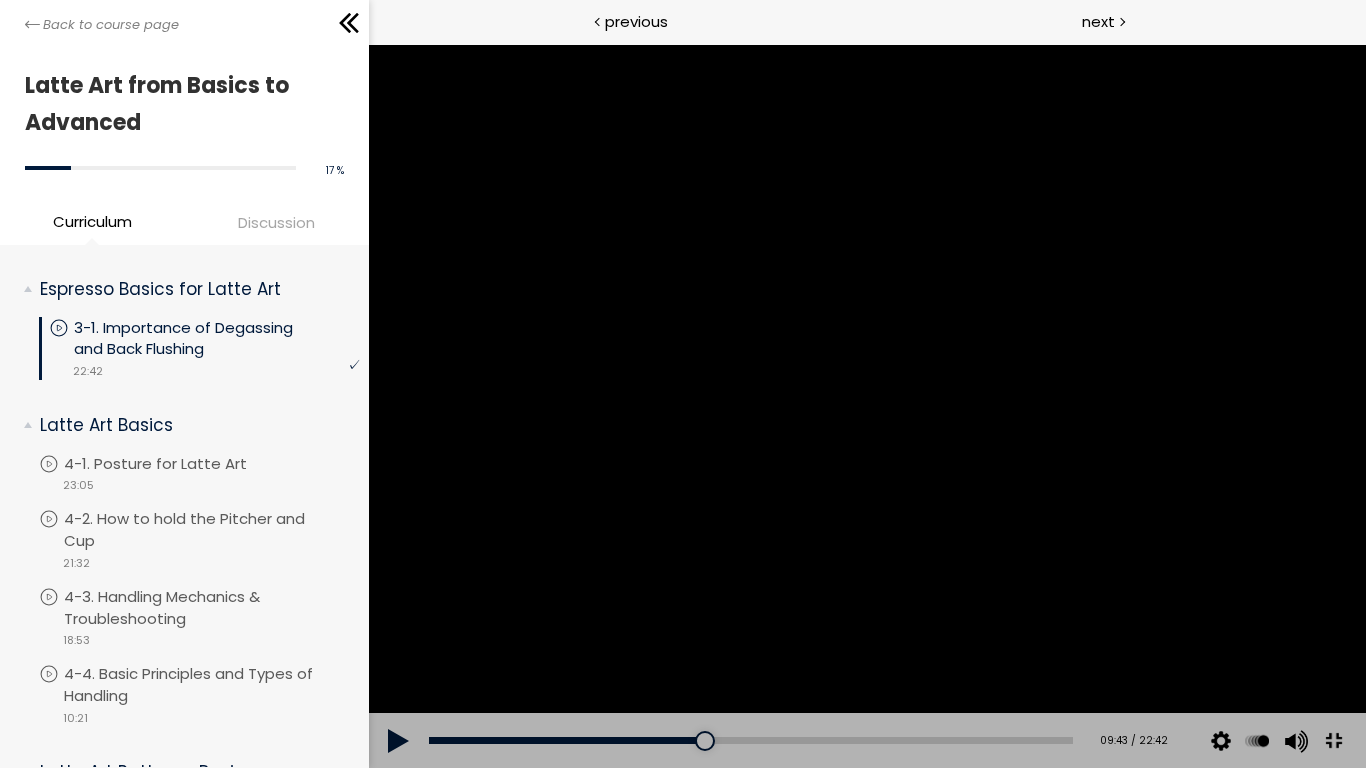 click at bounding box center [866, 406] 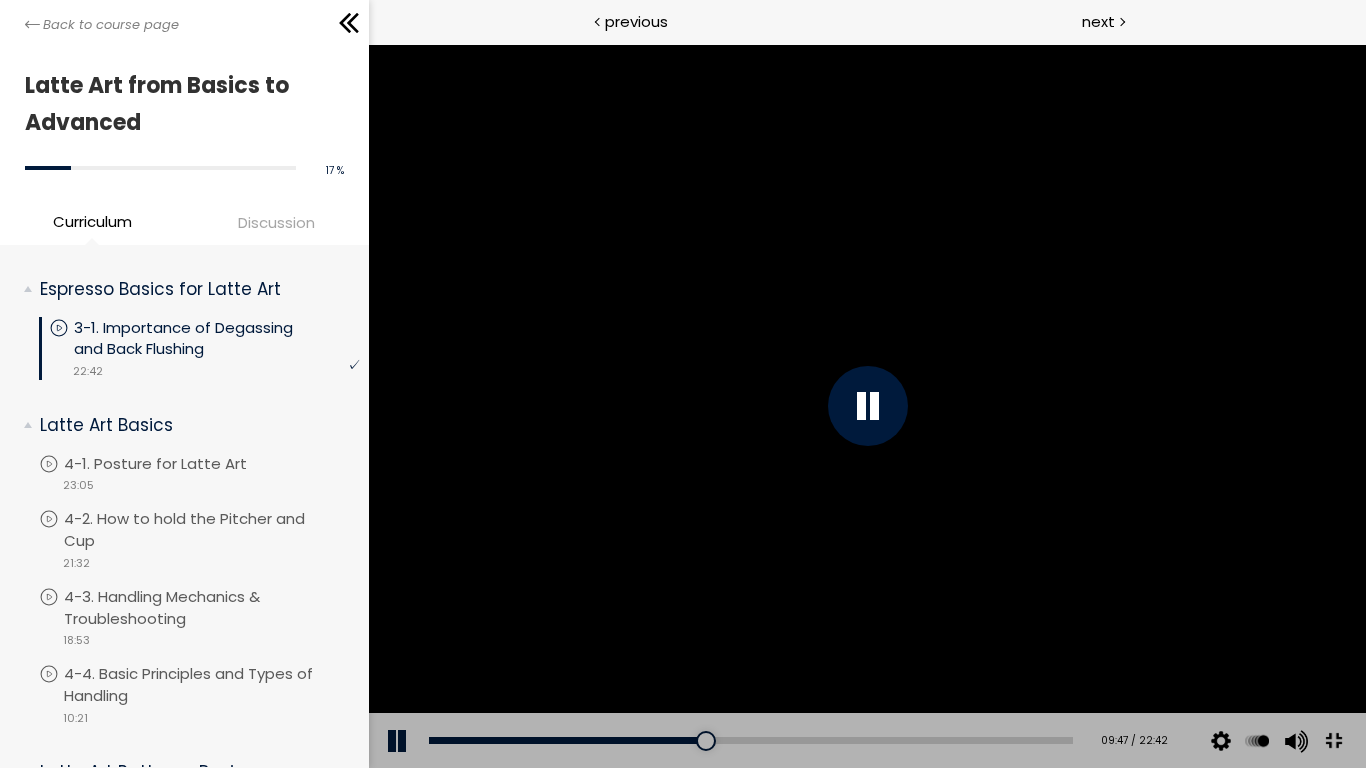 click at bounding box center [866, 406] 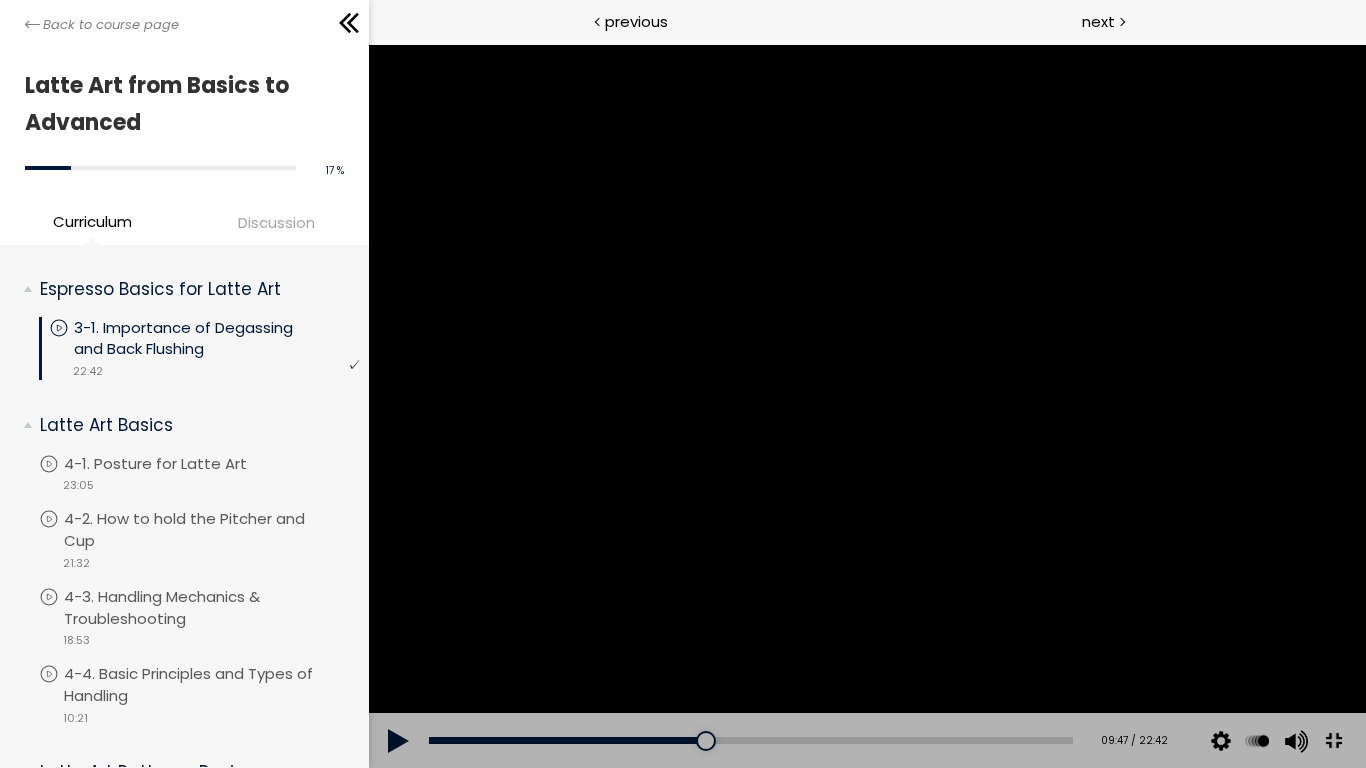 click at bounding box center [866, 406] 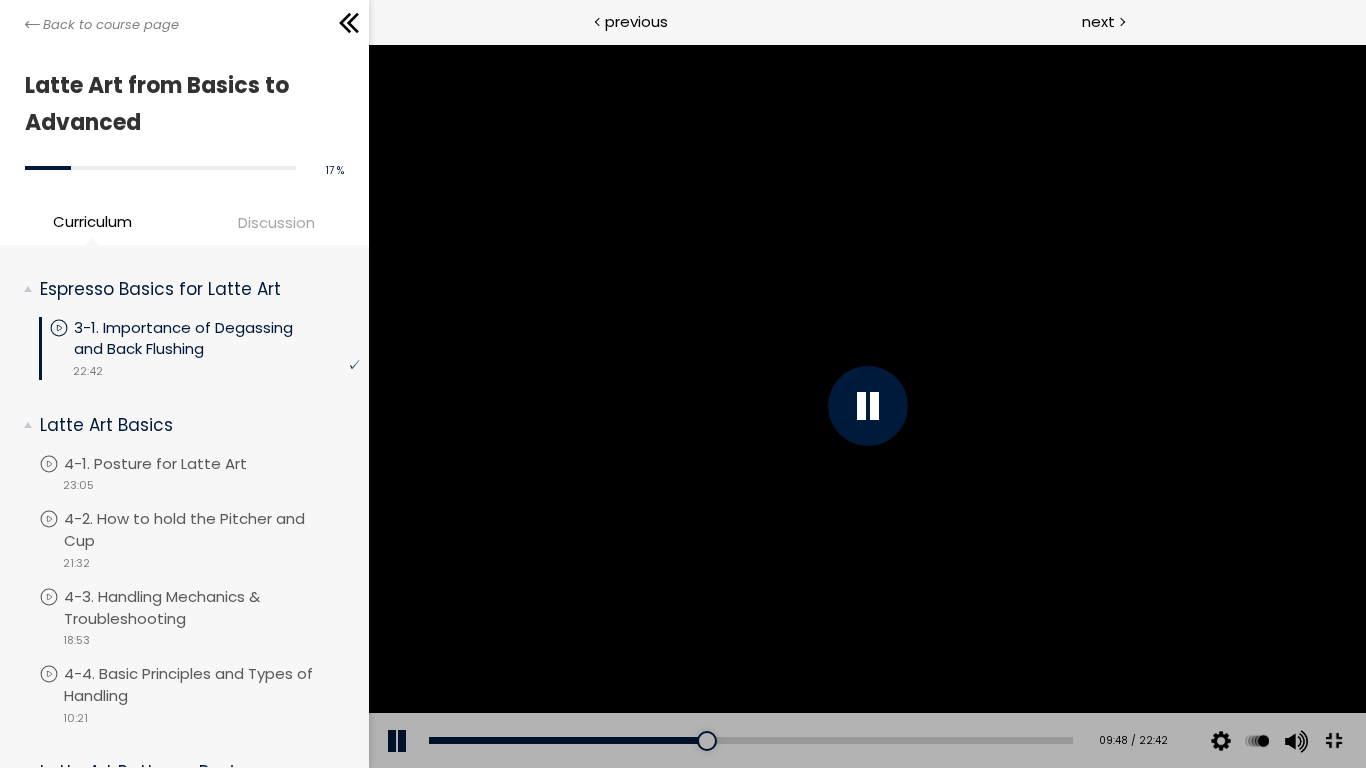 click at bounding box center [866, 406] 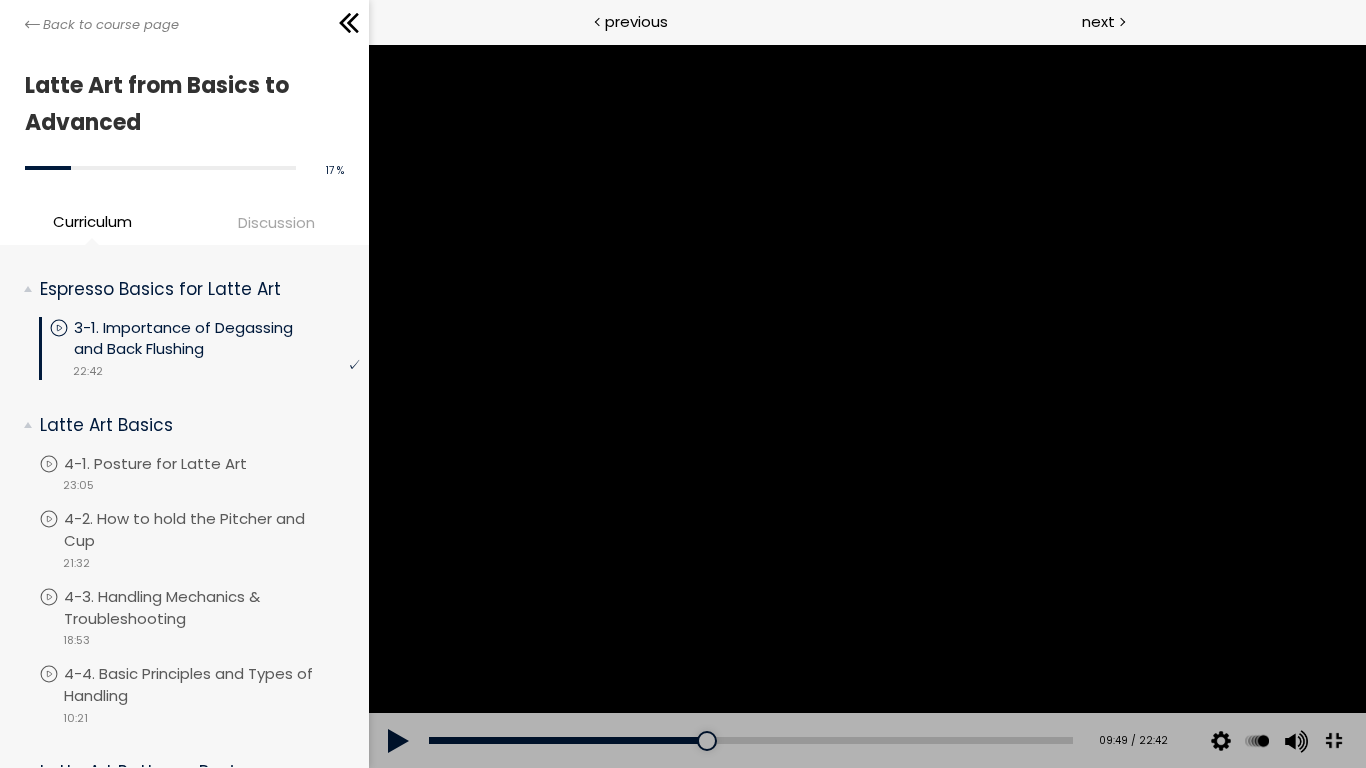 click at bounding box center [866, 406] 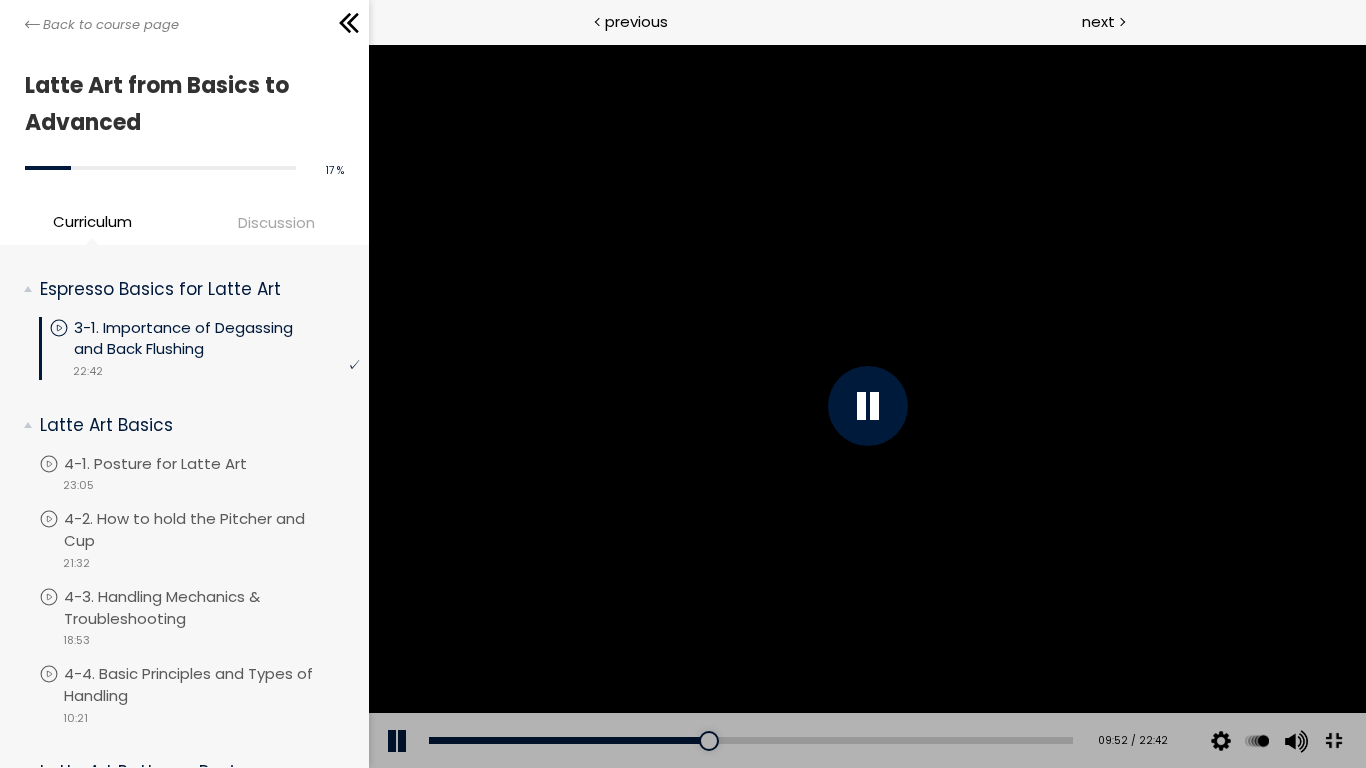 click at bounding box center (866, 406) 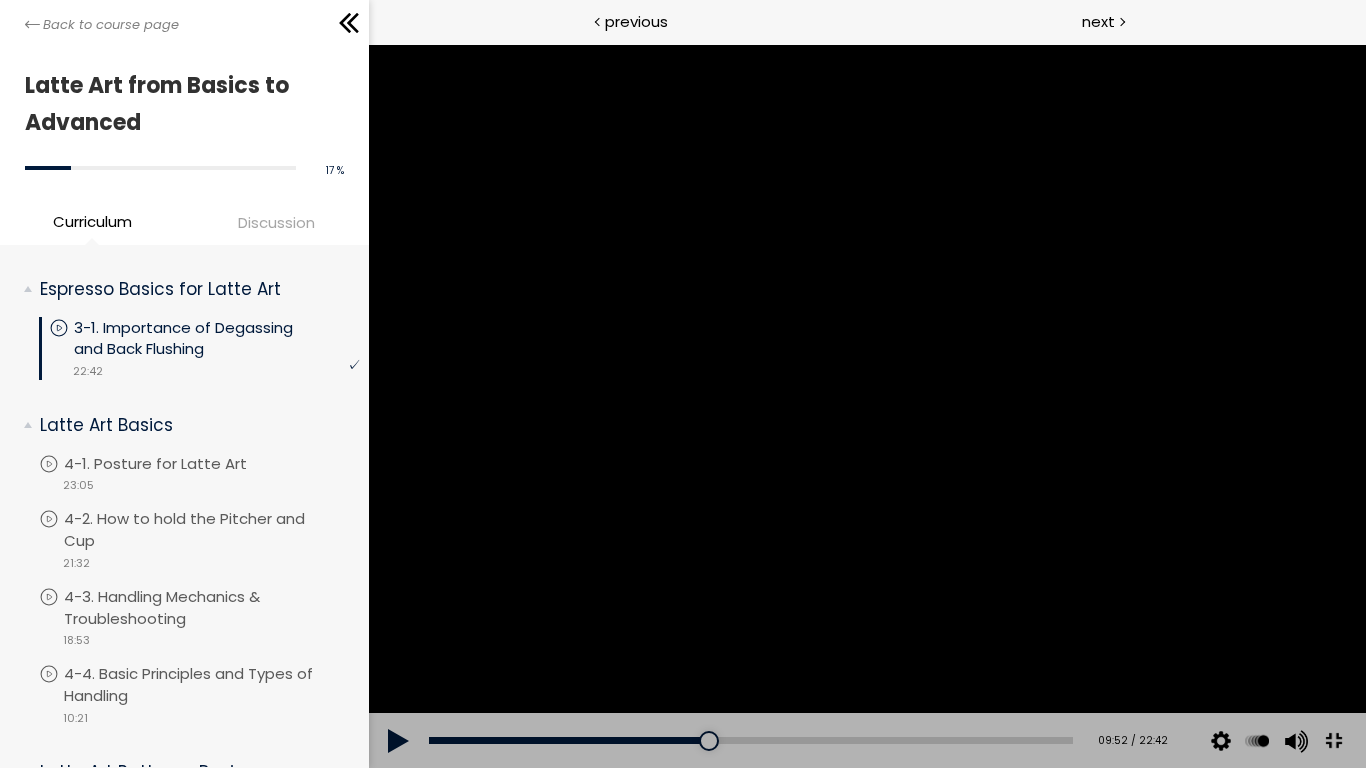 click at bounding box center (866, 406) 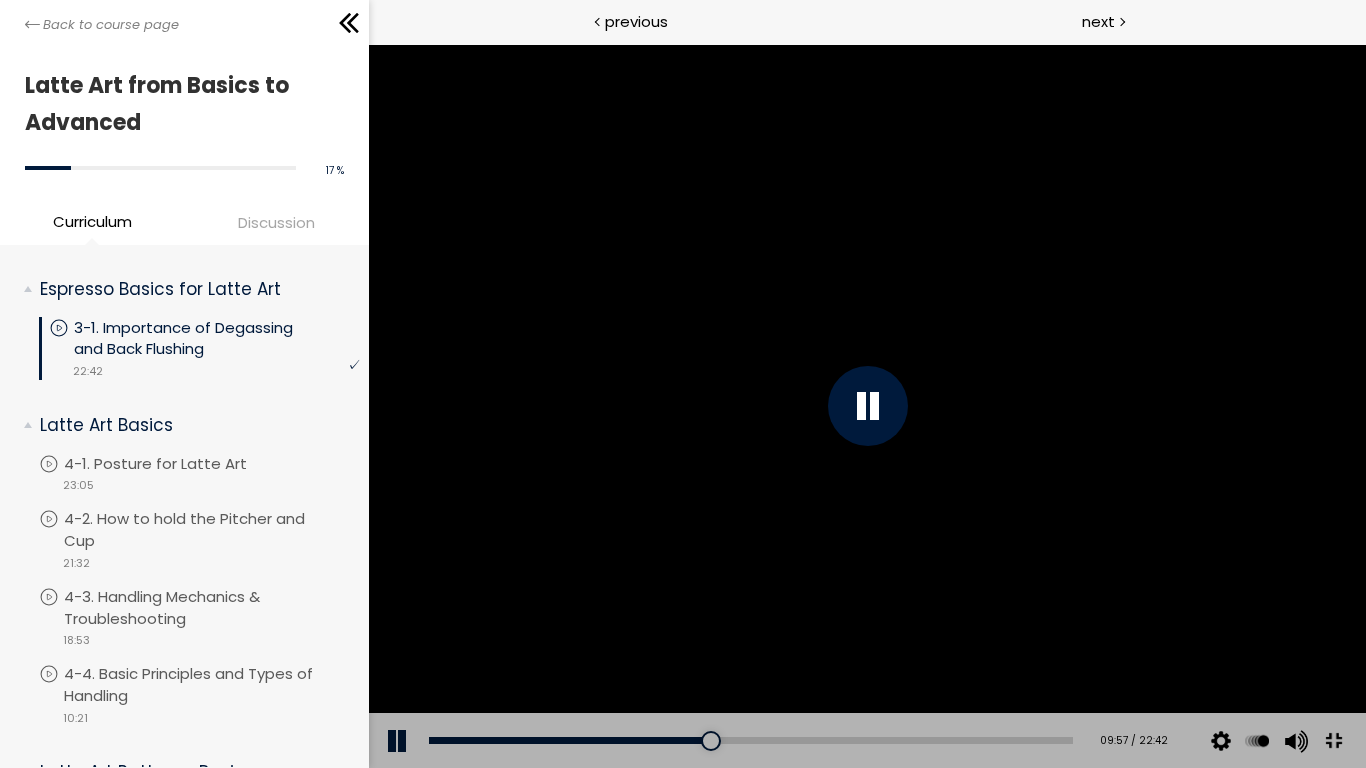 click at bounding box center (866, 406) 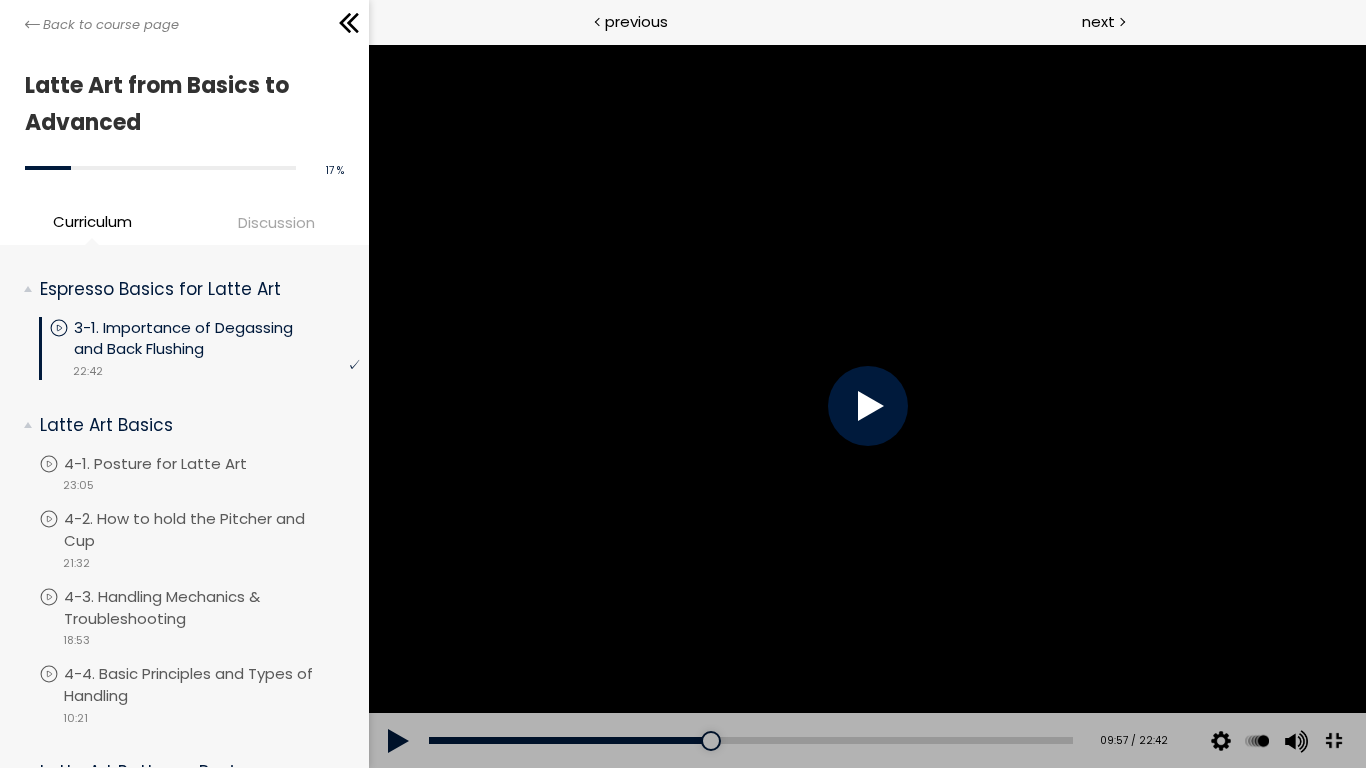 click at bounding box center [866, 406] 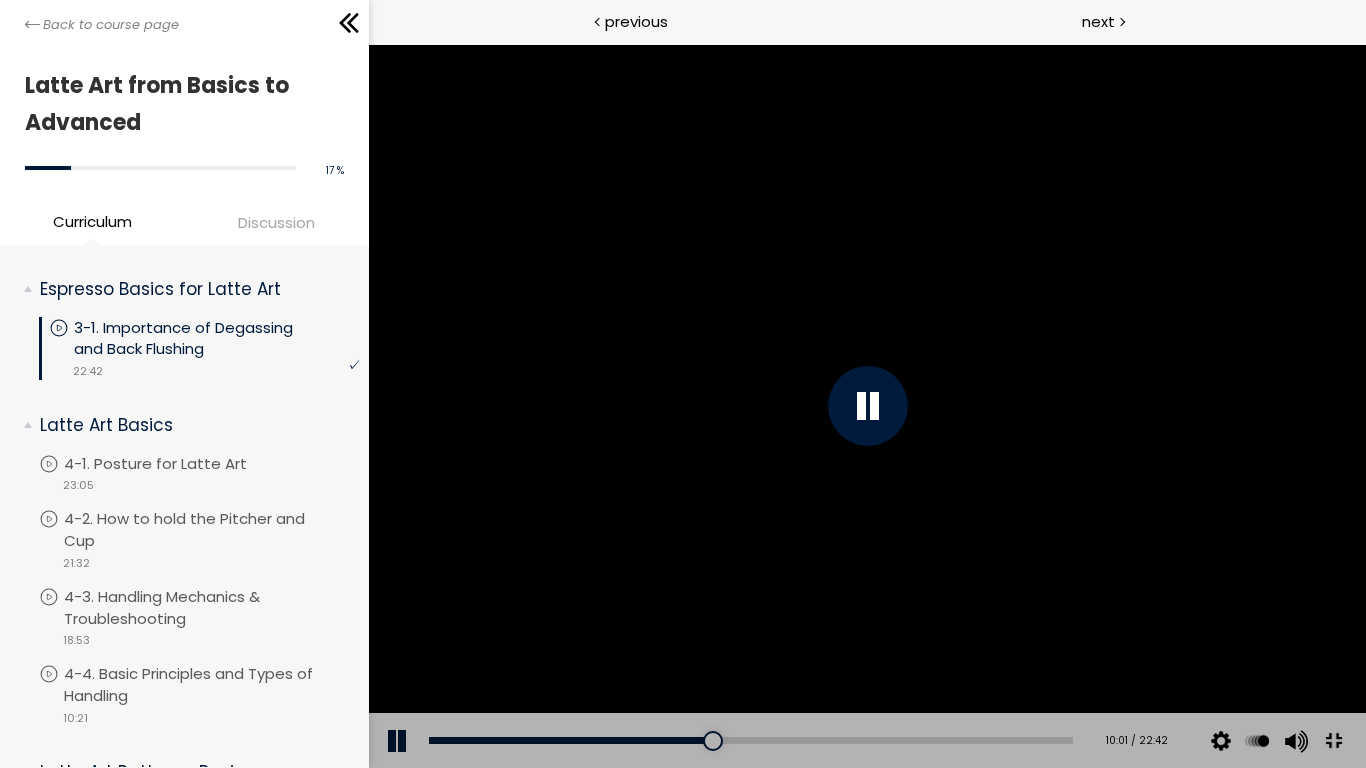 click at bounding box center (866, 406) 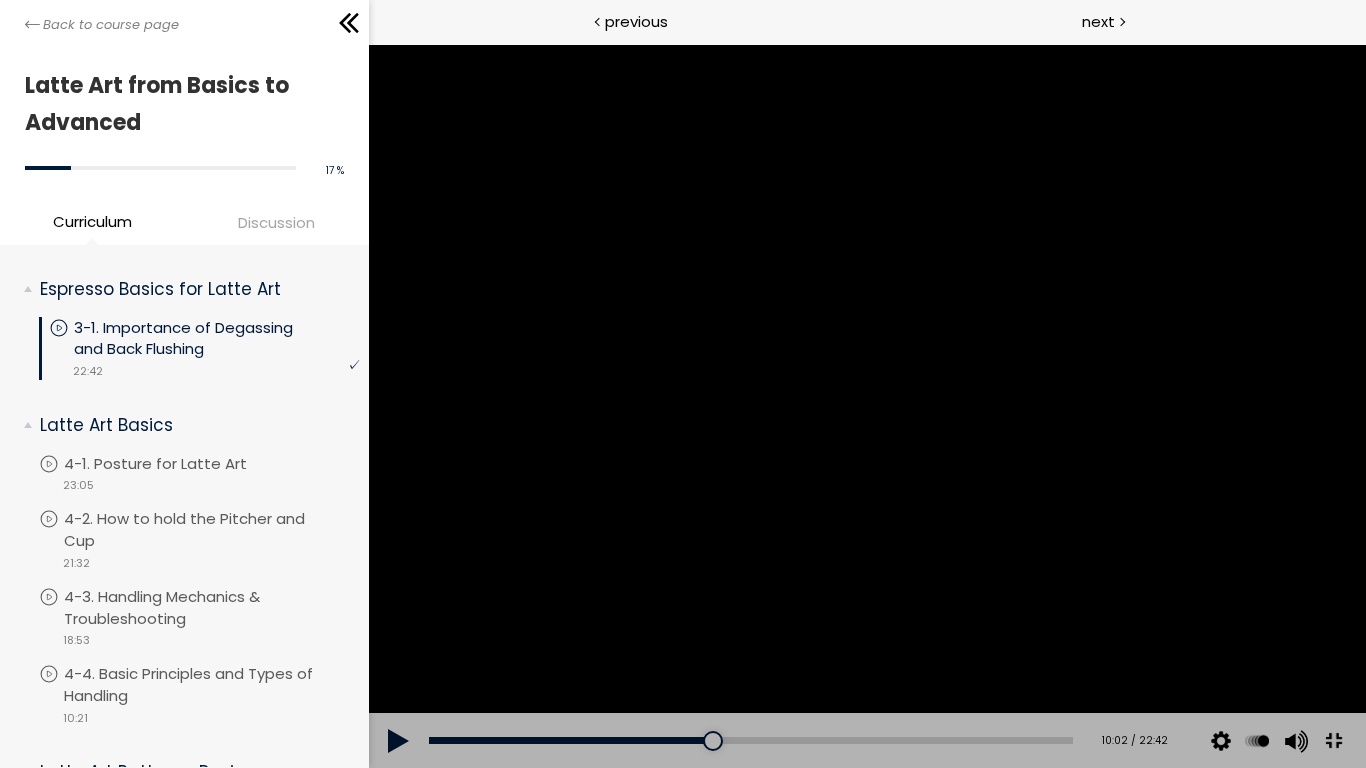 click at bounding box center (866, 406) 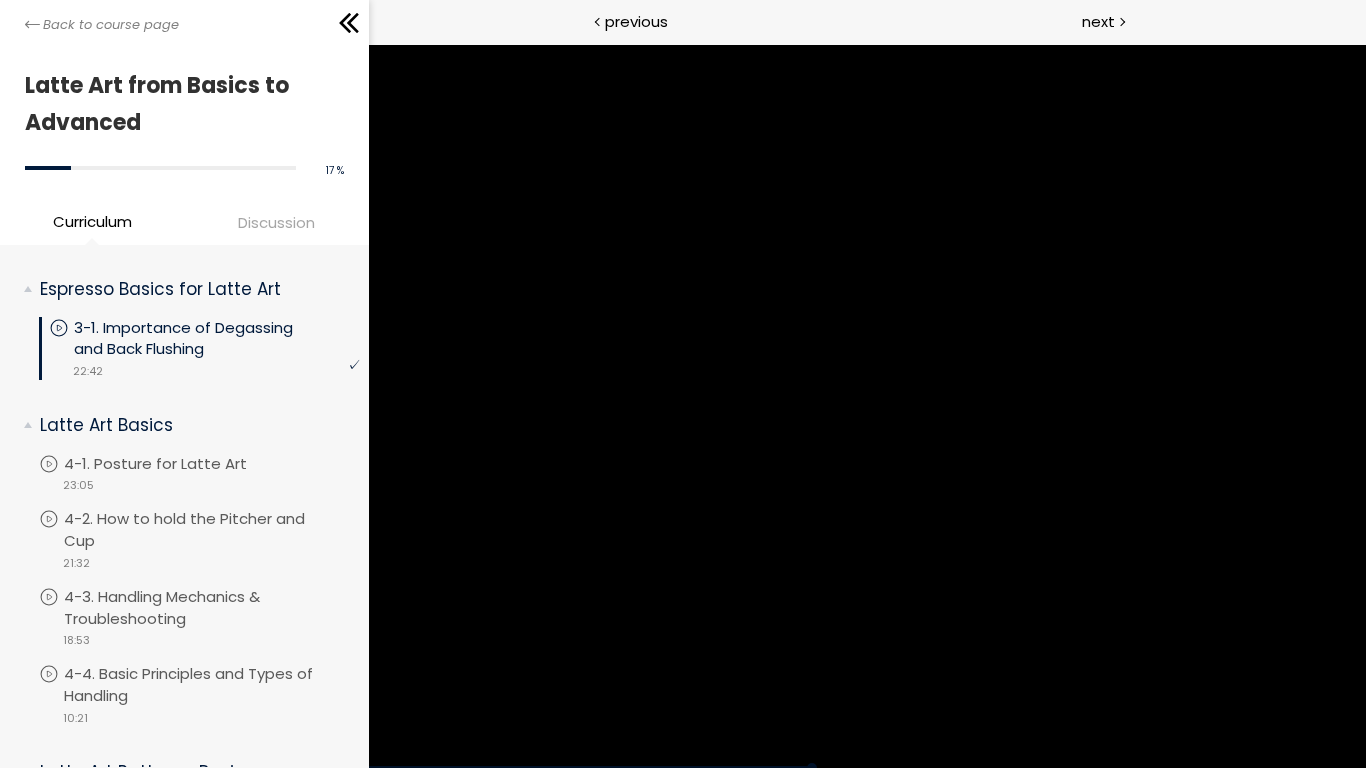click at bounding box center (866, 406) 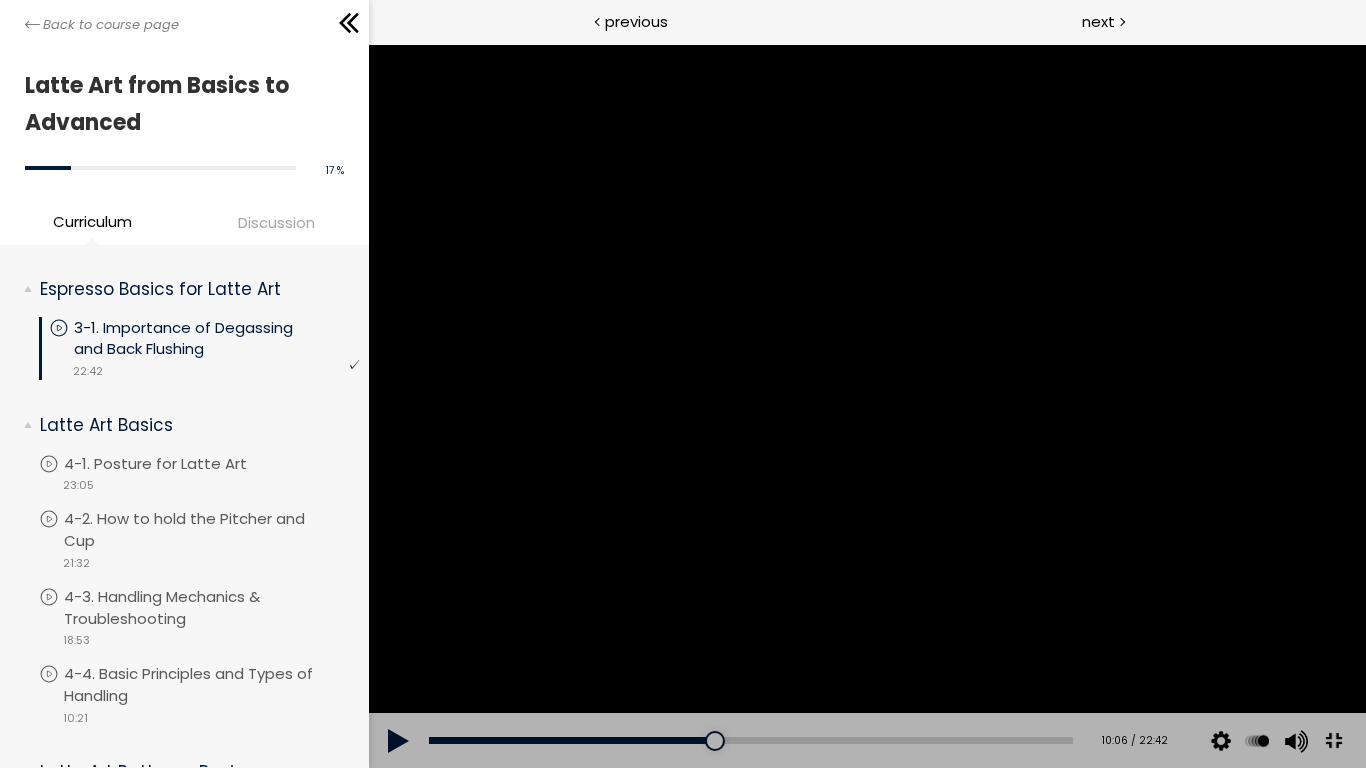 click at bounding box center (866, 406) 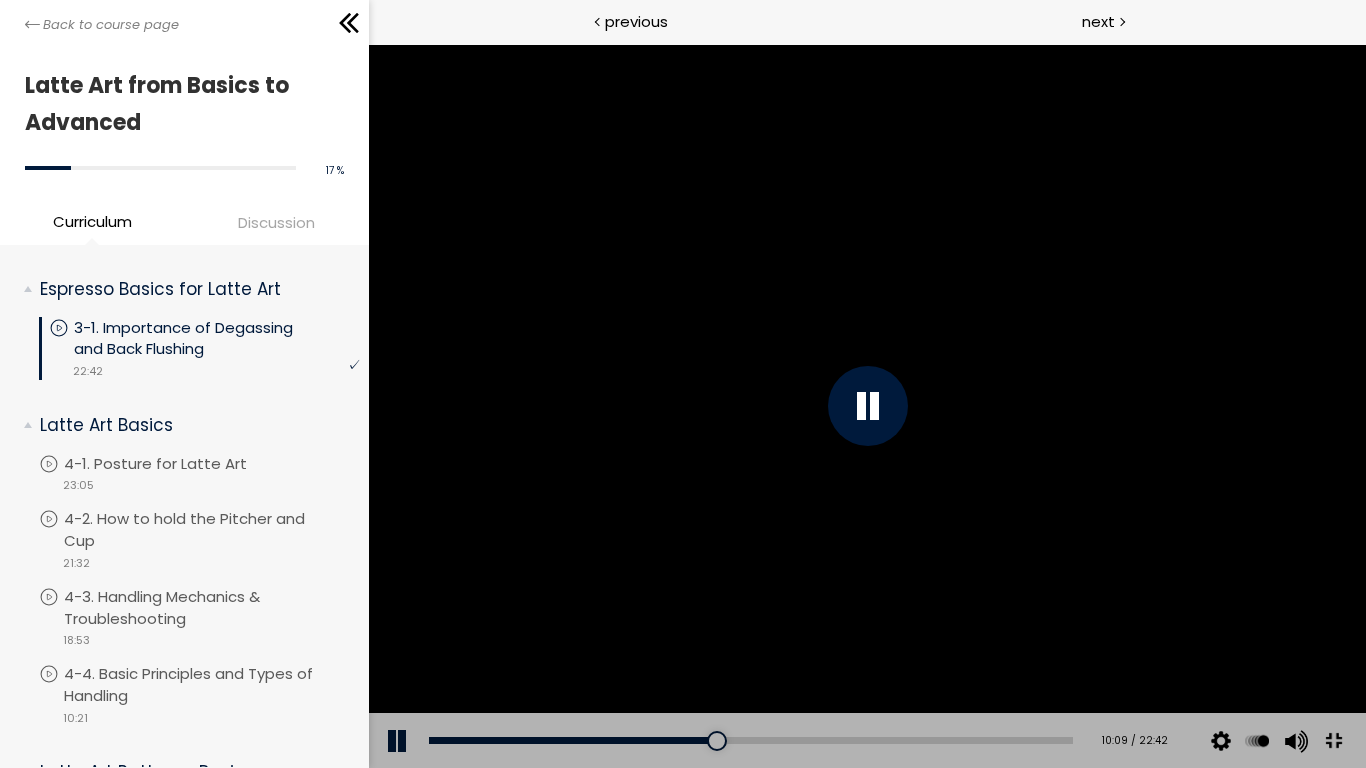 click at bounding box center (866, 406) 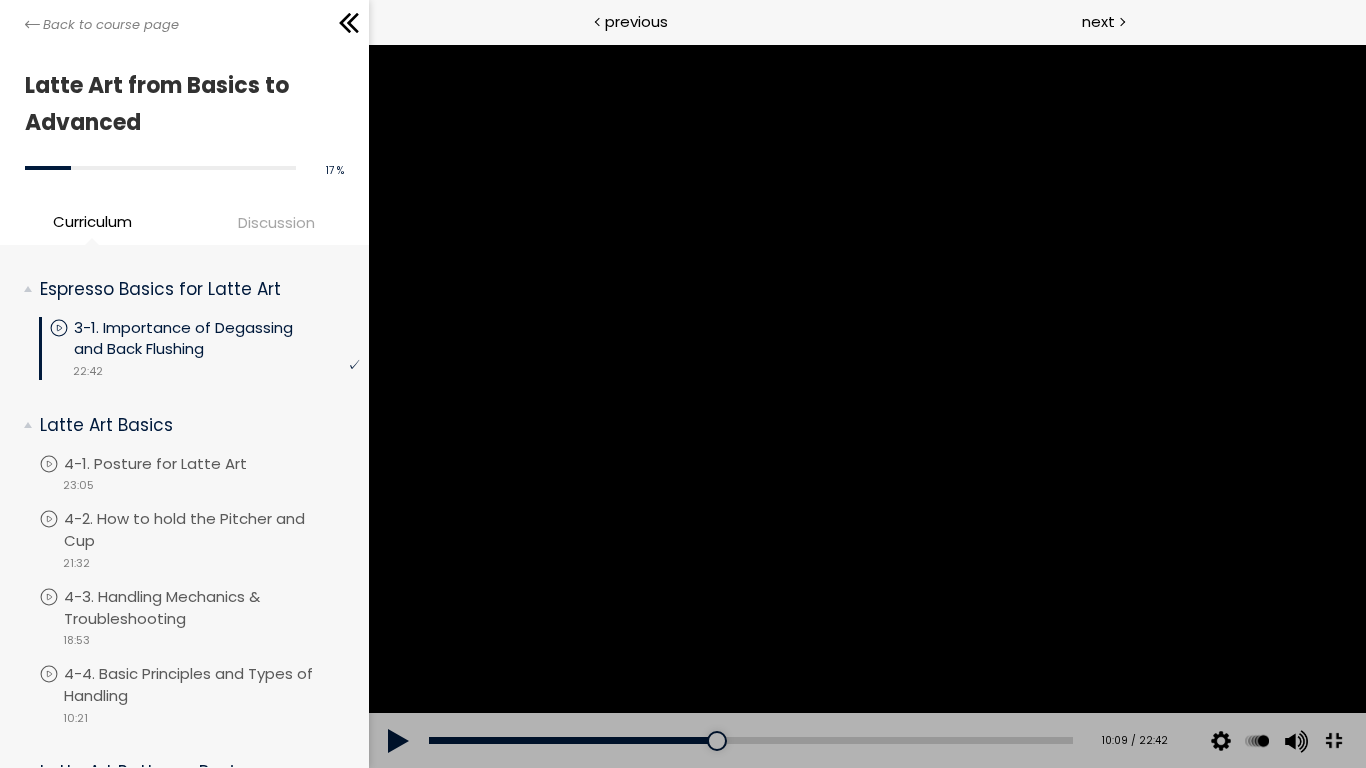 click at bounding box center (866, 406) 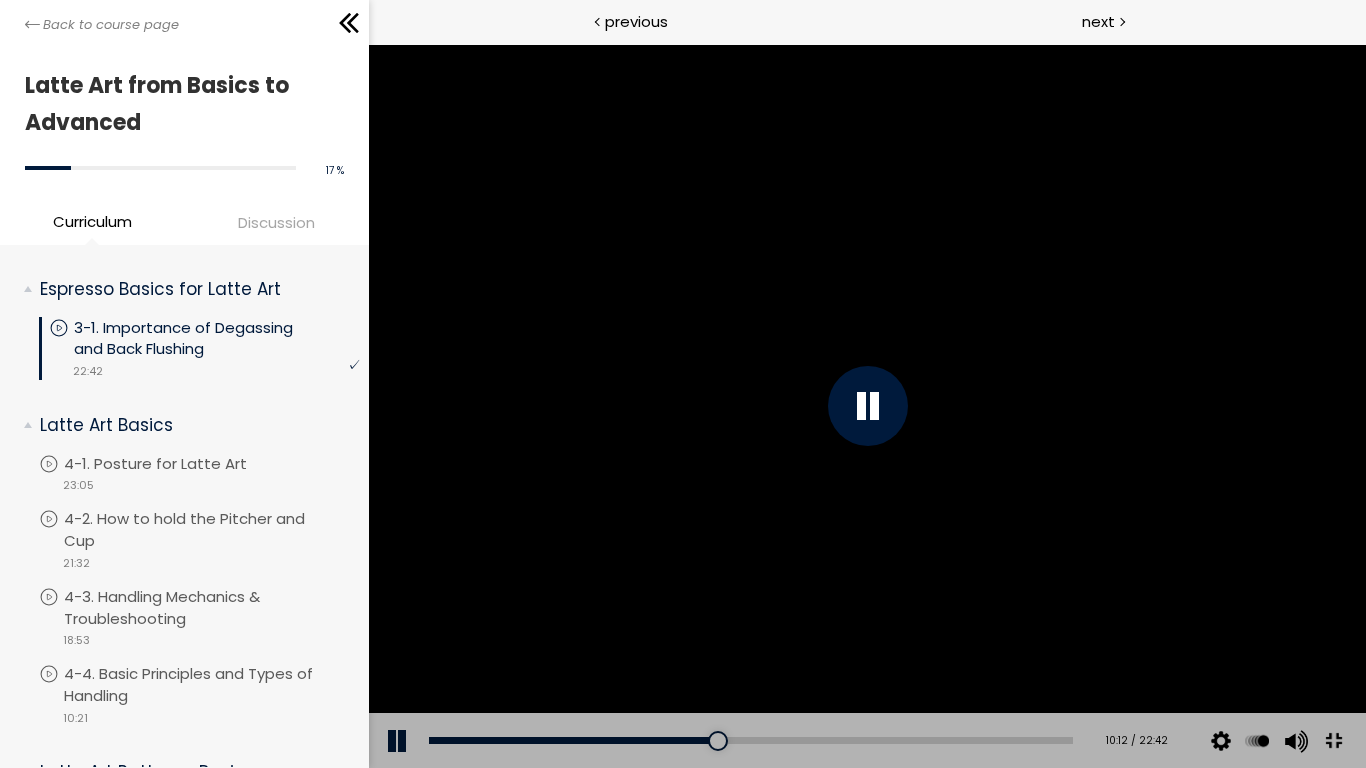 click at bounding box center (866, 406) 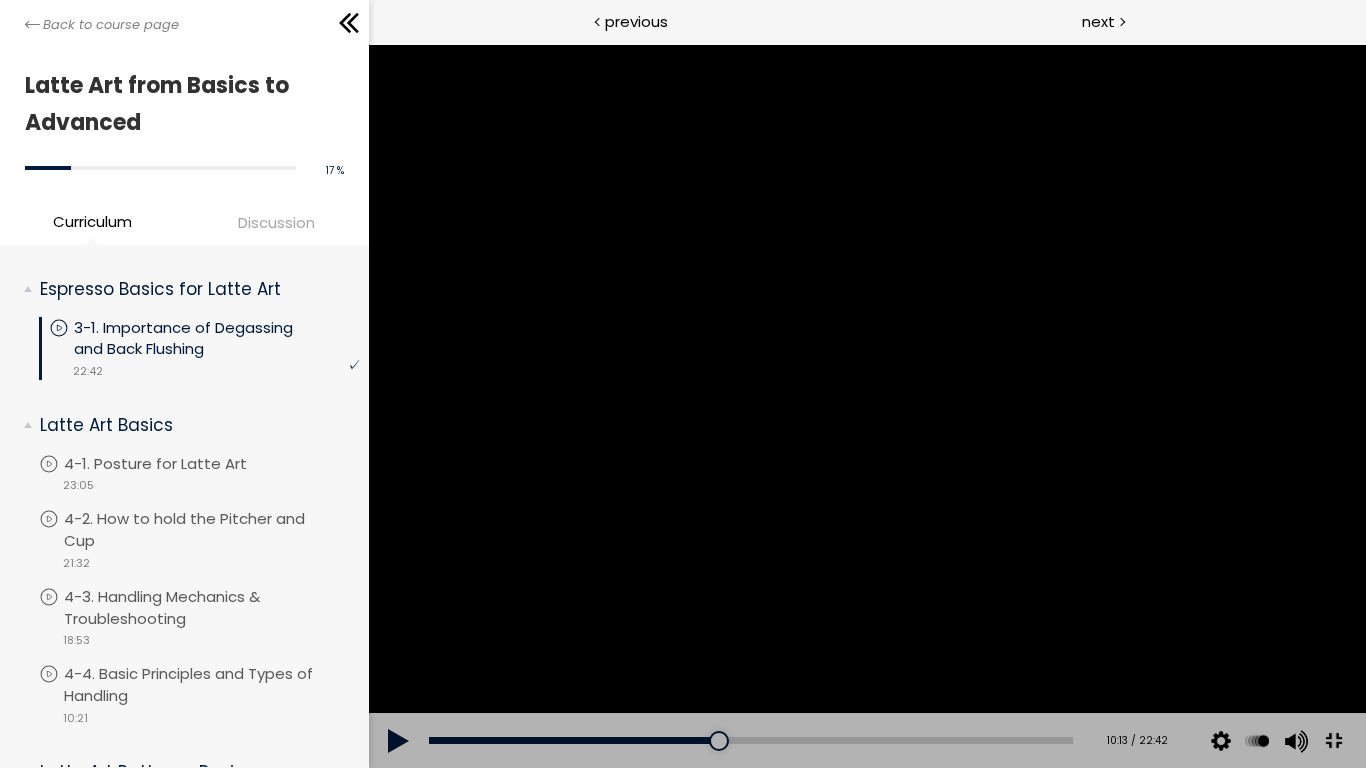 click at bounding box center [866, 406] 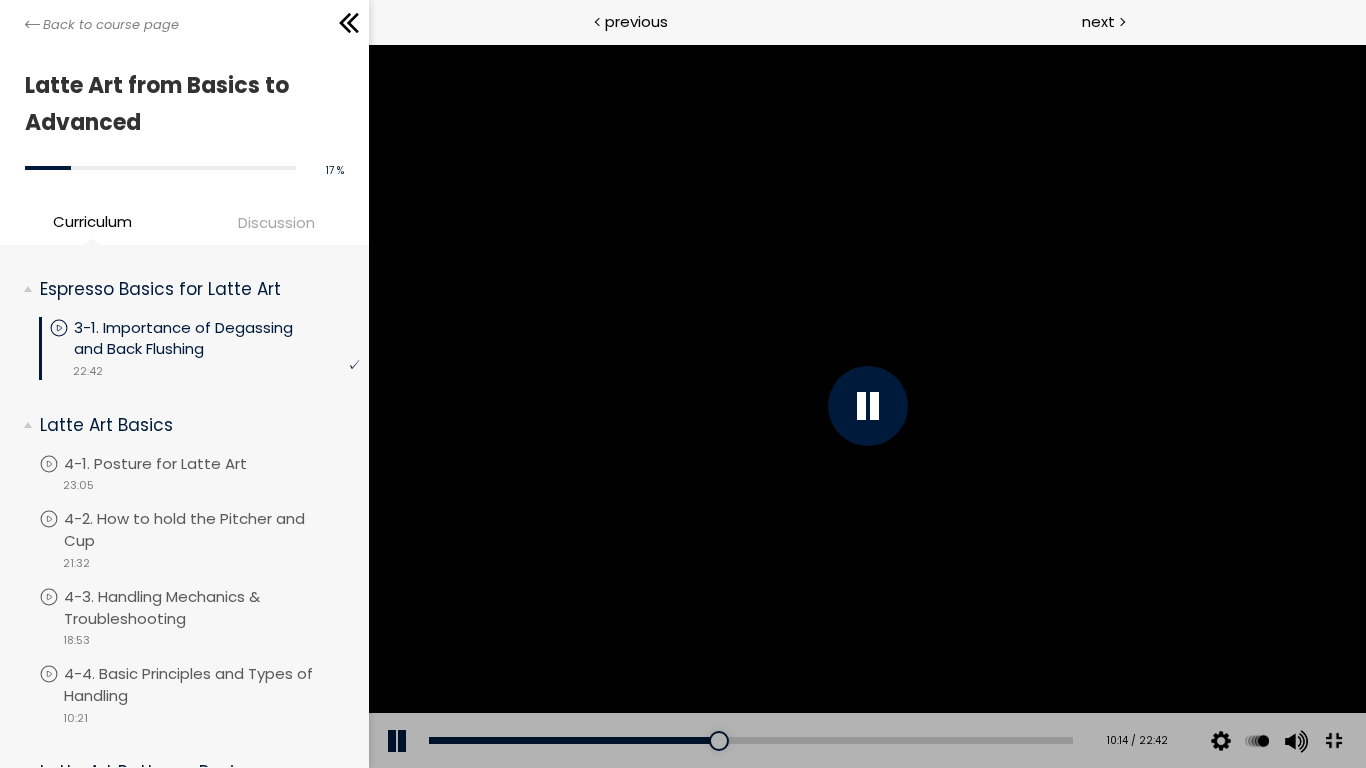 click at bounding box center [866, 406] 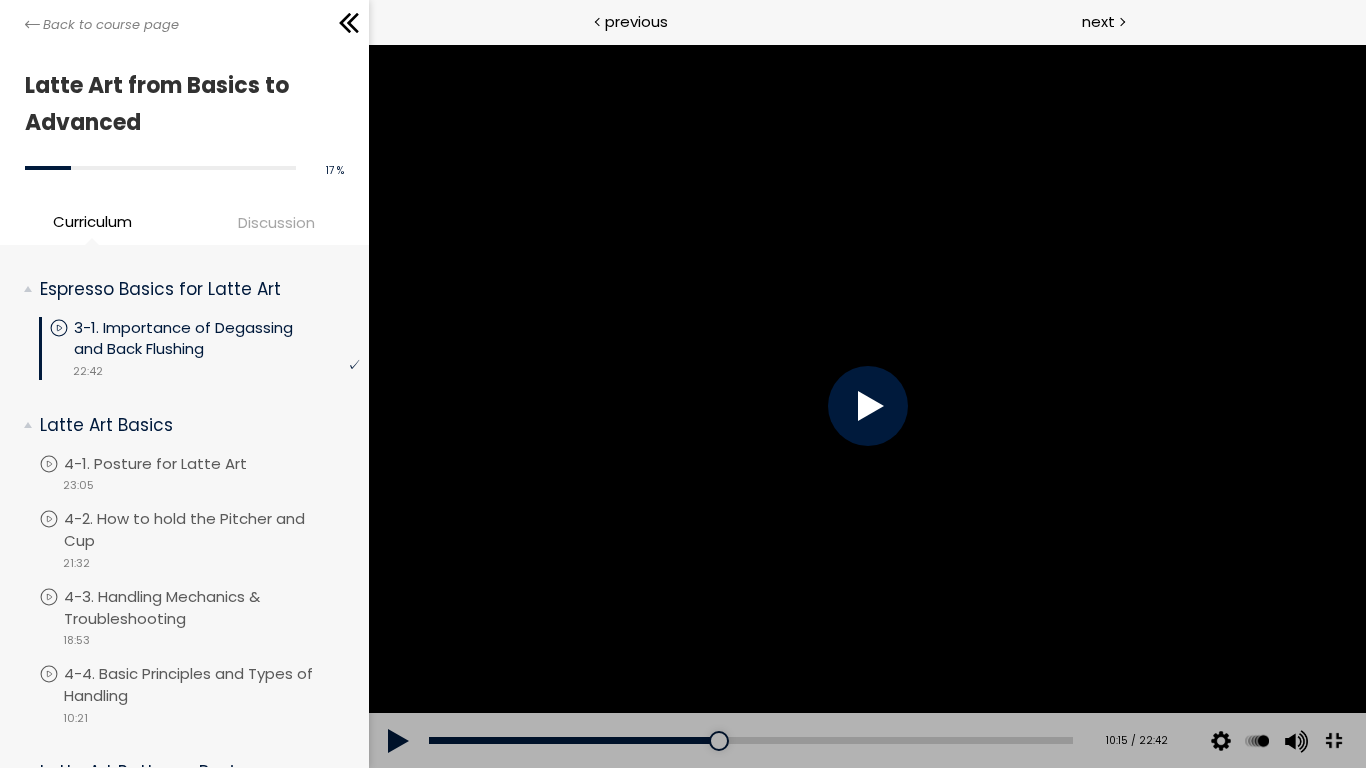 click at bounding box center [866, 406] 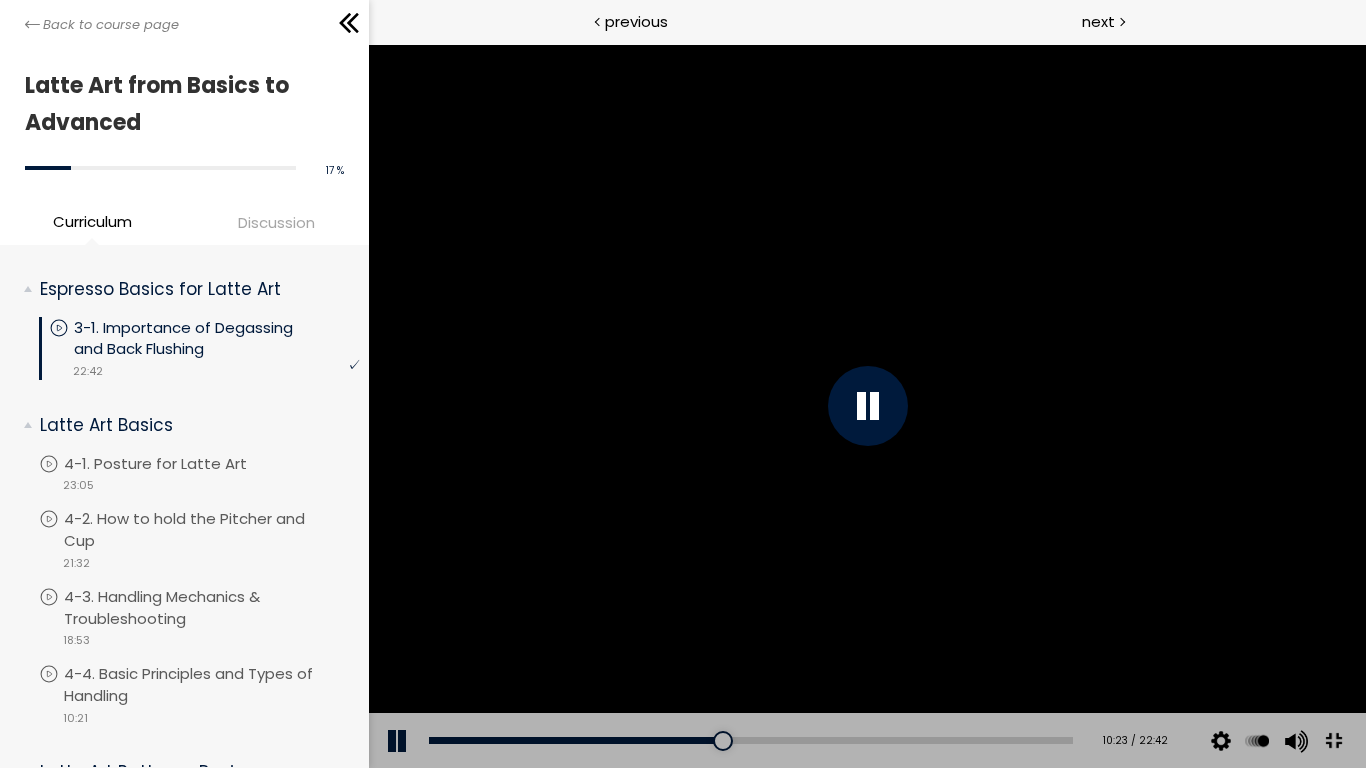 click at bounding box center (866, 406) 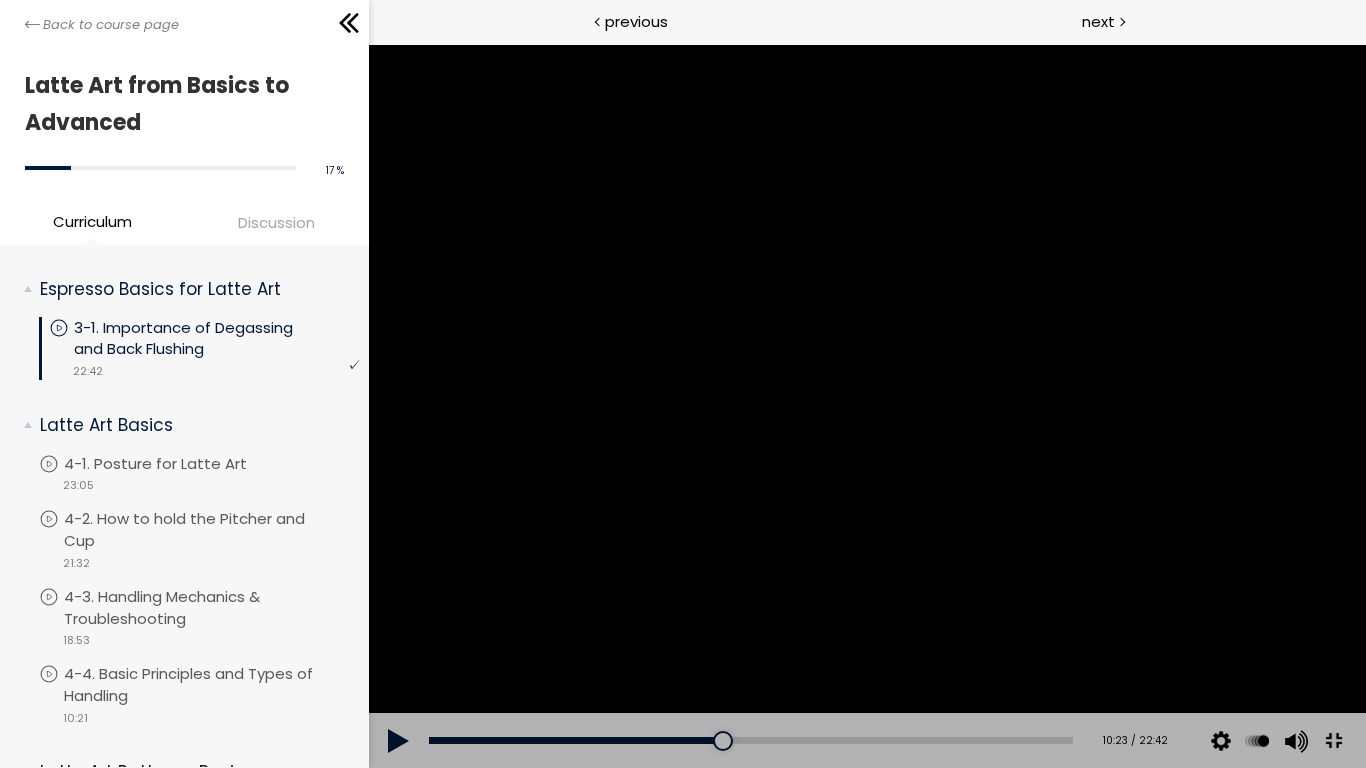 click at bounding box center (866, 406) 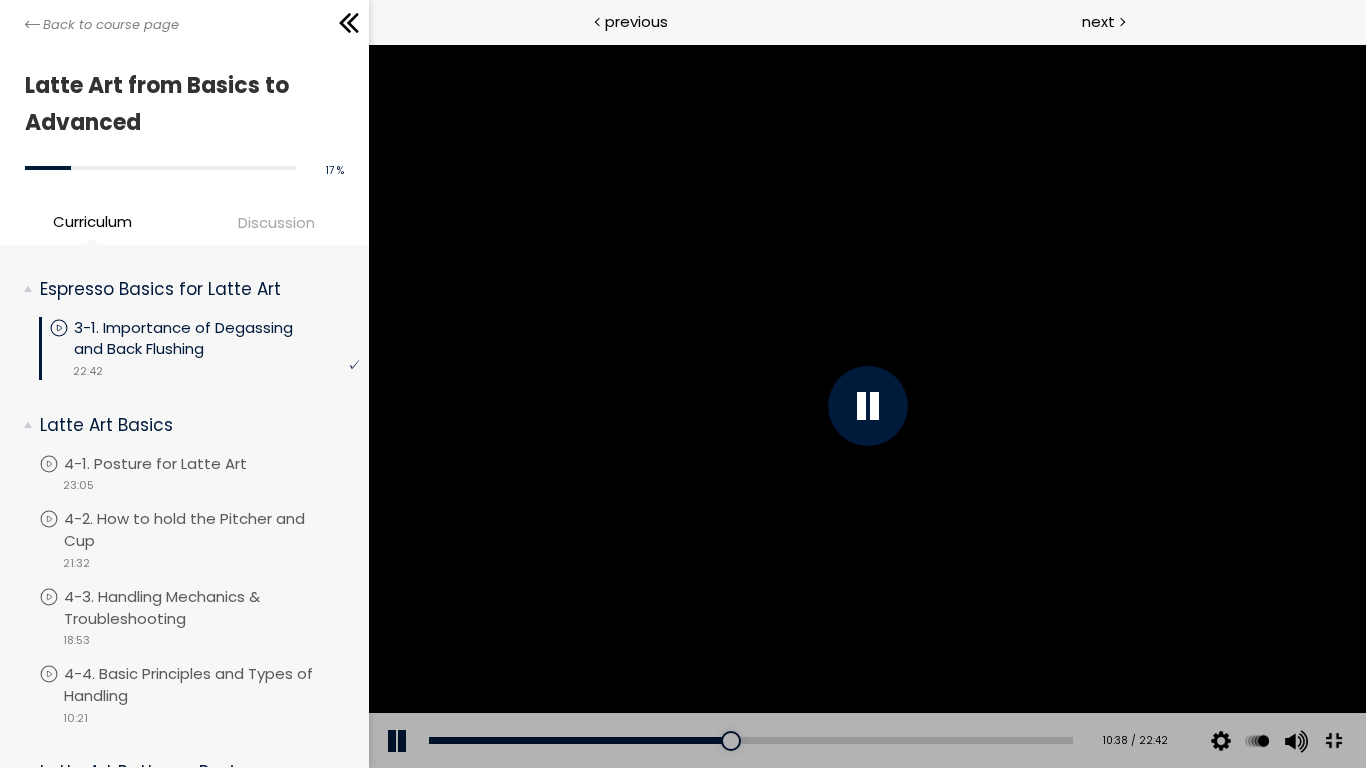 click at bounding box center [866, 406] 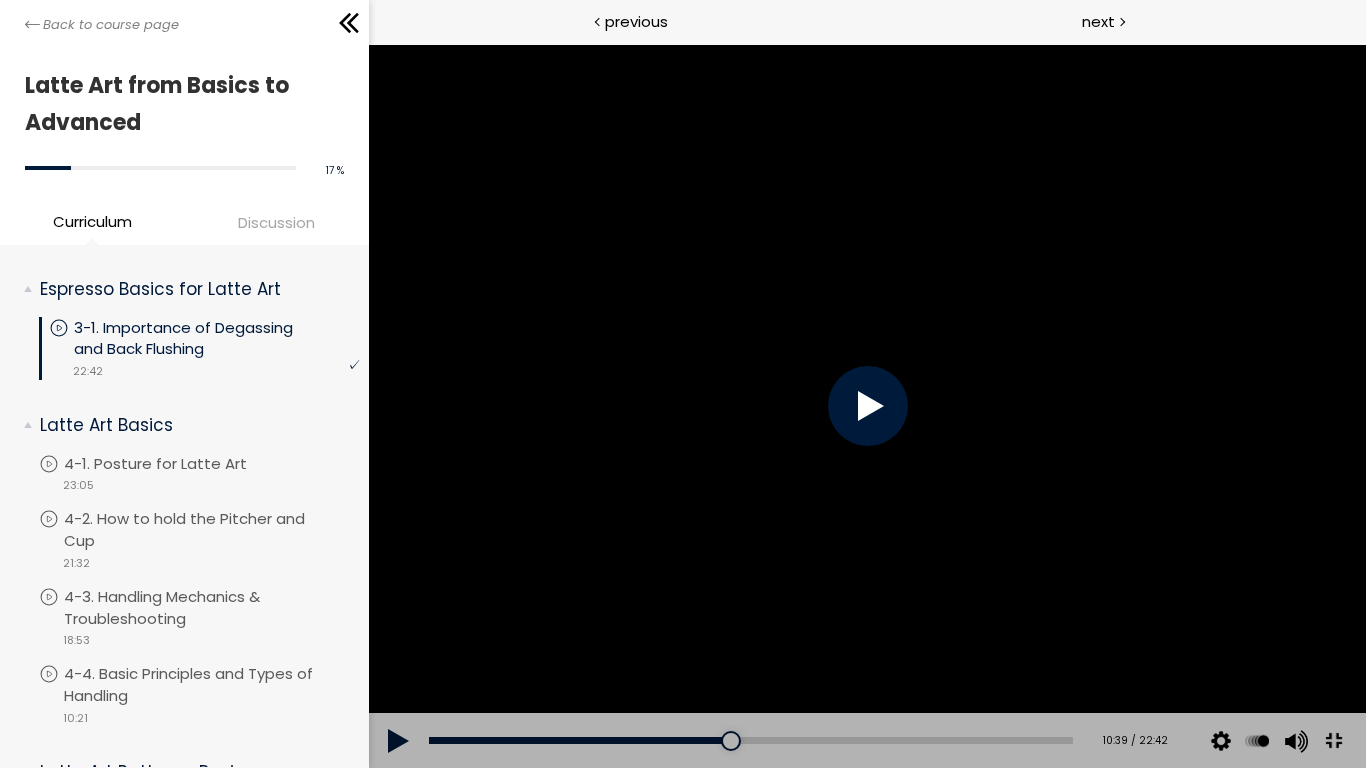 click at bounding box center (866, 406) 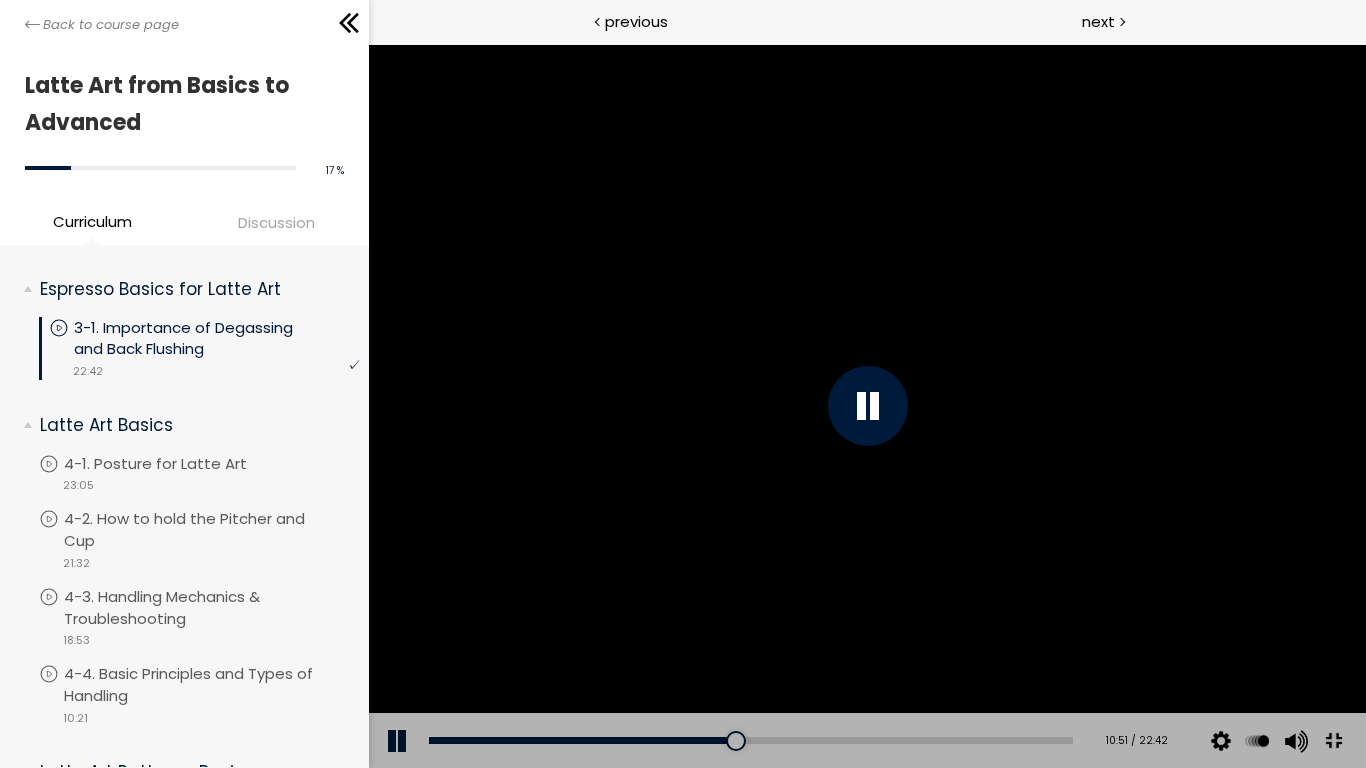 click at bounding box center [866, 406] 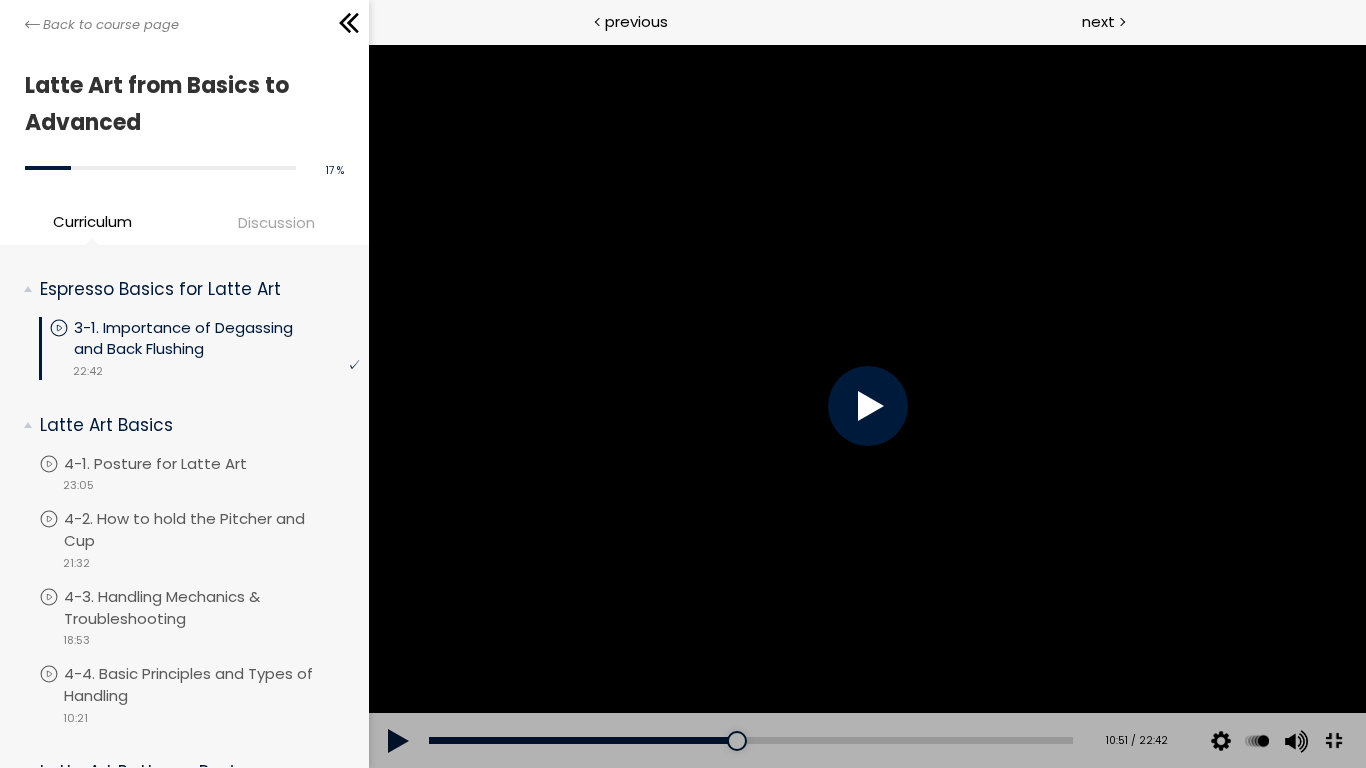 click at bounding box center [866, 406] 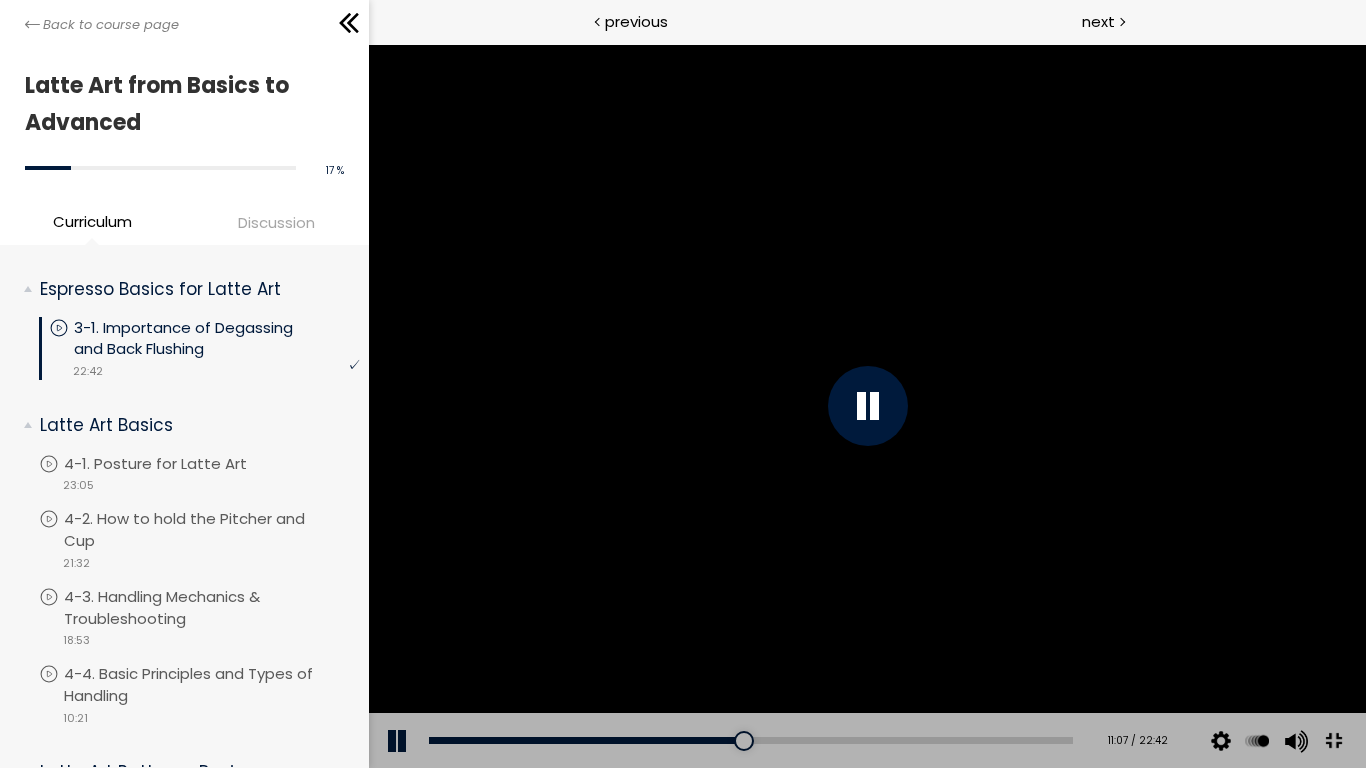 click at bounding box center [866, 406] 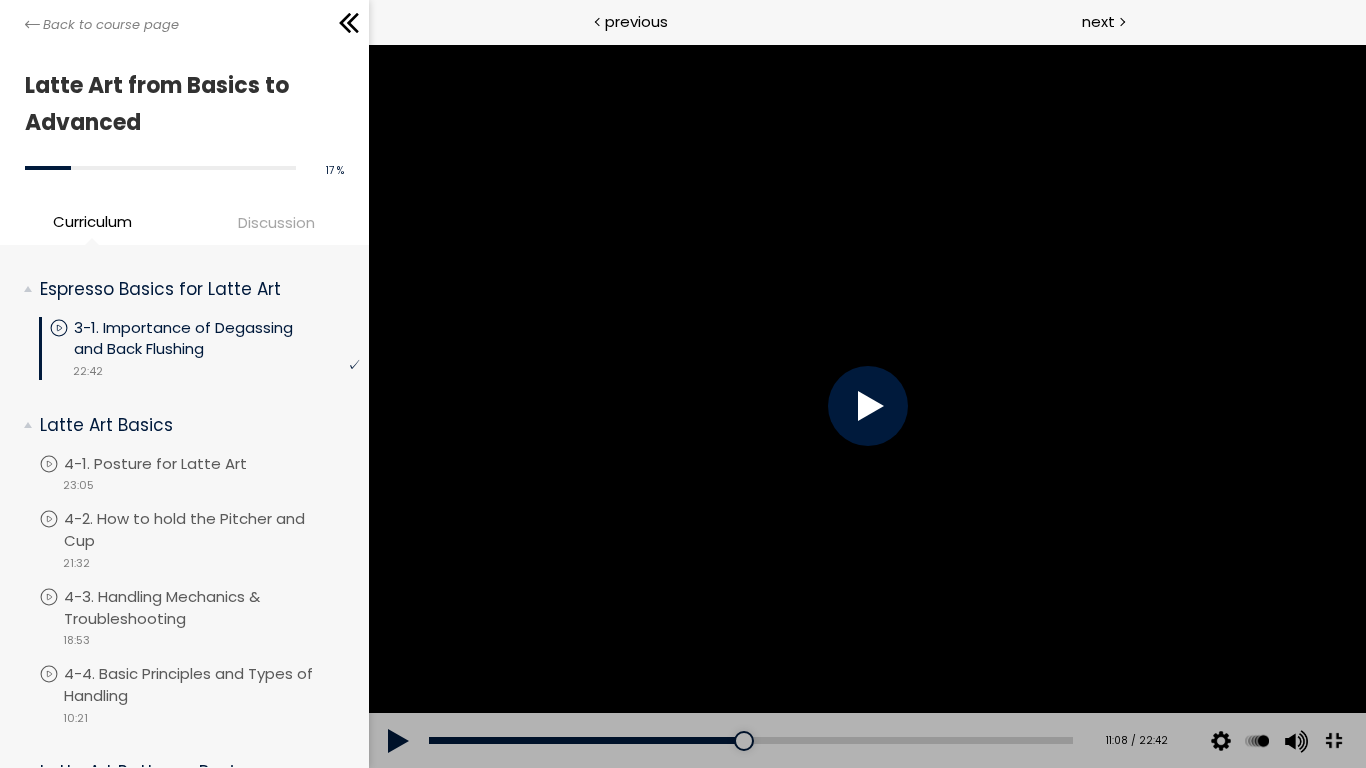 click at bounding box center (866, 406) 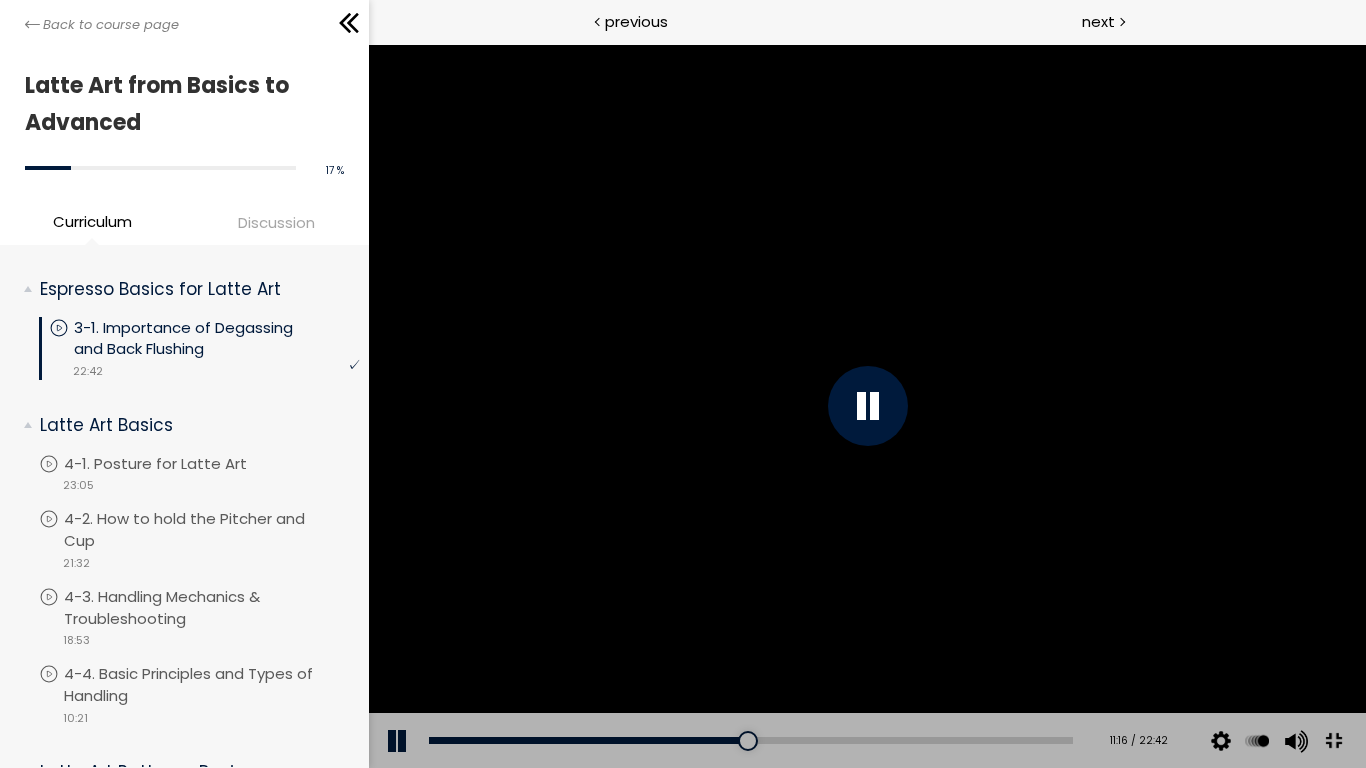 click at bounding box center (866, 406) 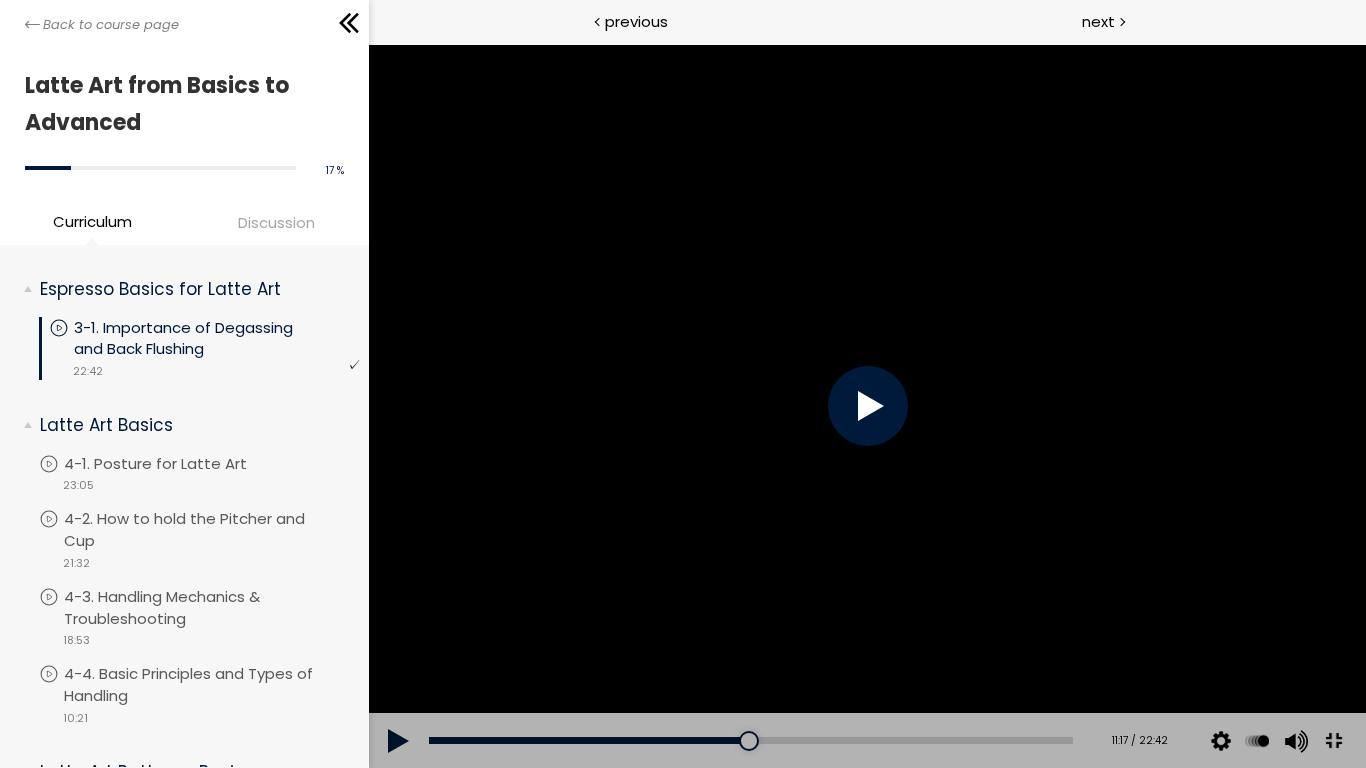 click at bounding box center [866, 406] 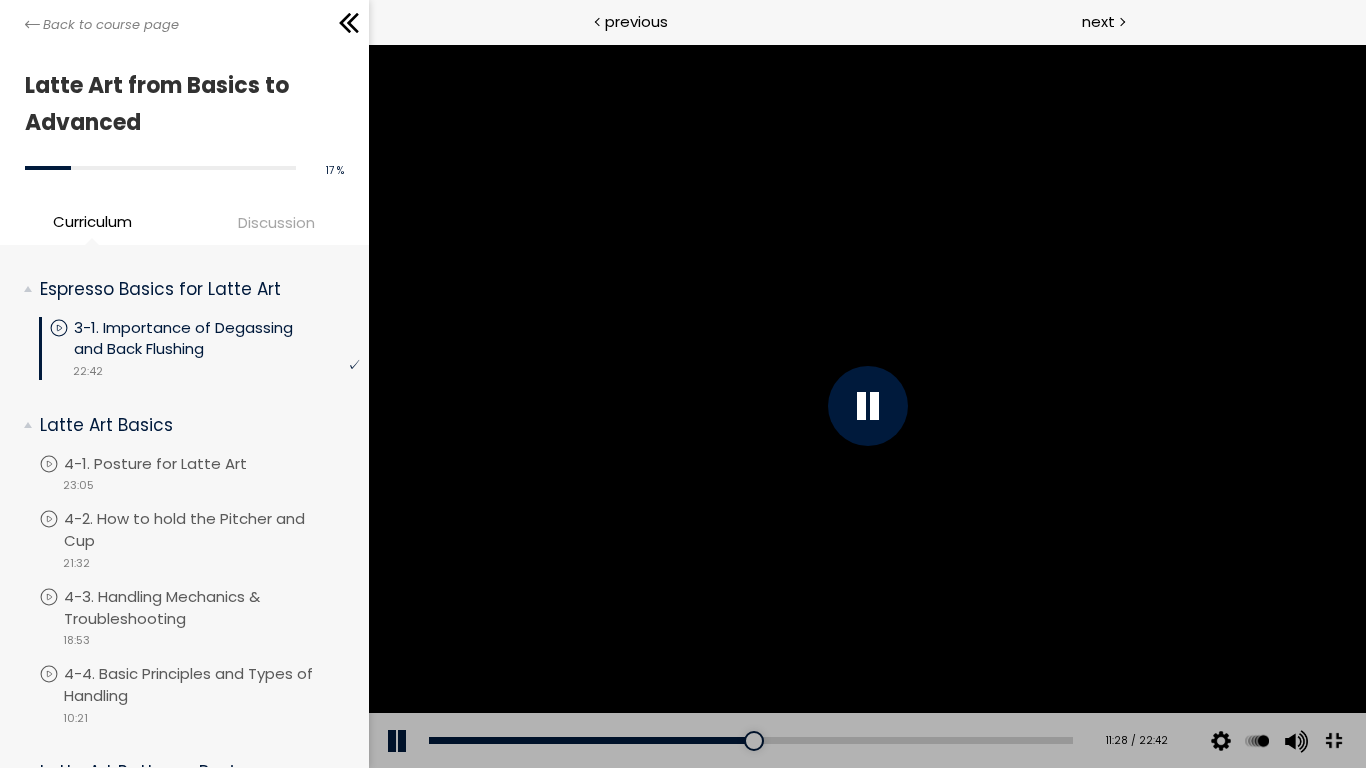 click at bounding box center [866, 406] 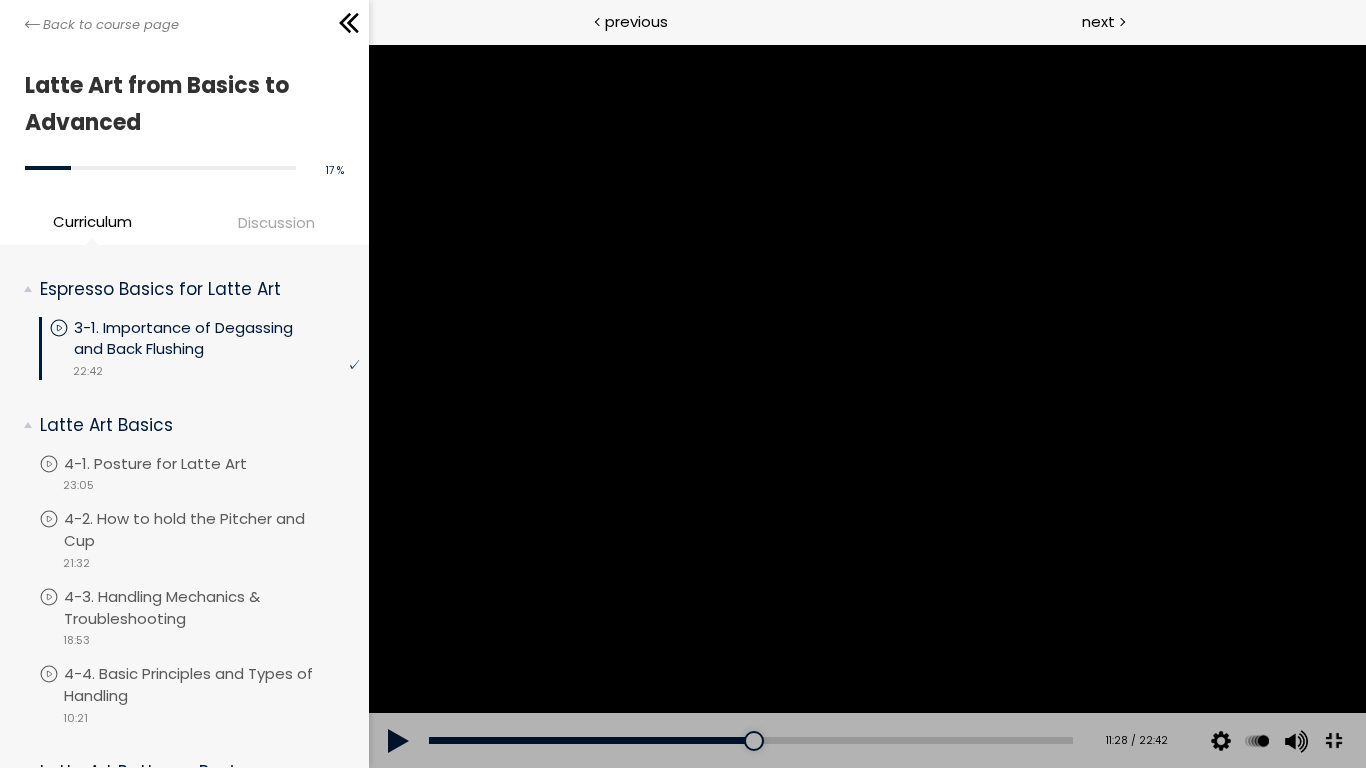 click at bounding box center (866, 406) 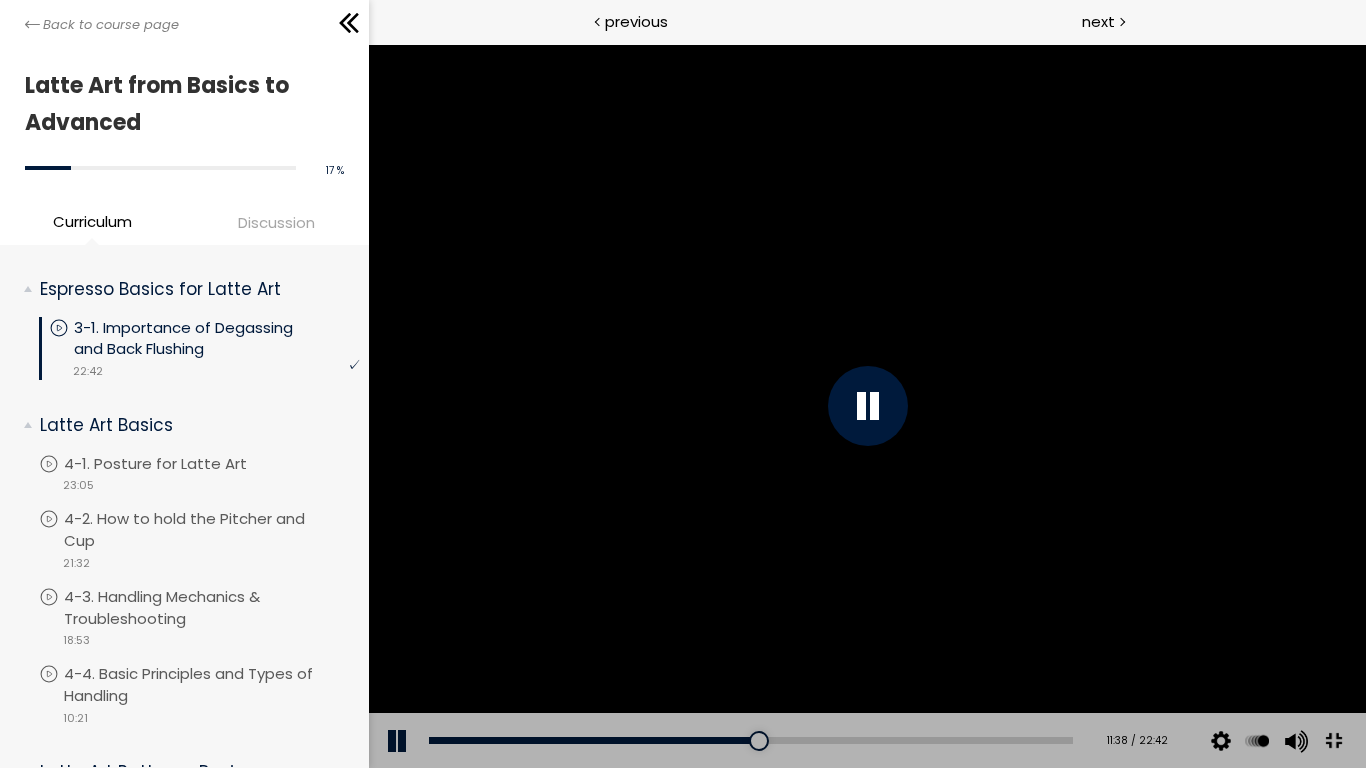 click at bounding box center [866, 406] 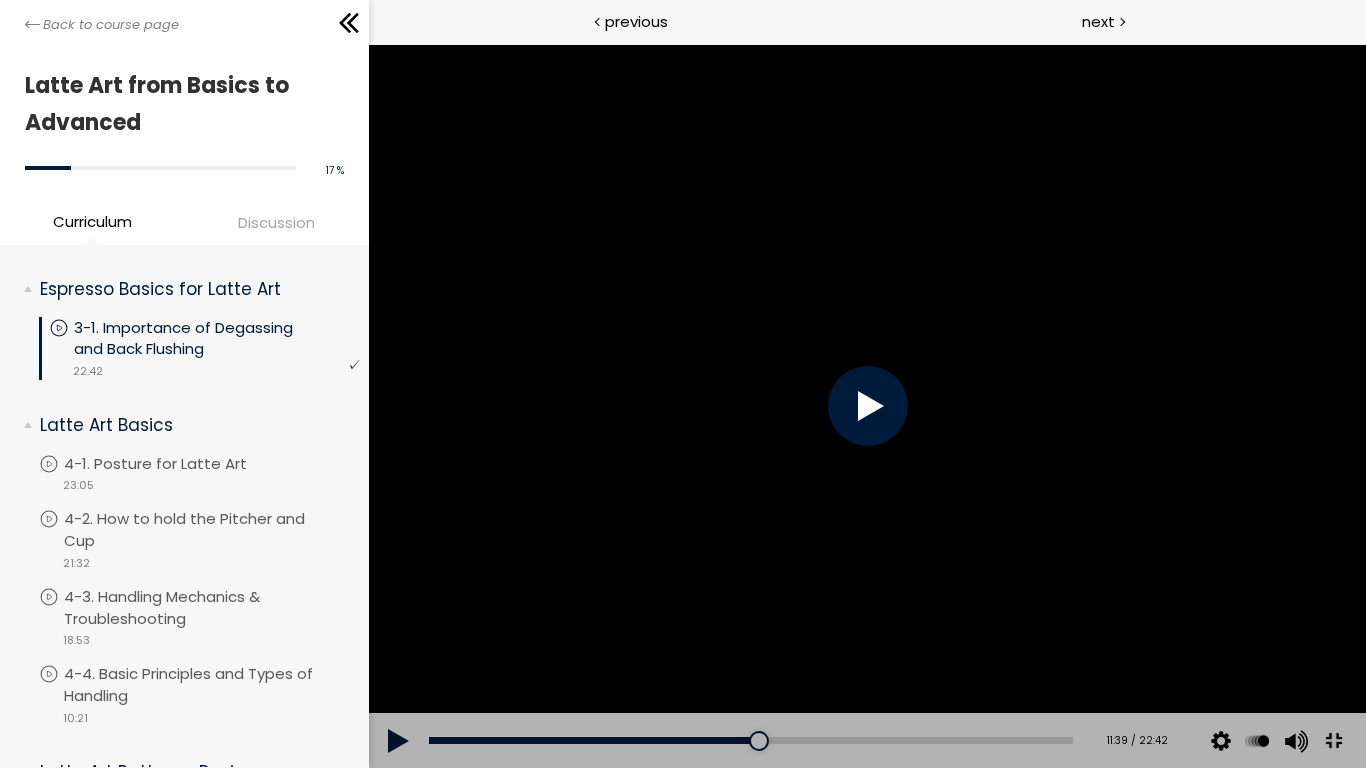 click at bounding box center (866, 406) 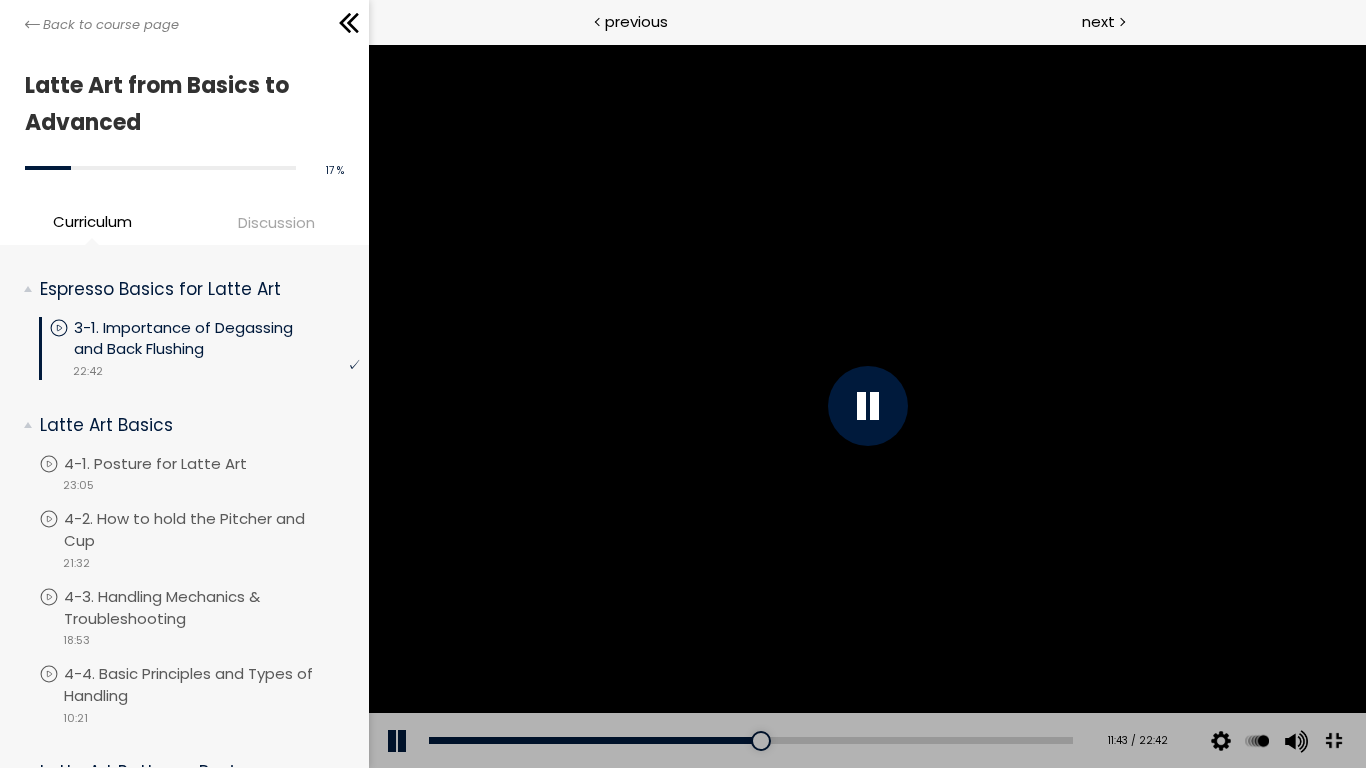 click at bounding box center (866, 406) 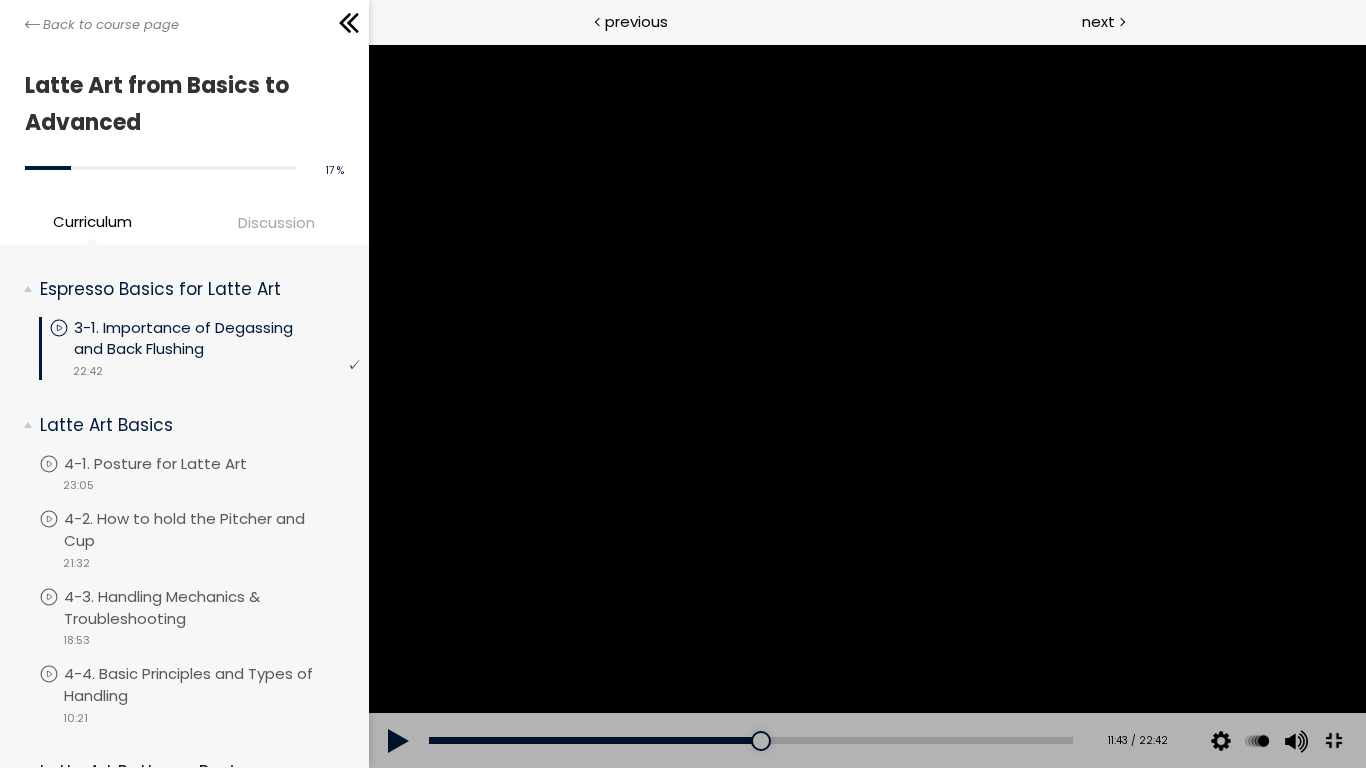 click at bounding box center (866, 406) 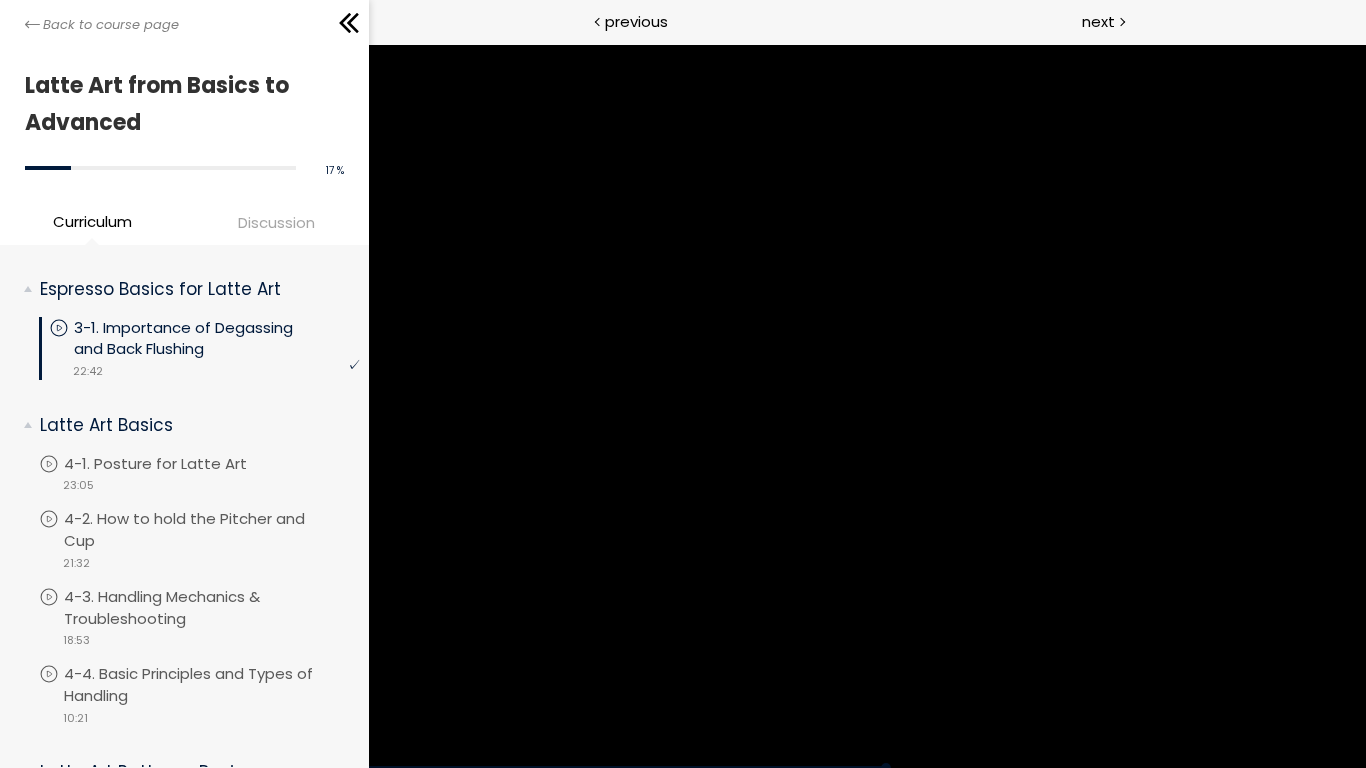 click at bounding box center [866, 406] 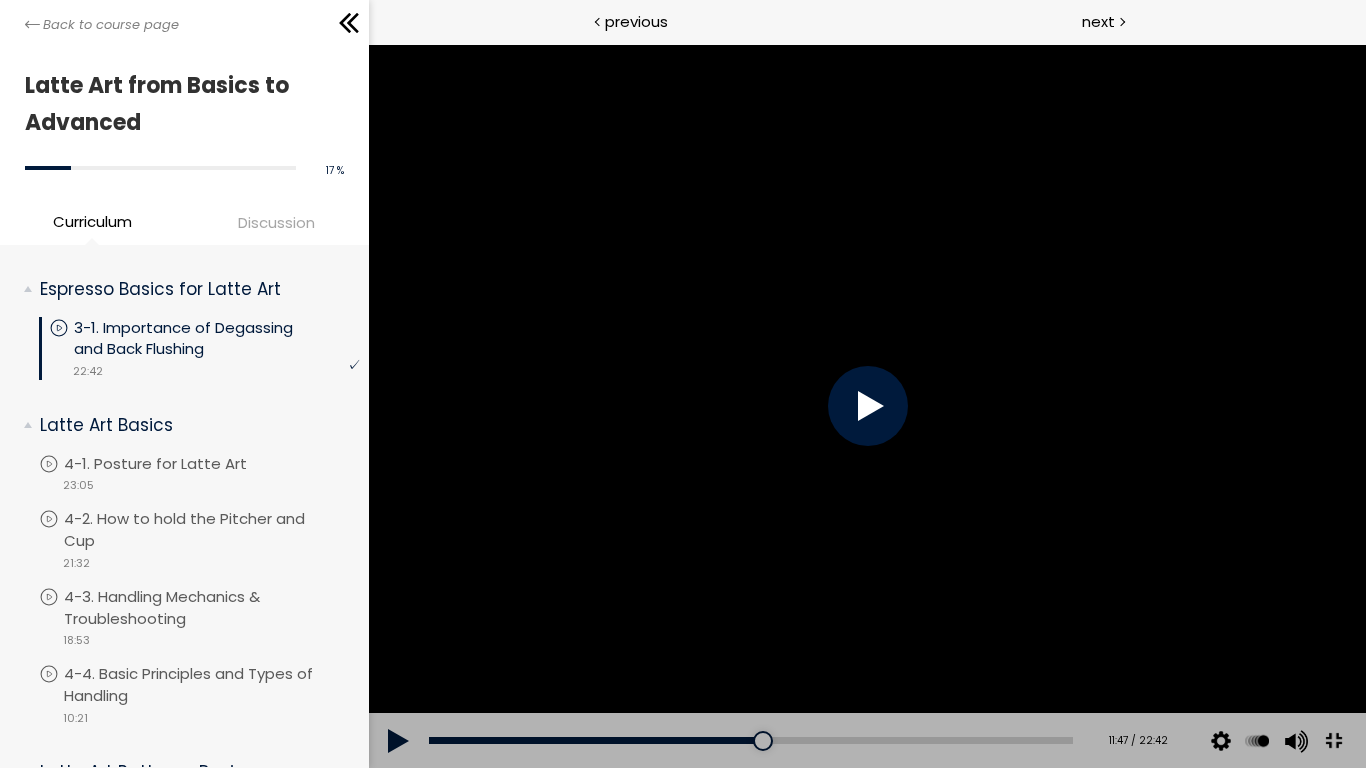 click at bounding box center [866, 406] 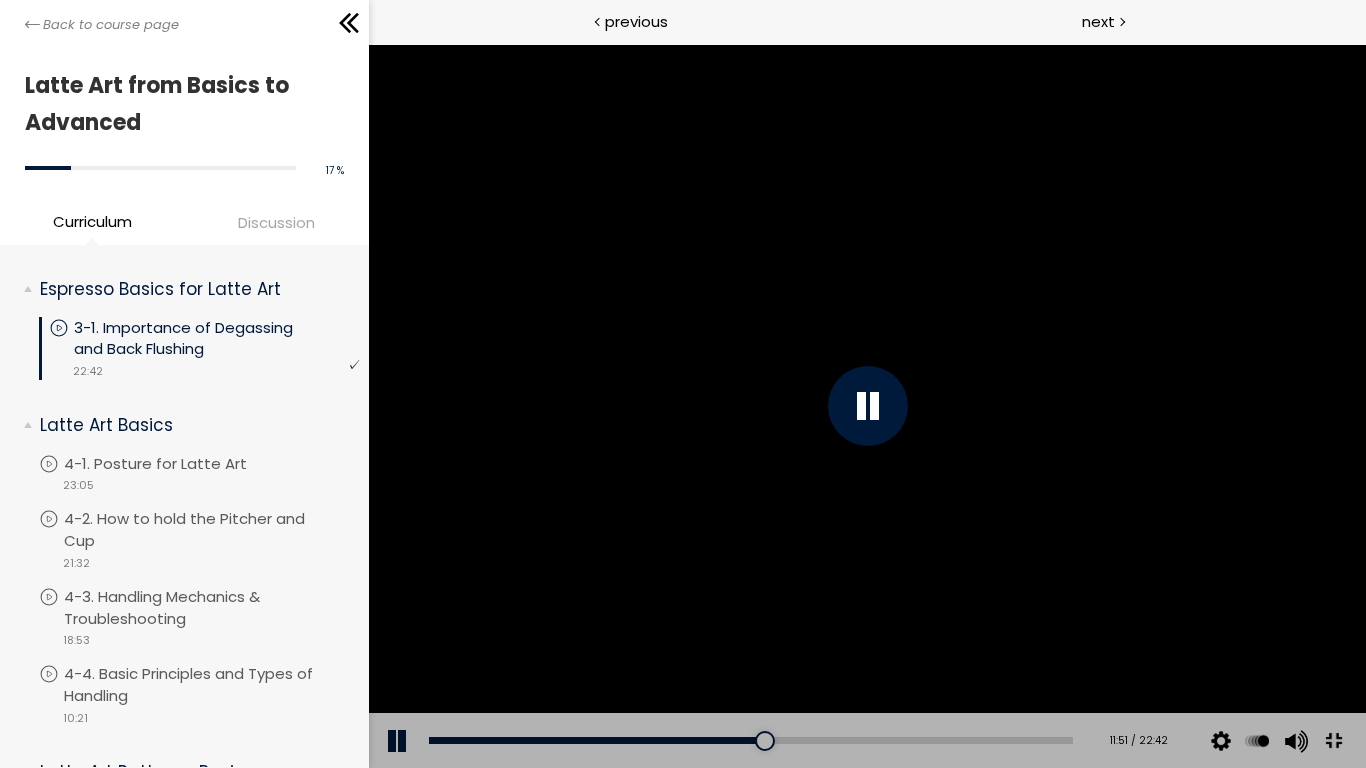 click at bounding box center [866, 406] 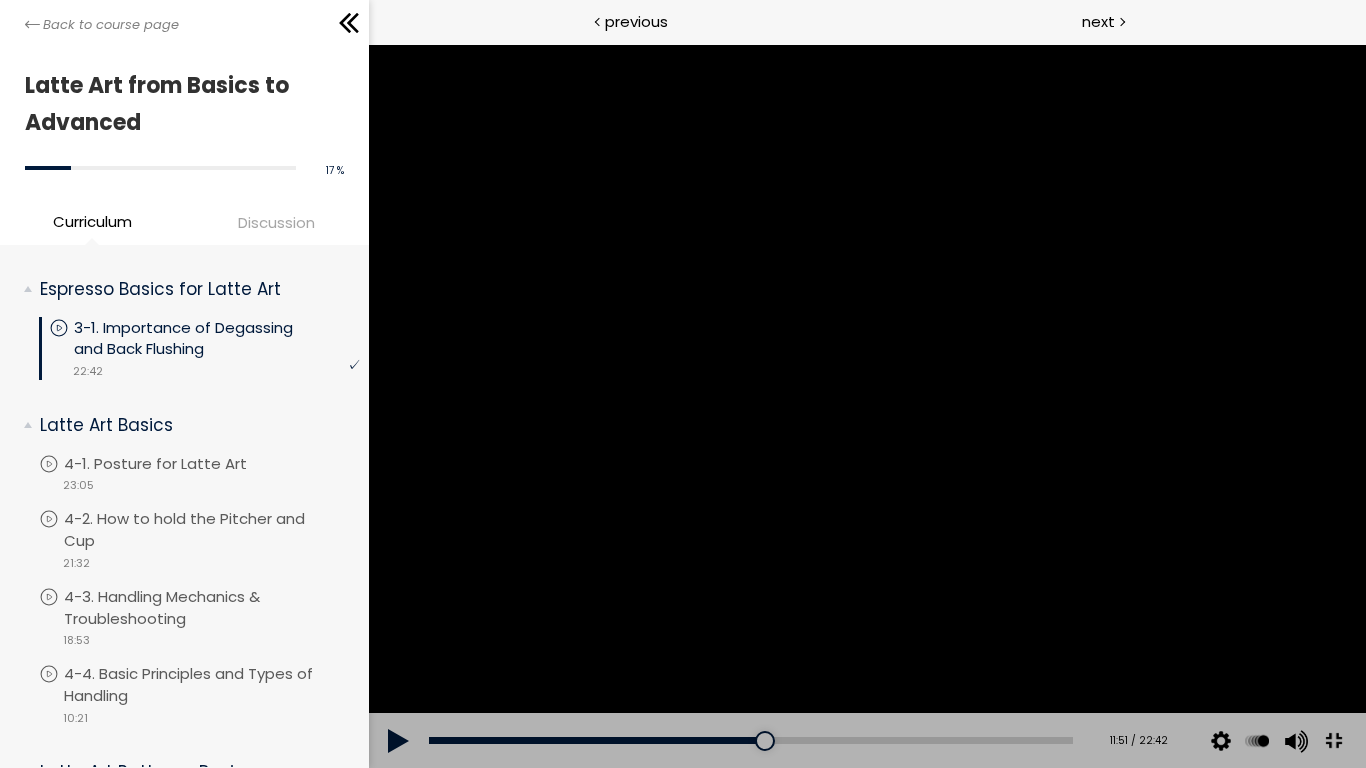 click at bounding box center (866, 406) 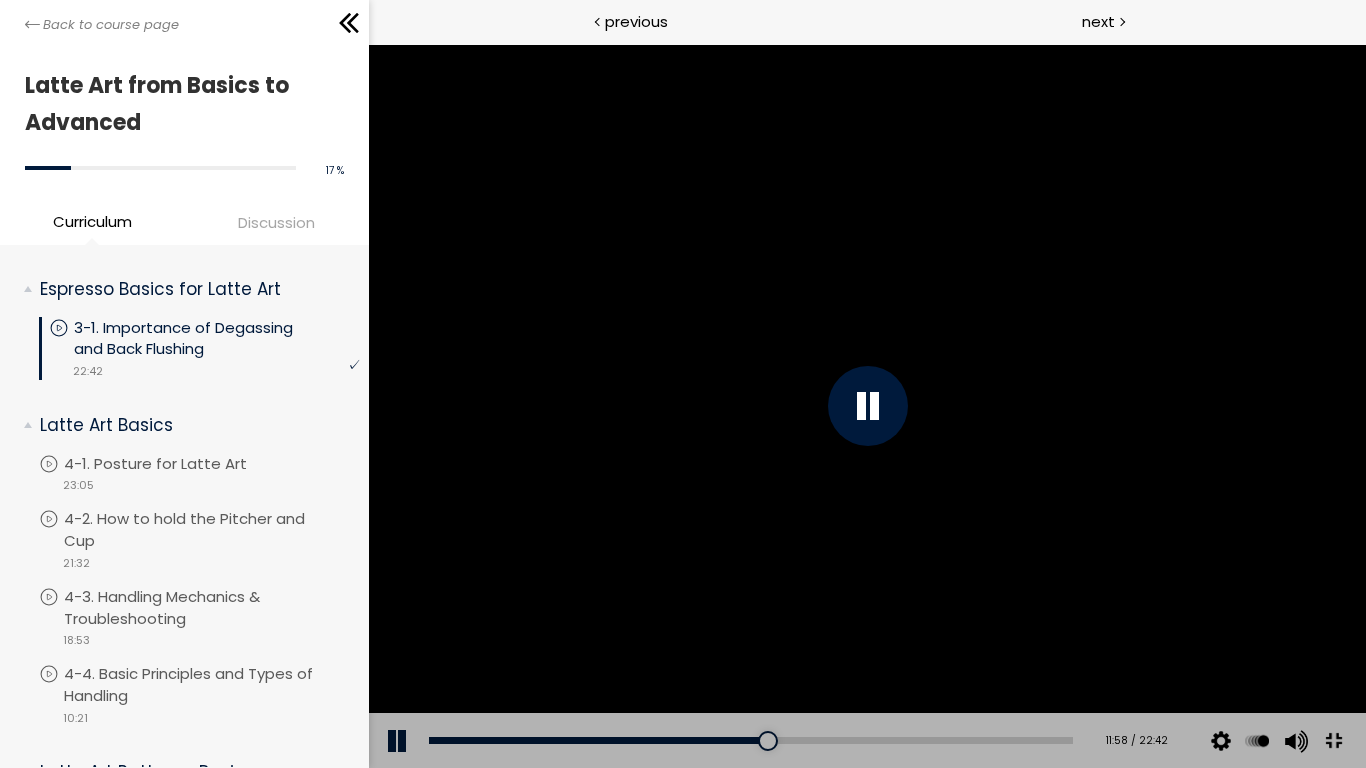 click at bounding box center [866, 406] 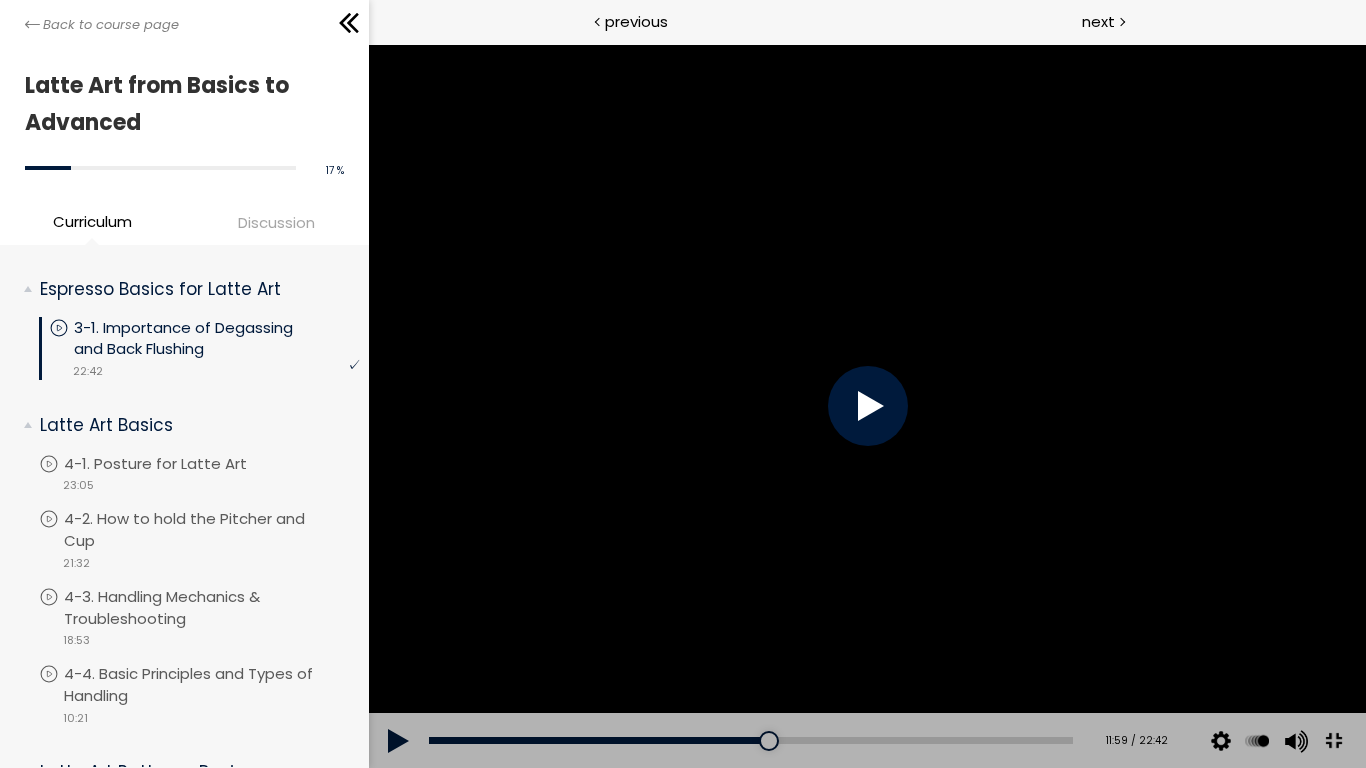 click at bounding box center [866, 406] 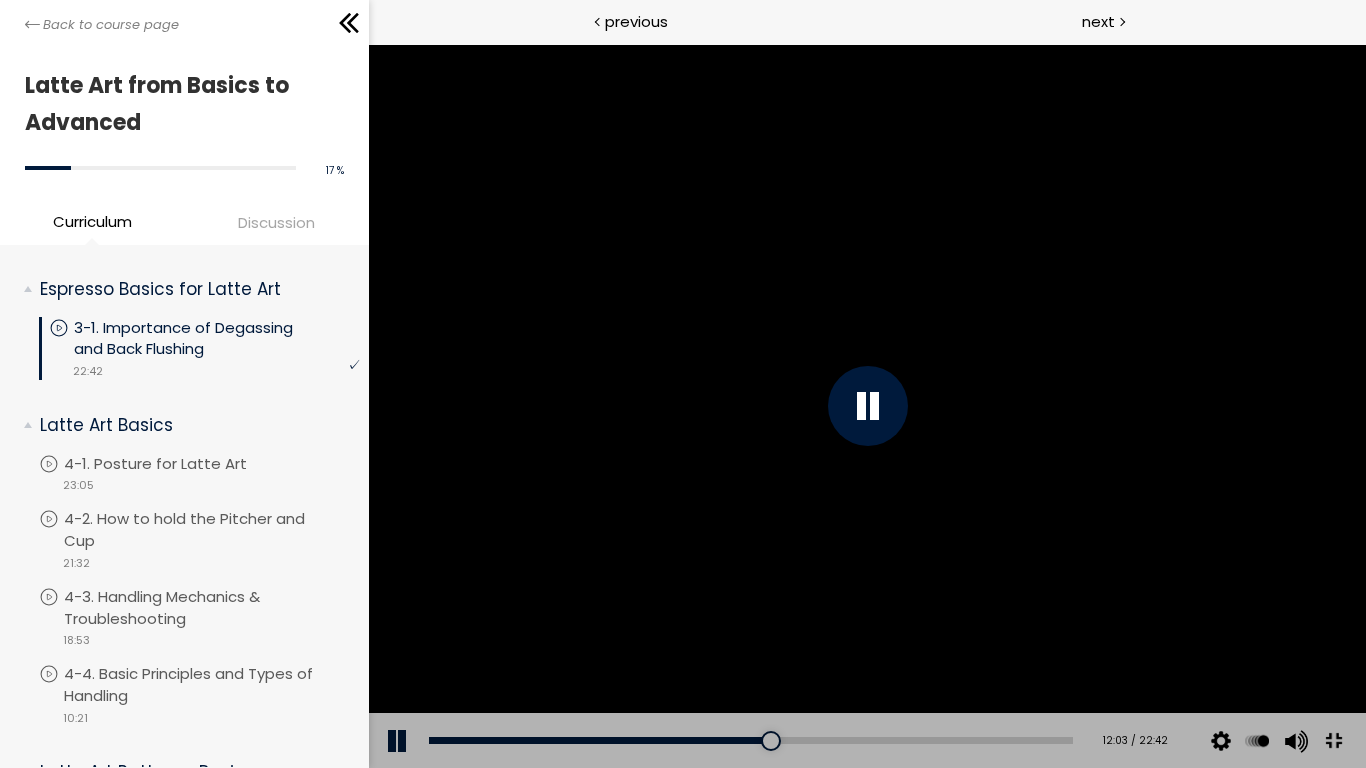click at bounding box center (866, 406) 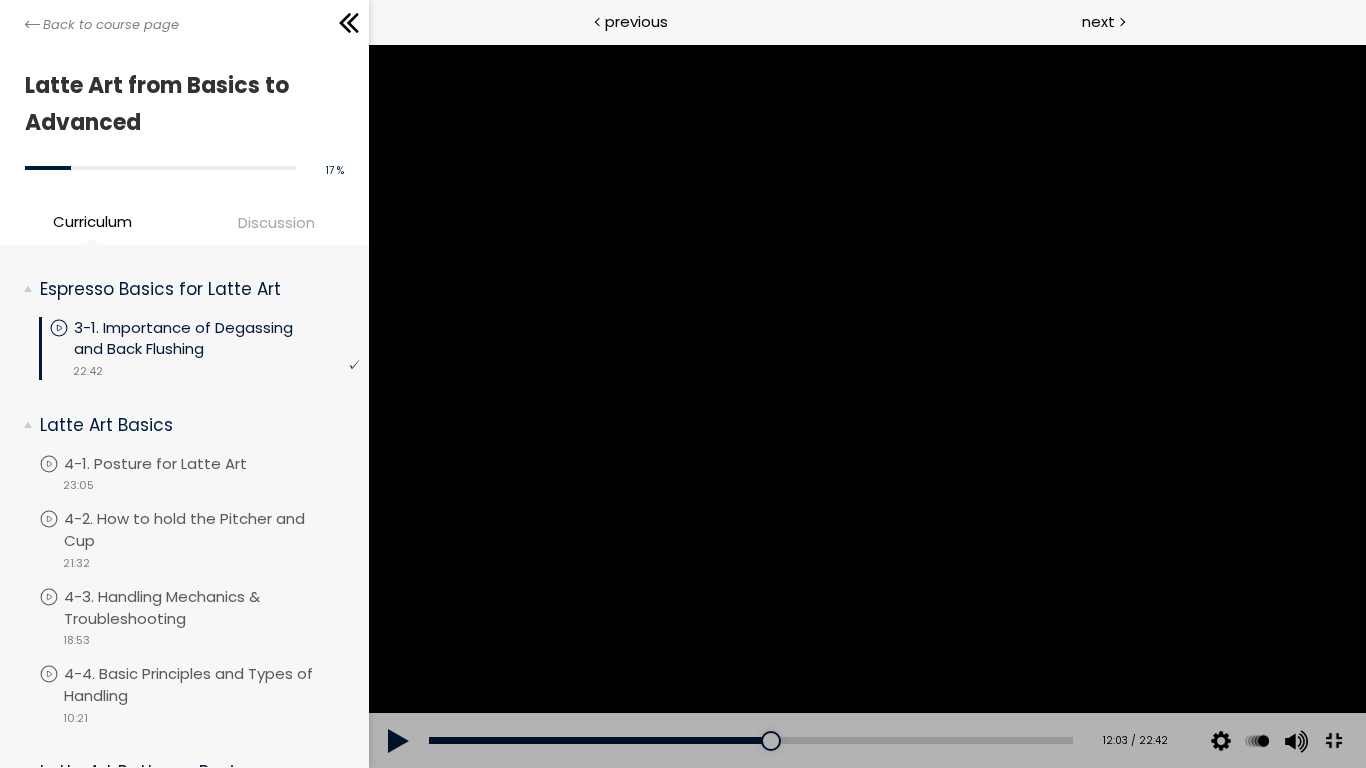 click at bounding box center (866, 406) 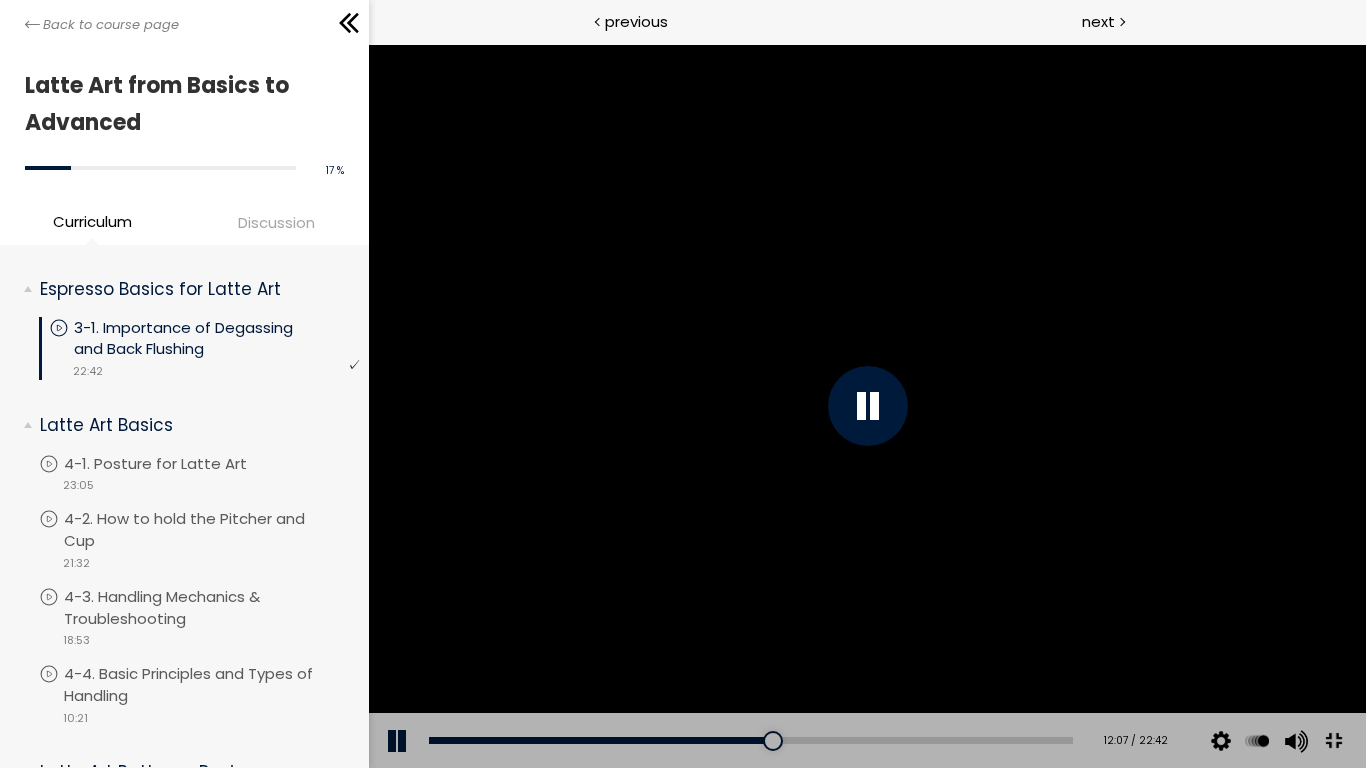 click at bounding box center [866, 406] 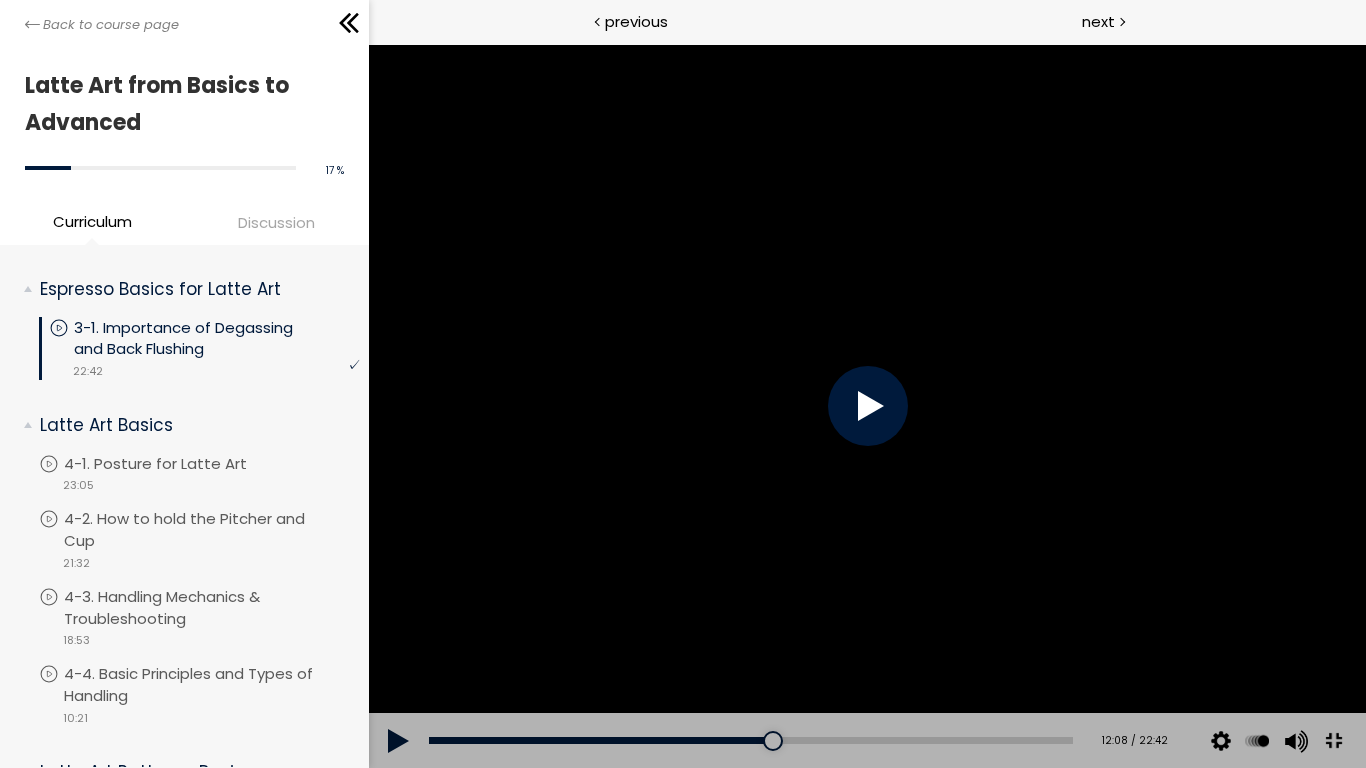 click at bounding box center (866, 406) 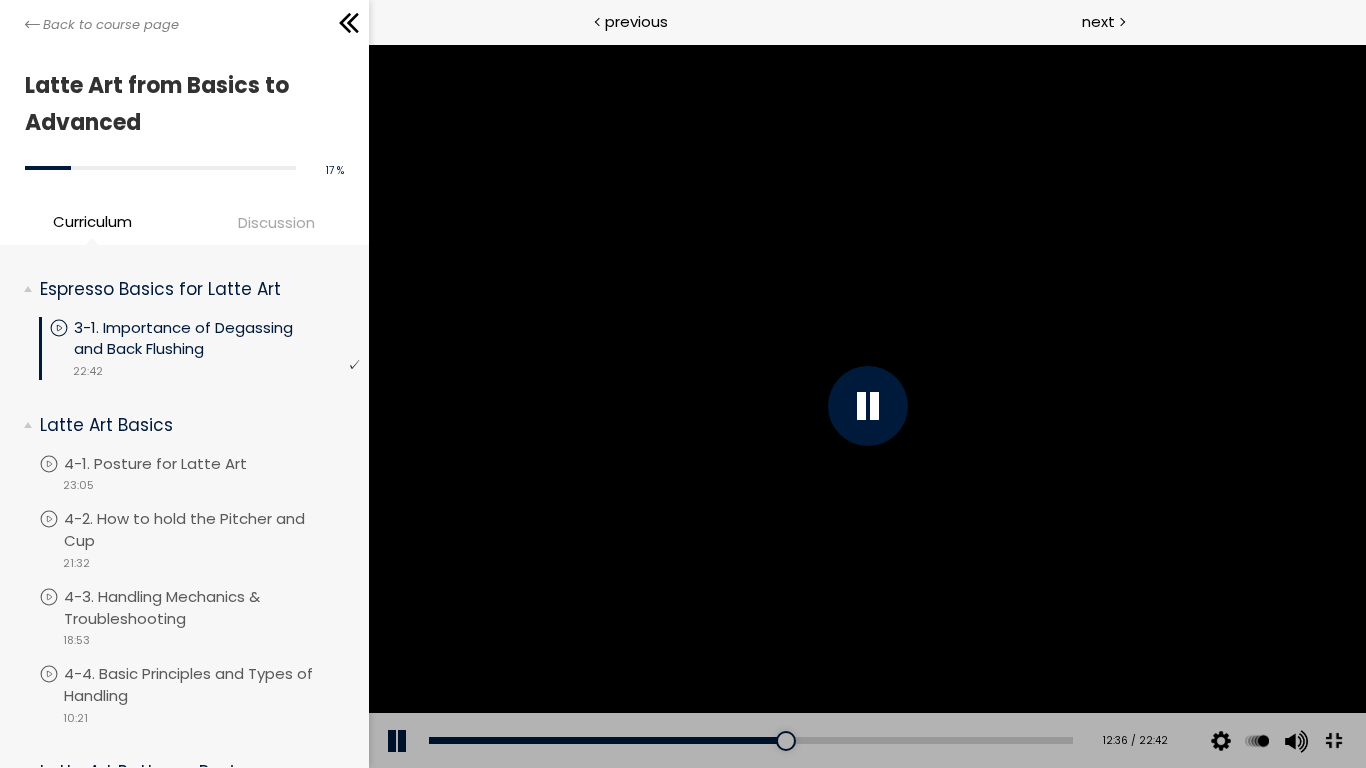 click at bounding box center (866, 406) 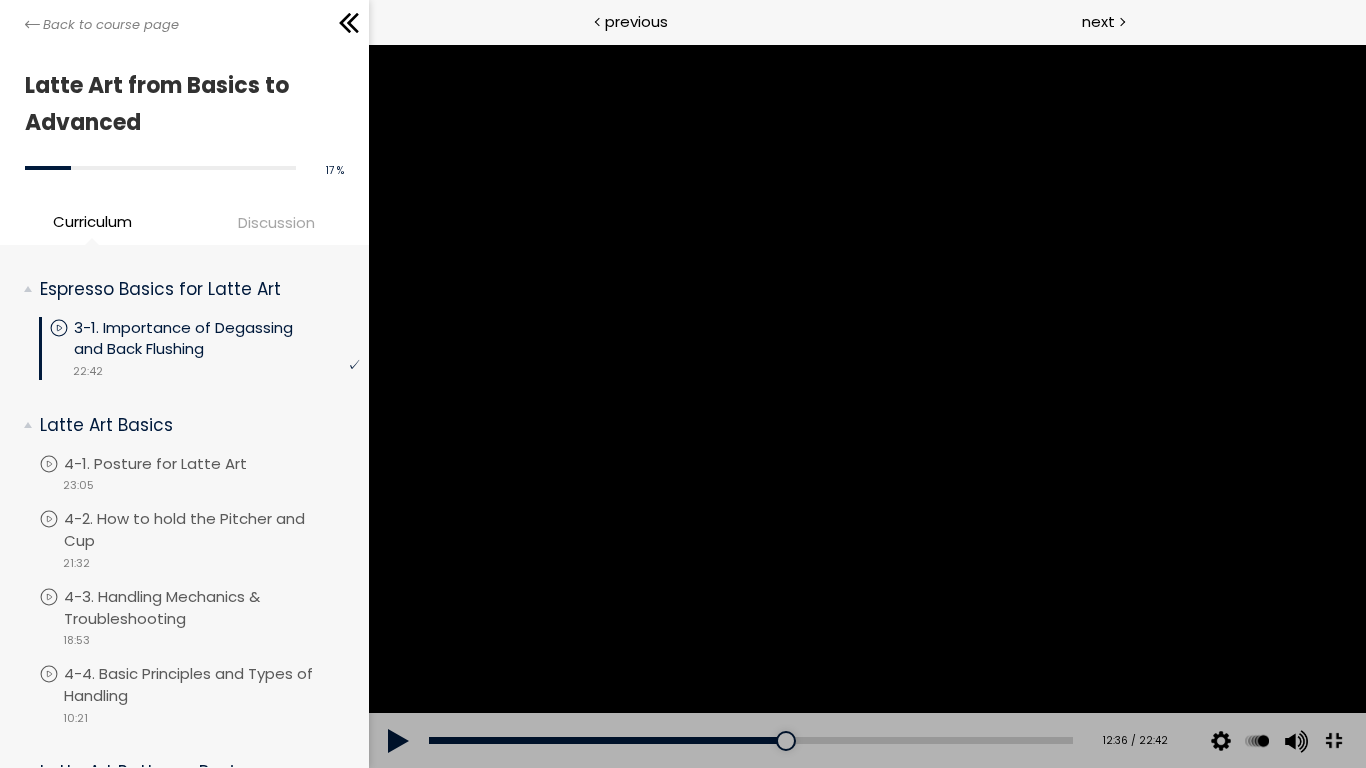 click at bounding box center [866, 406] 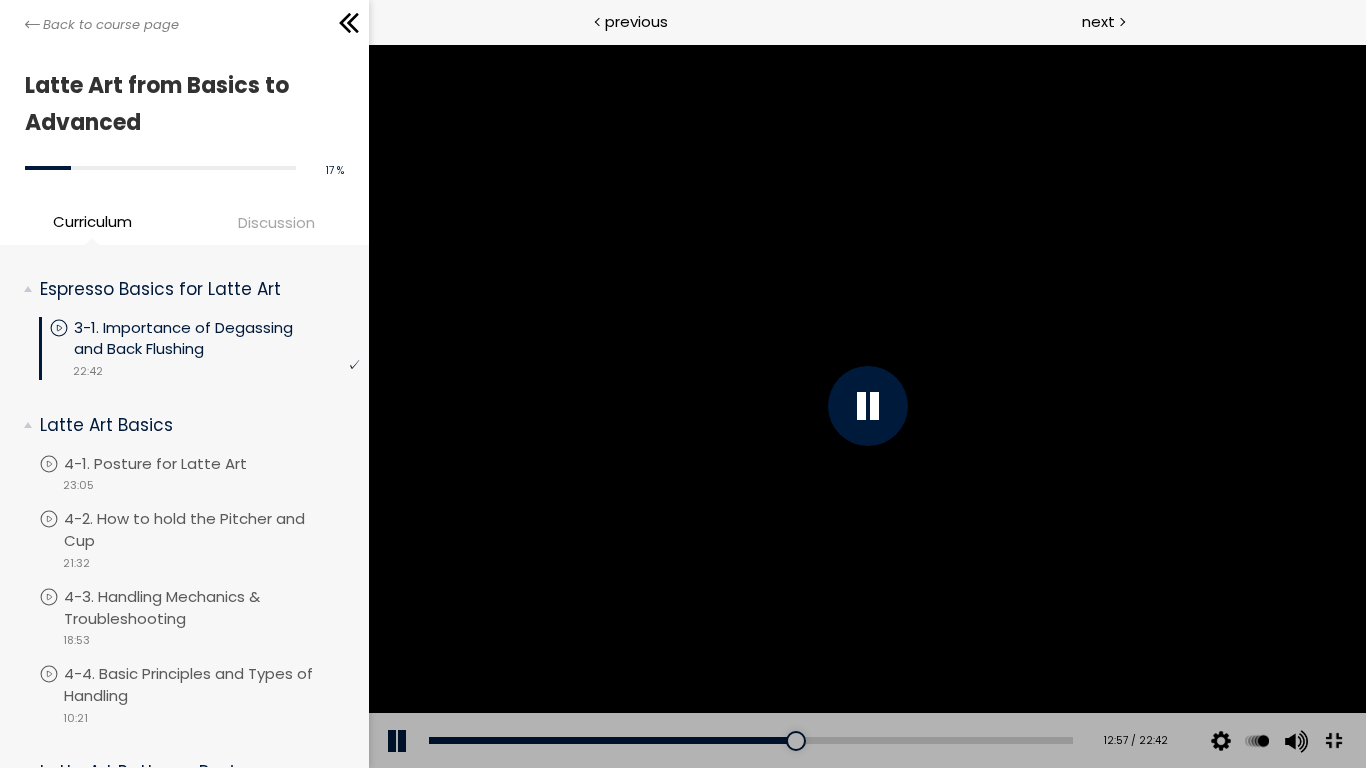 click at bounding box center (866, 406) 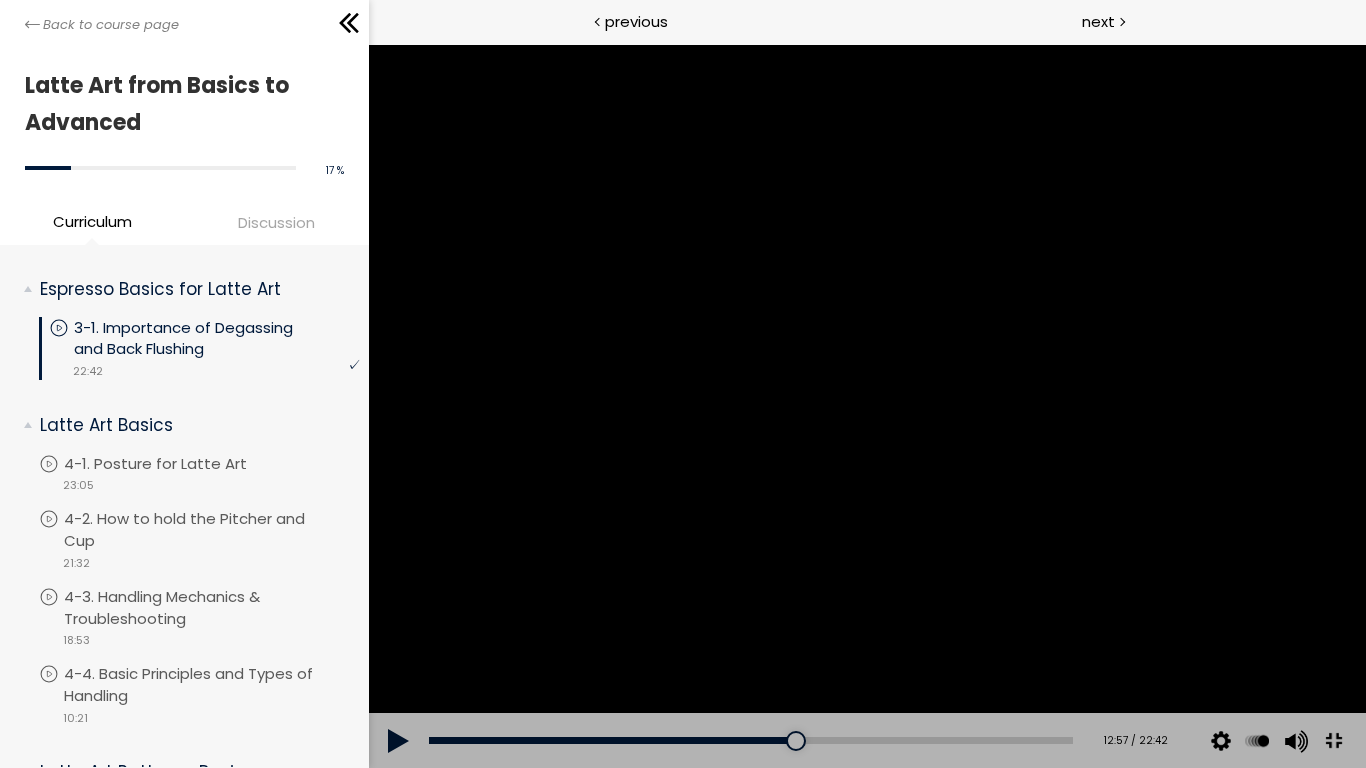 click at bounding box center (866, 406) 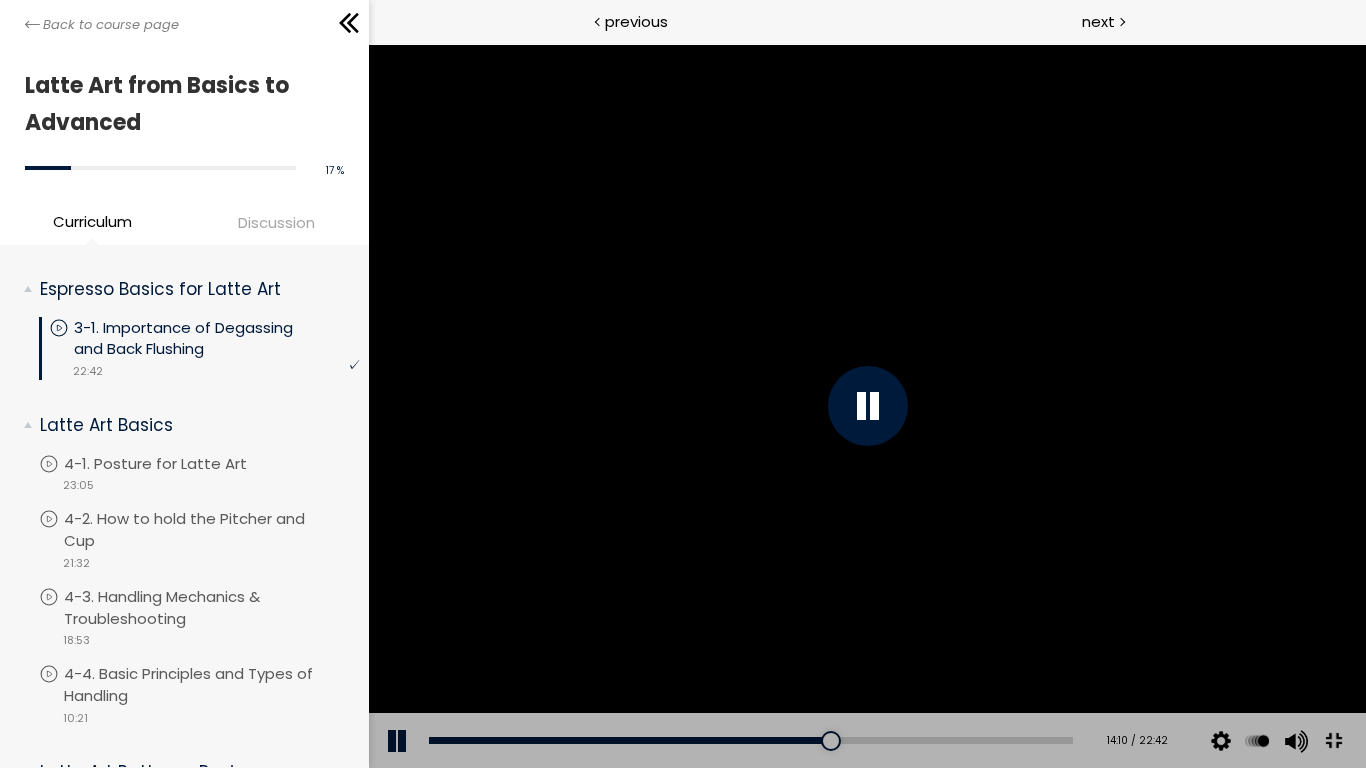 click at bounding box center (866, 406) 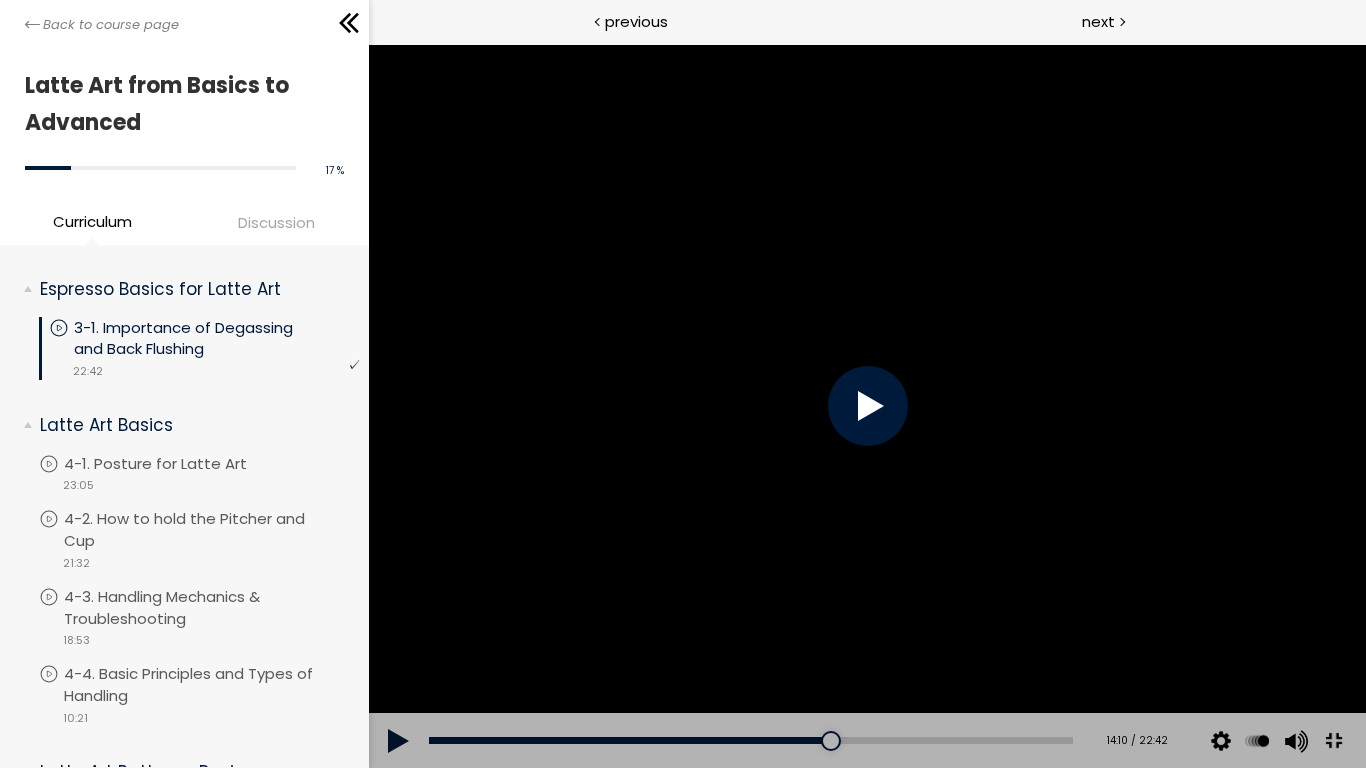 click at bounding box center [866, 406] 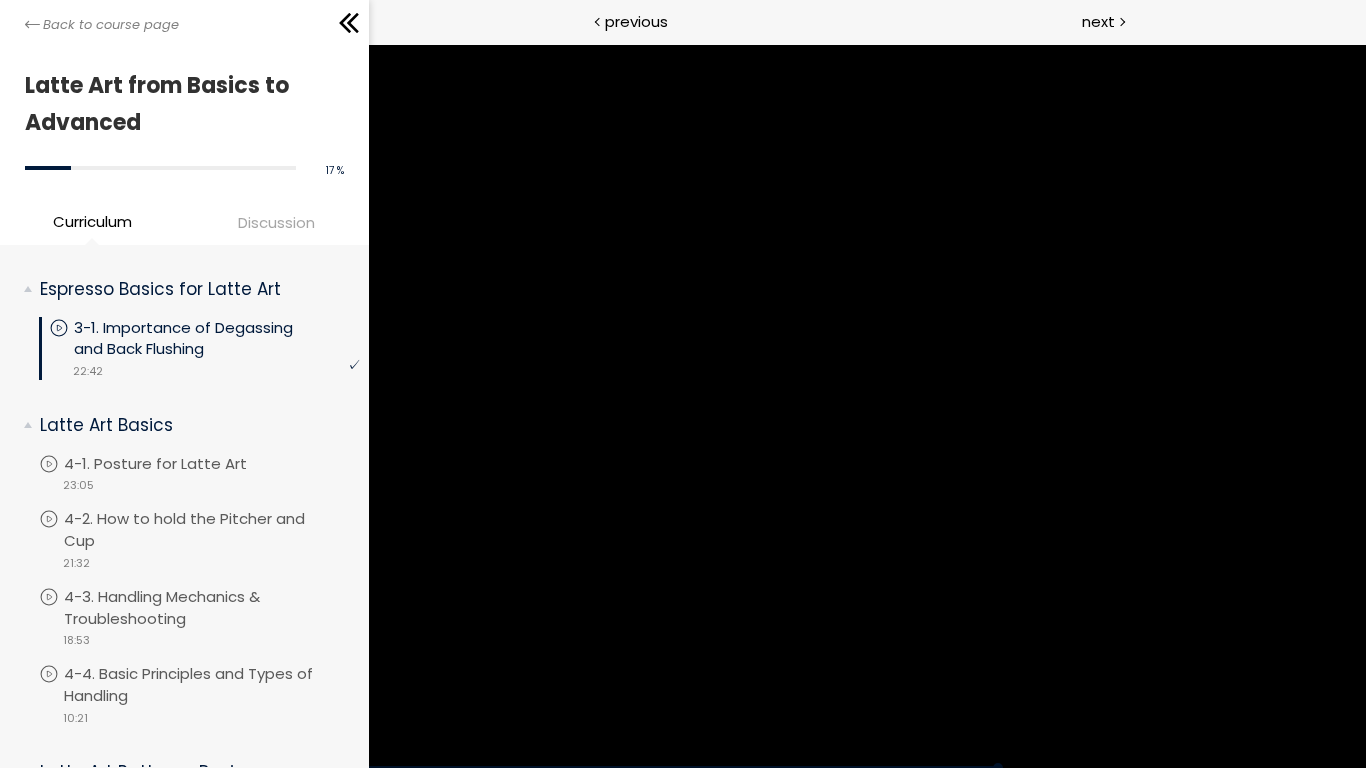 click at bounding box center (866, 406) 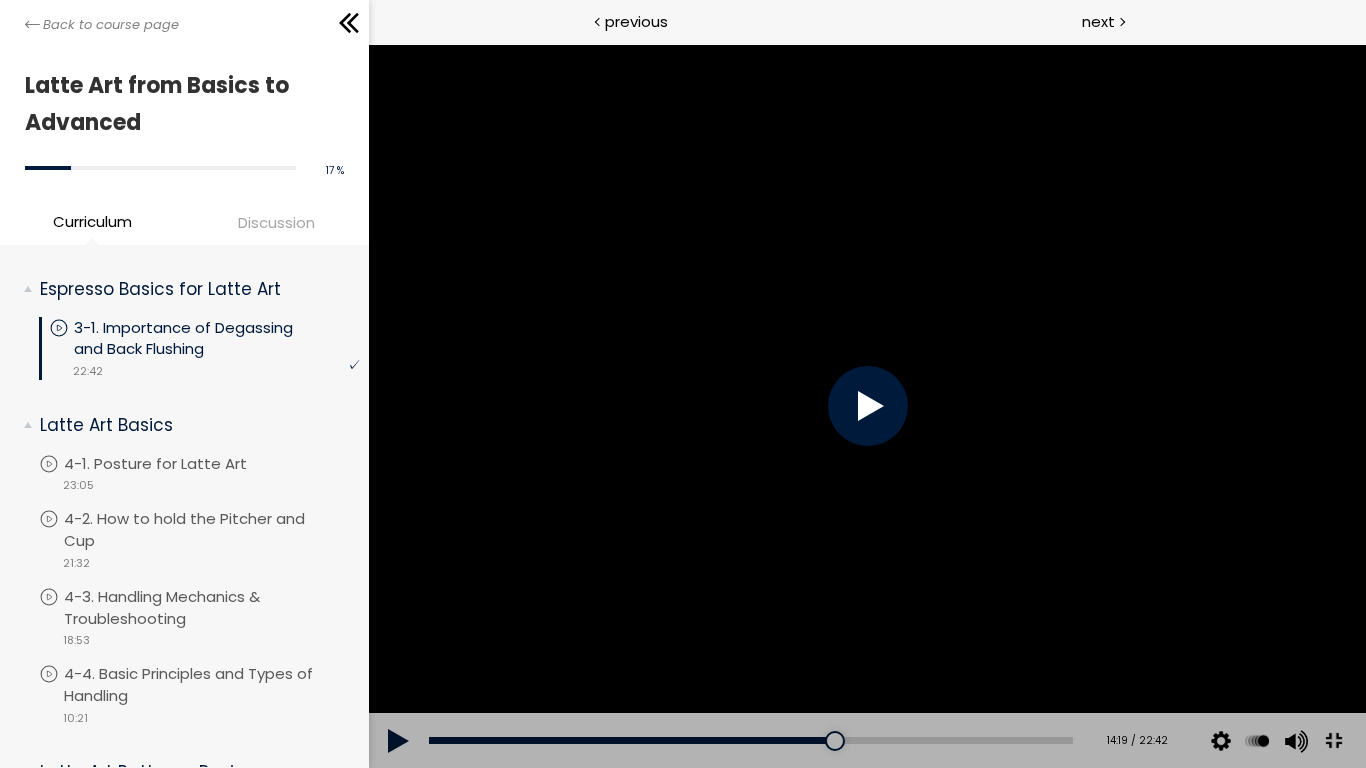 click at bounding box center [866, 406] 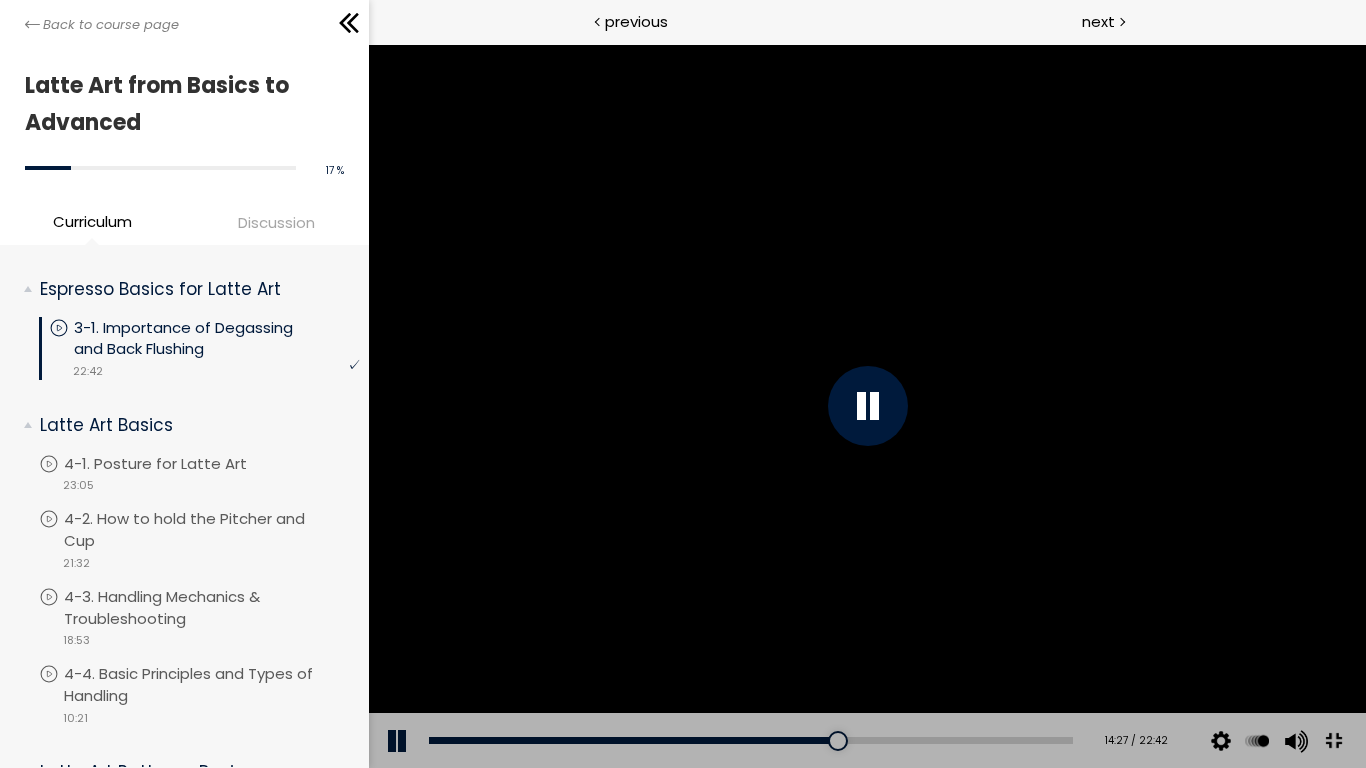 click at bounding box center [866, 406] 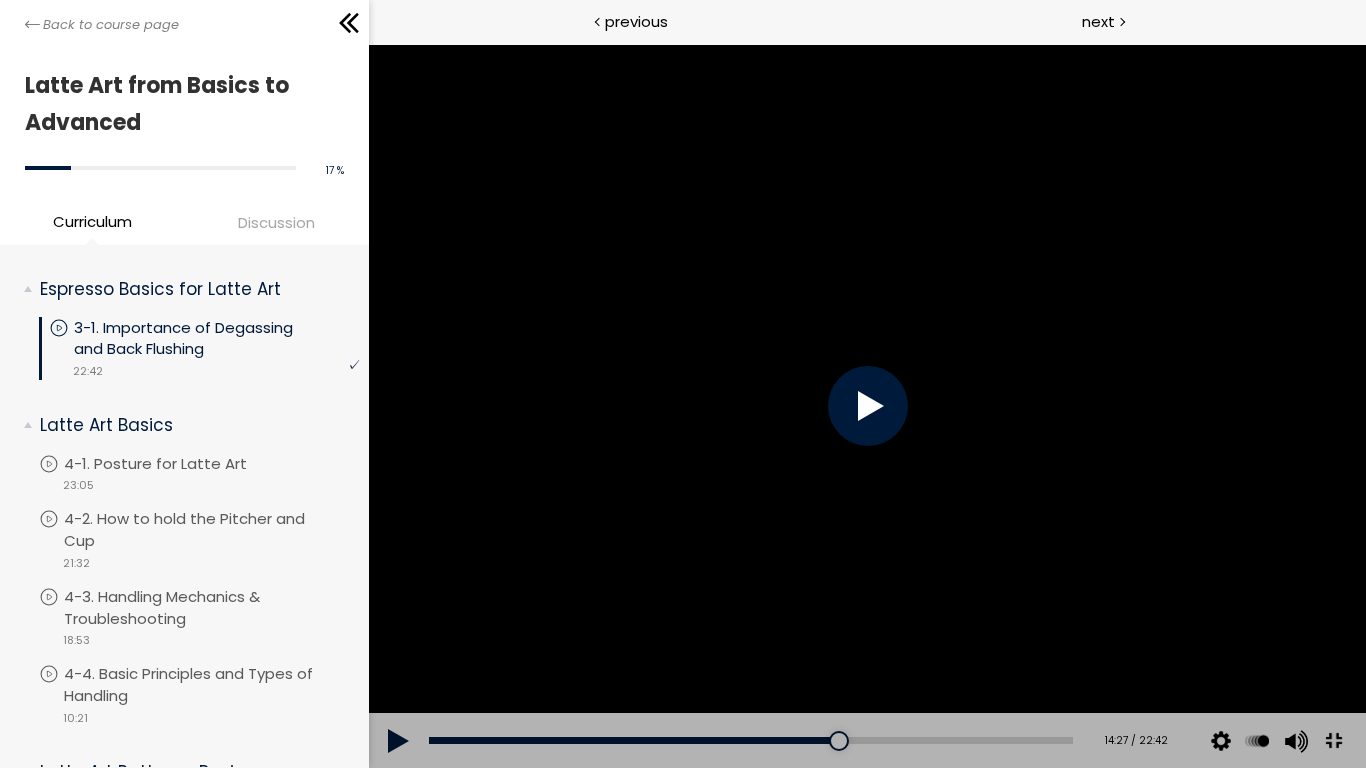 click at bounding box center [866, 406] 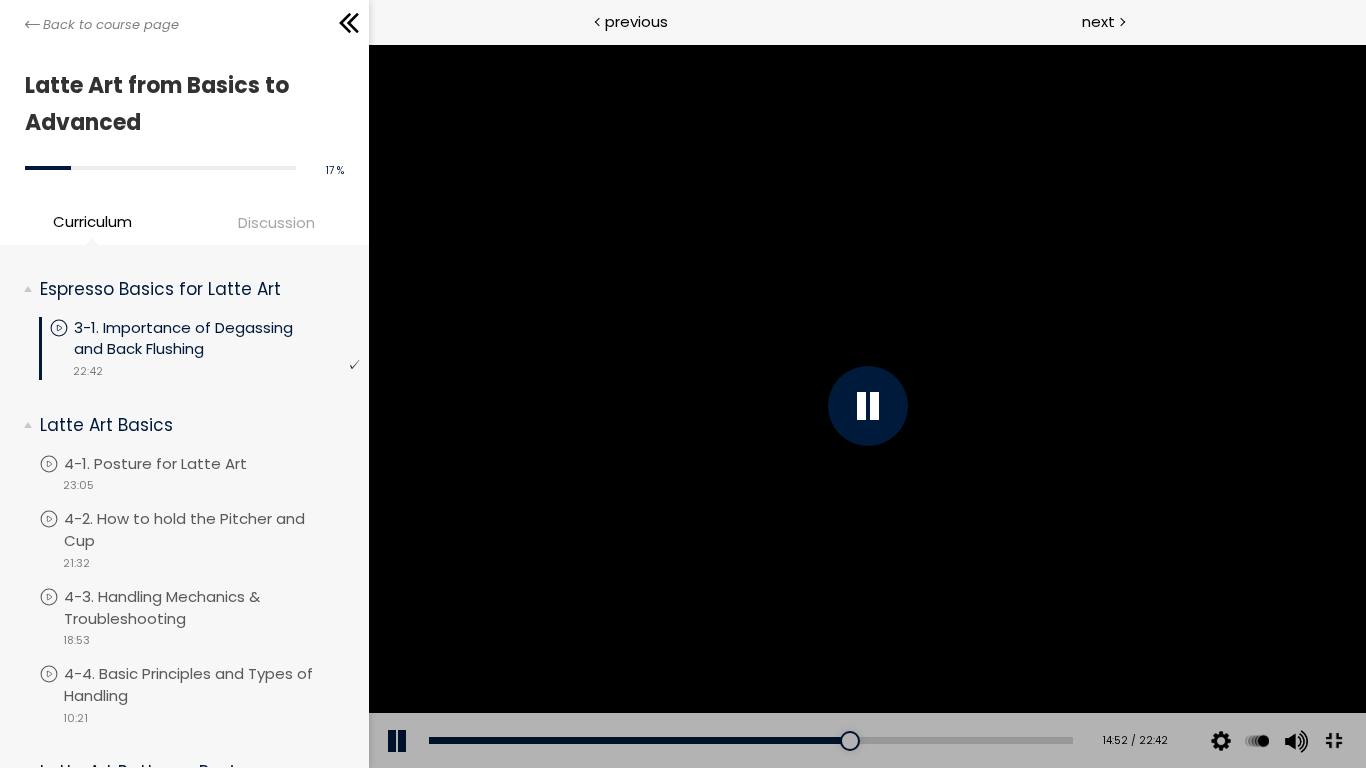 click at bounding box center [866, 406] 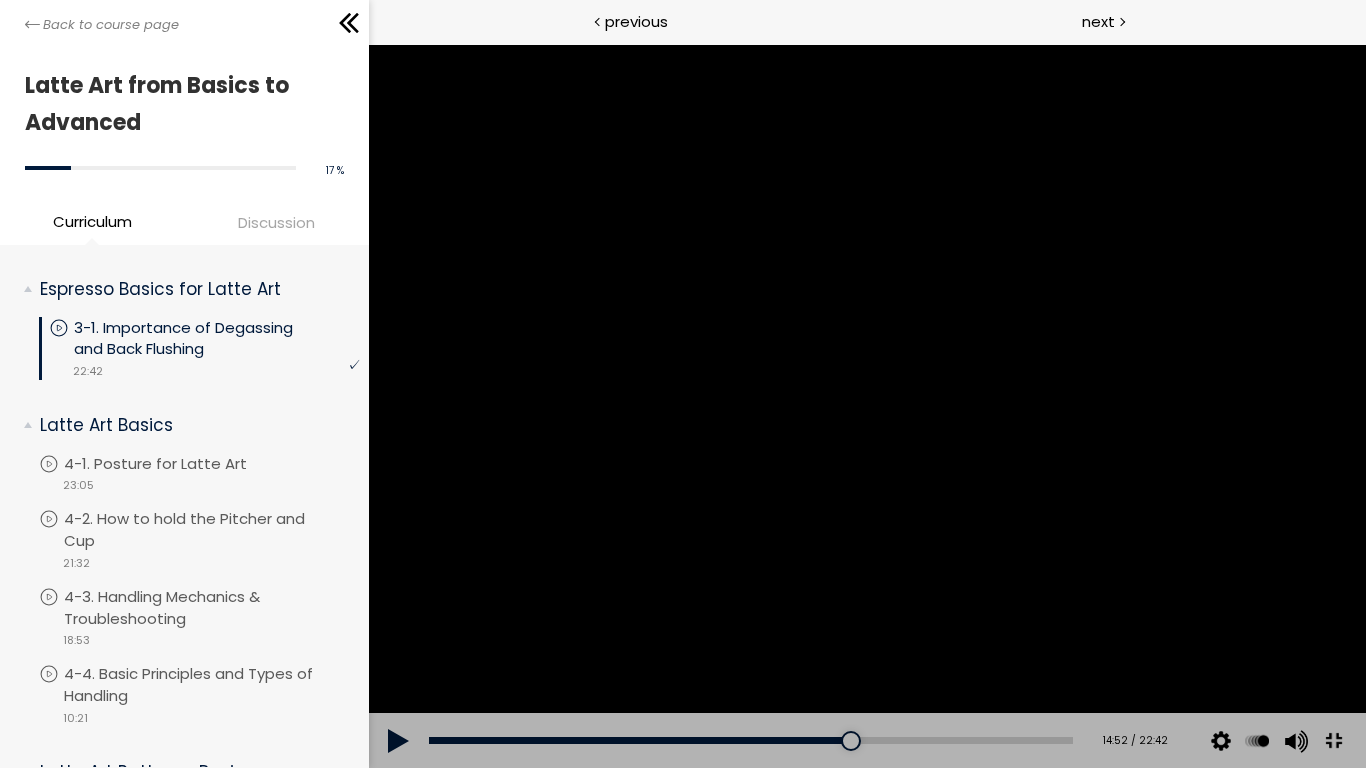 click at bounding box center (866, 406) 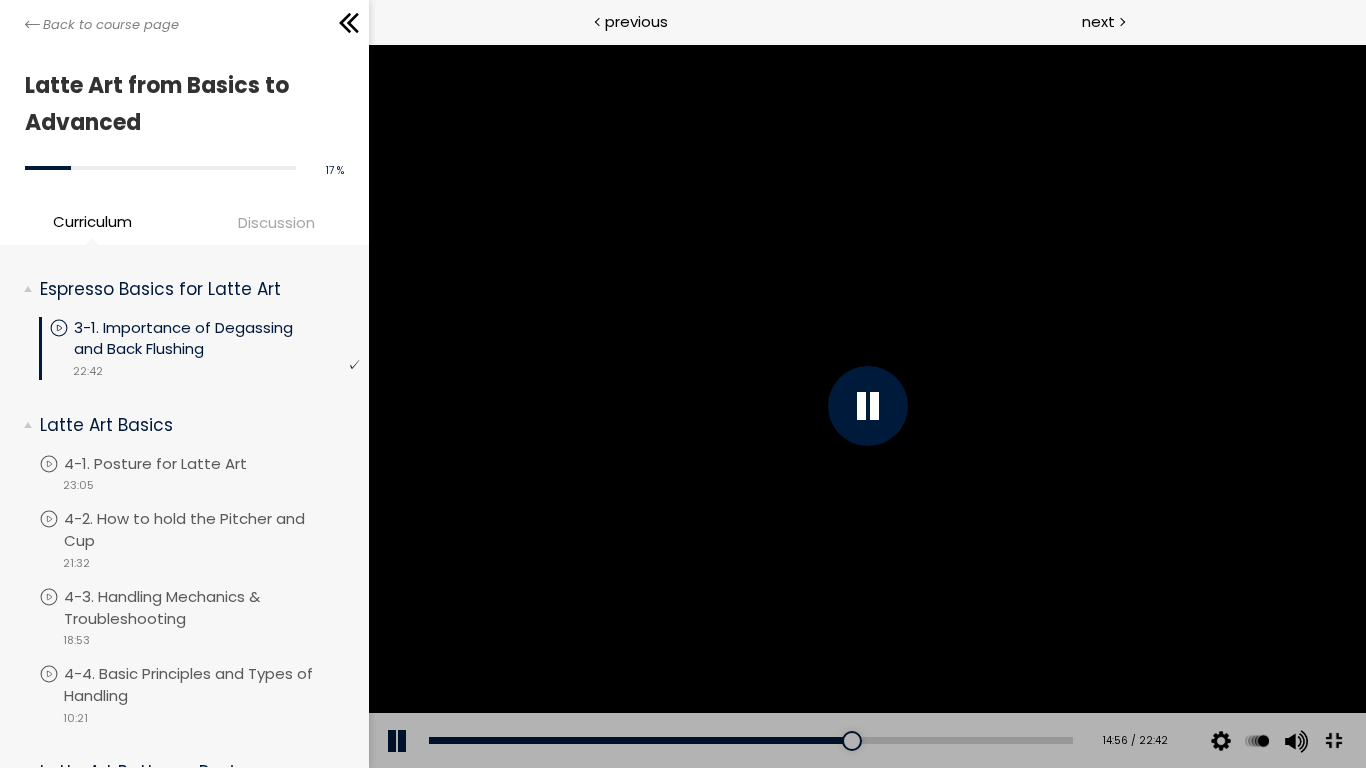 click at bounding box center (866, 406) 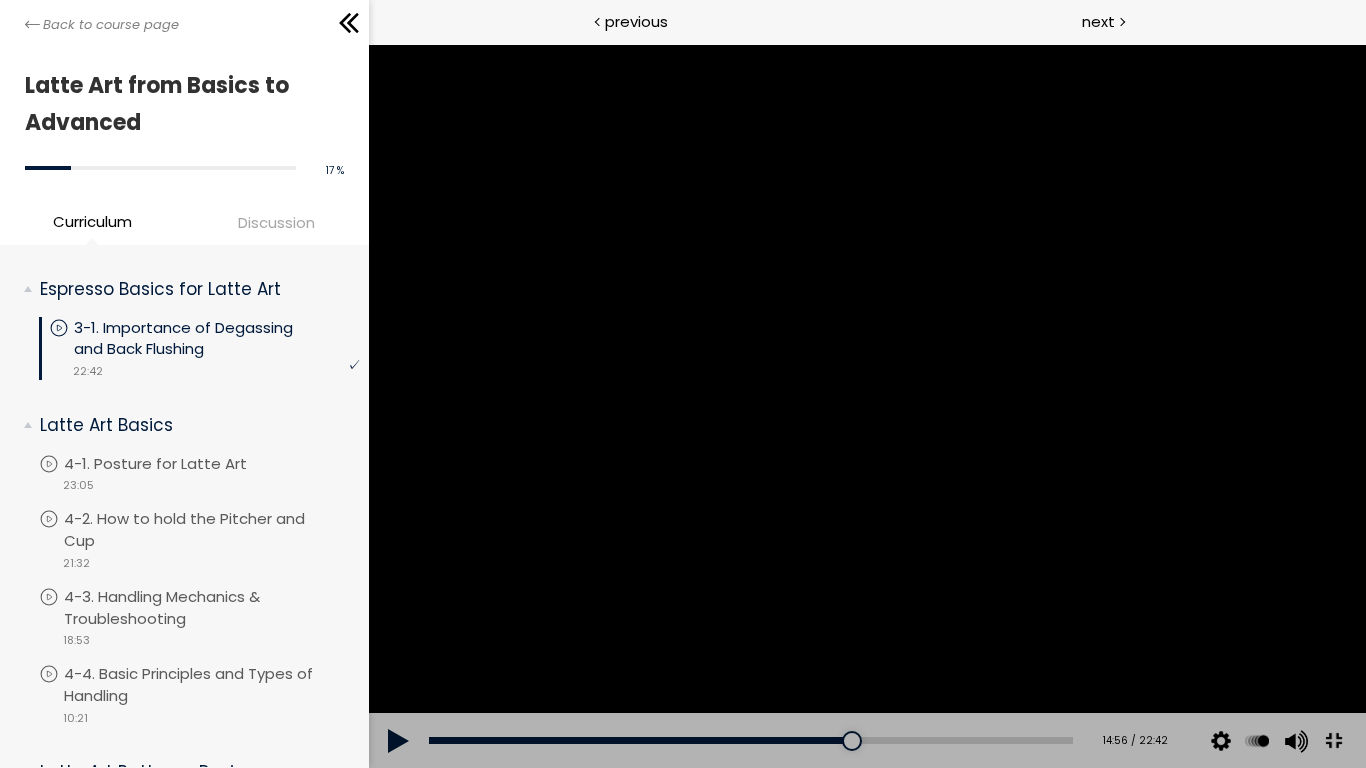 click at bounding box center (866, 406) 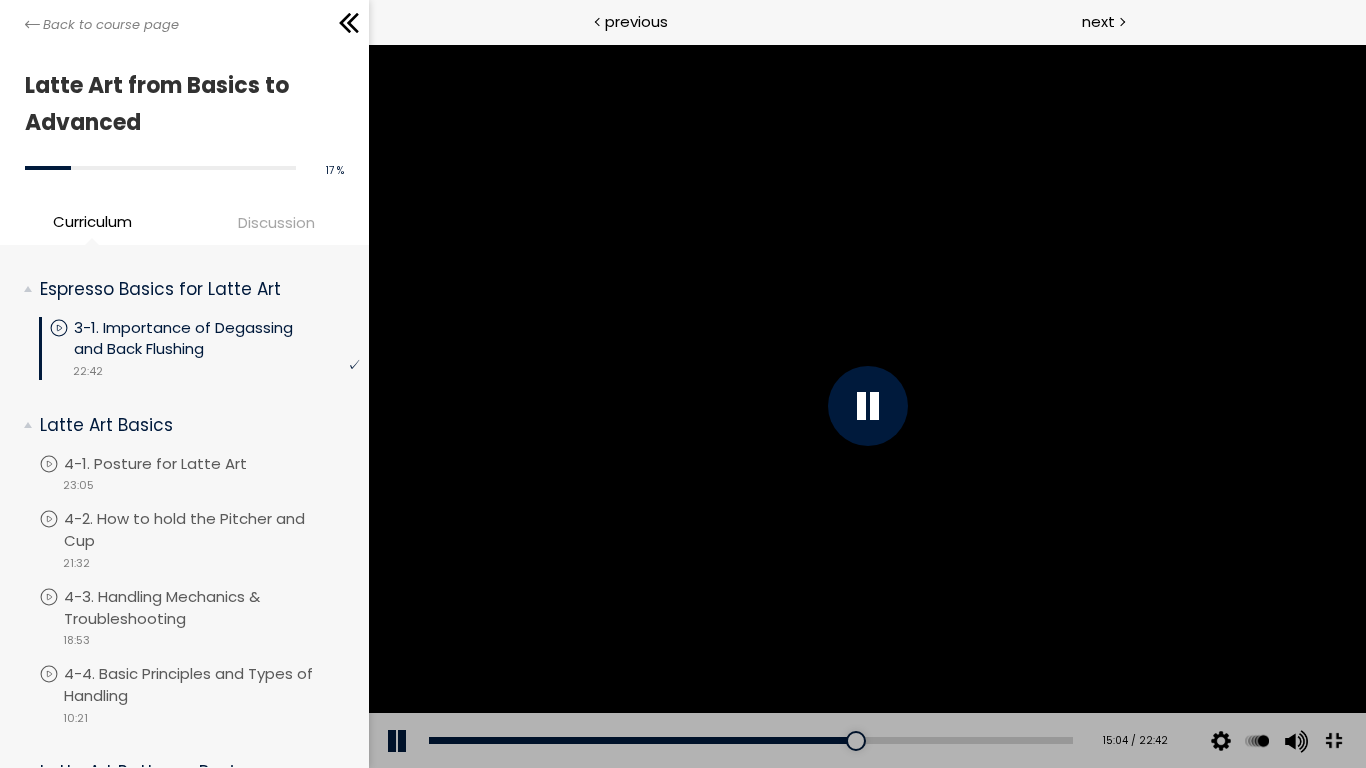 click at bounding box center [866, 406] 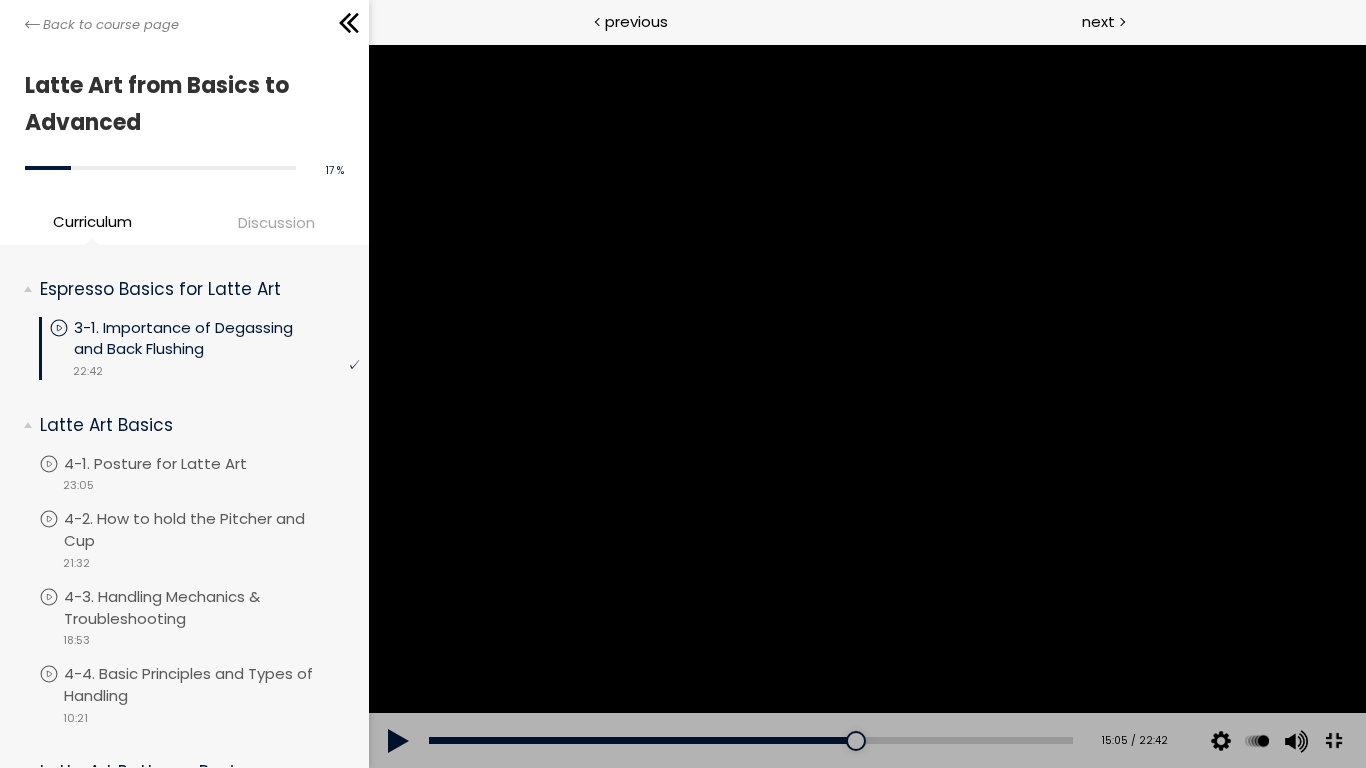 click at bounding box center [866, 406] 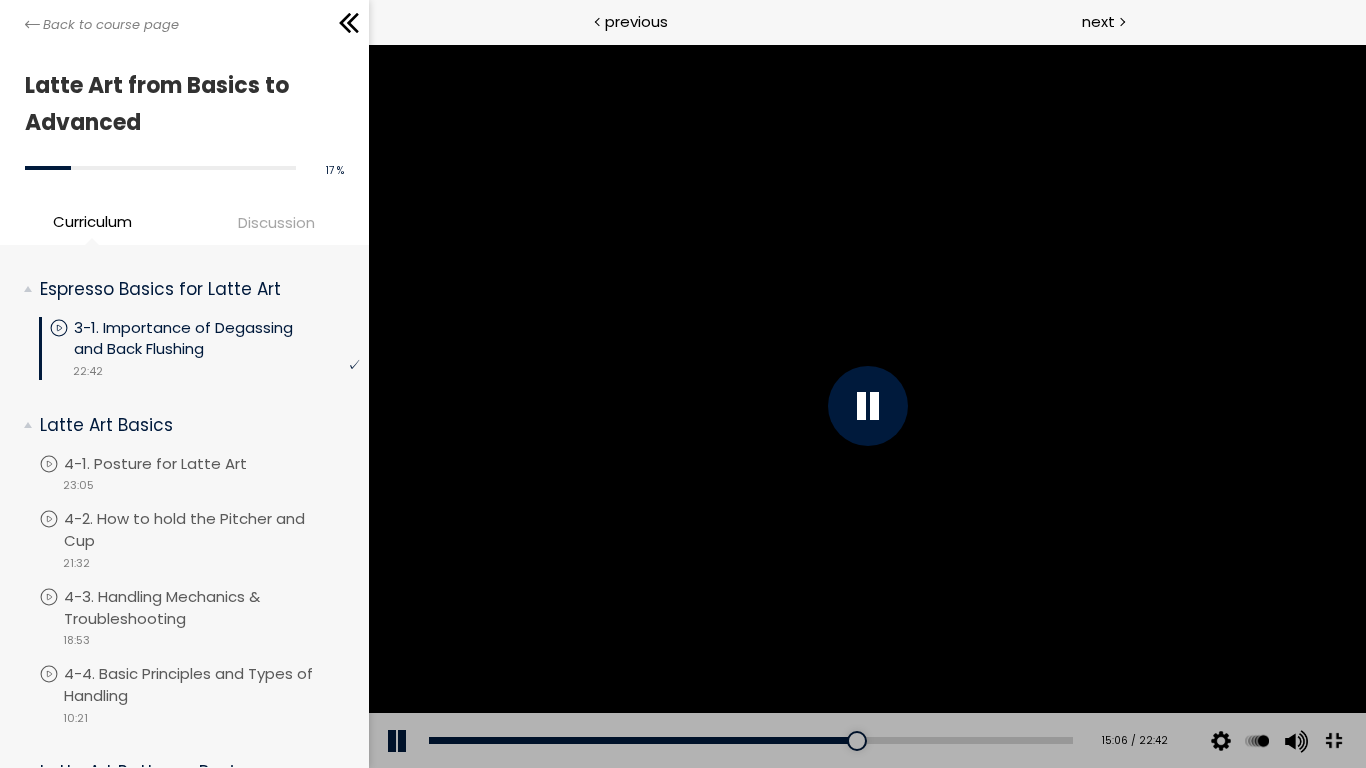 click at bounding box center (866, 406) 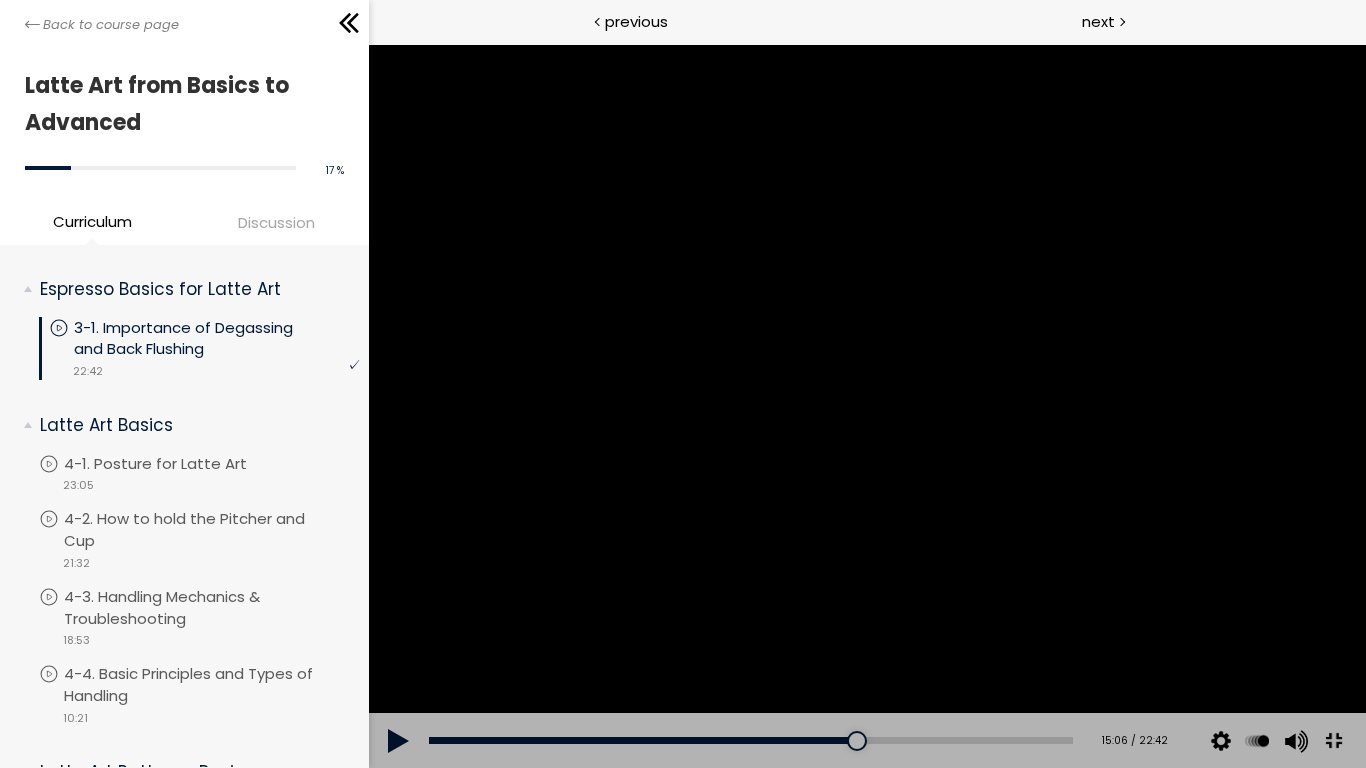 click at bounding box center (866, 406) 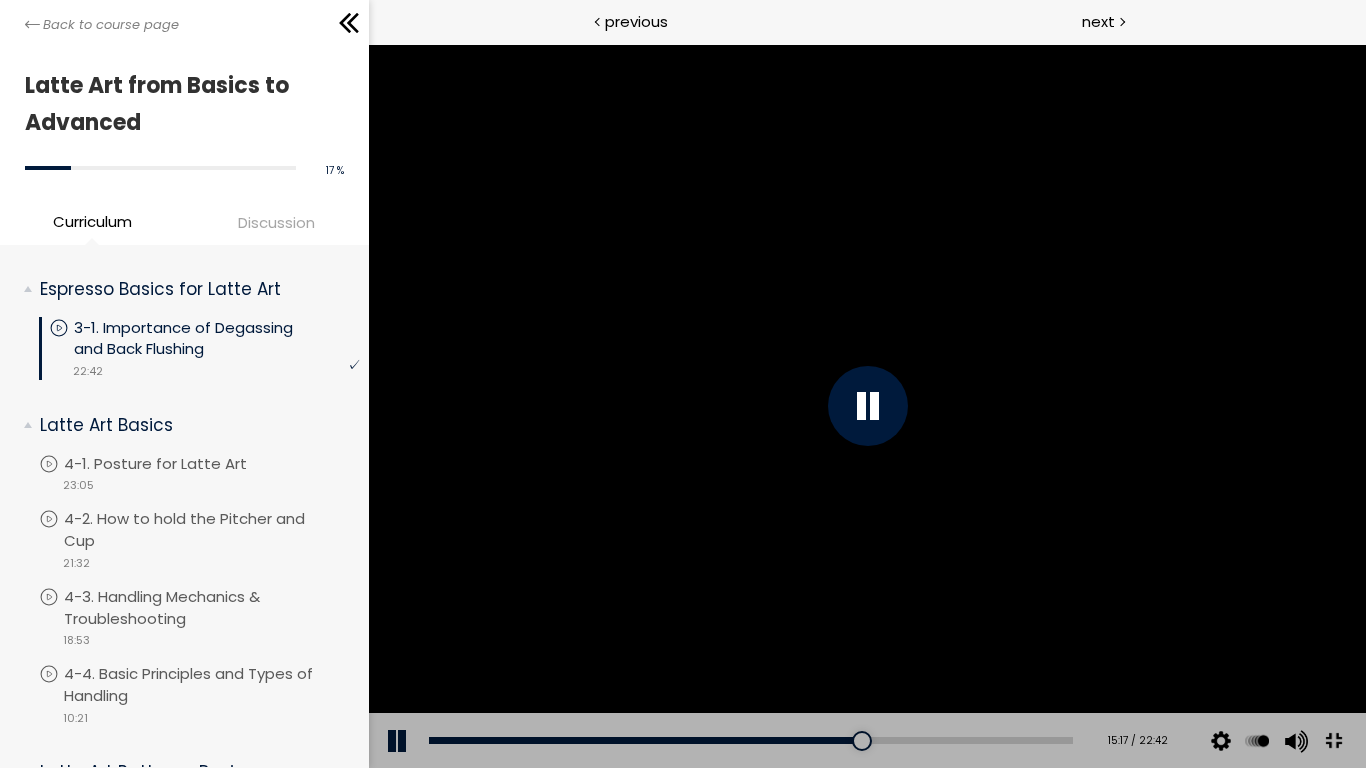 click at bounding box center (866, 406) 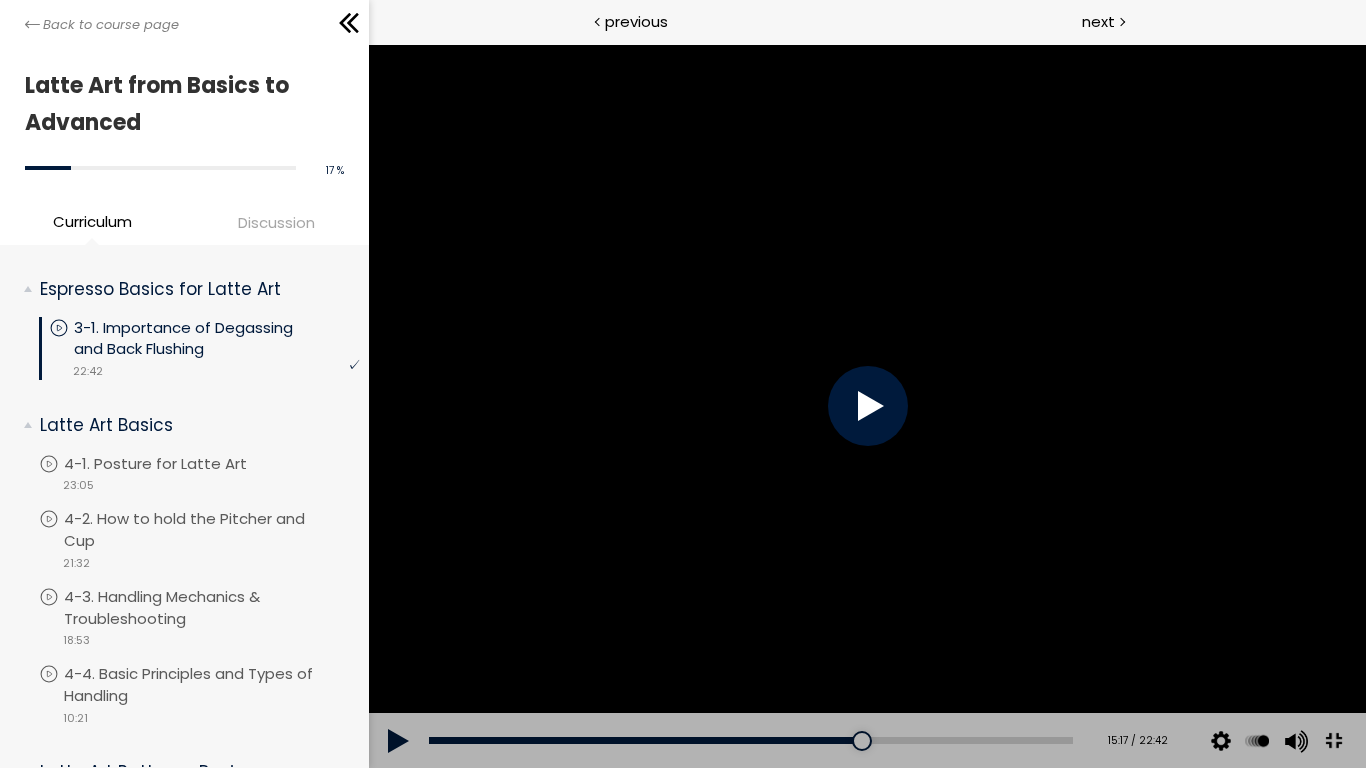 click at bounding box center (866, 406) 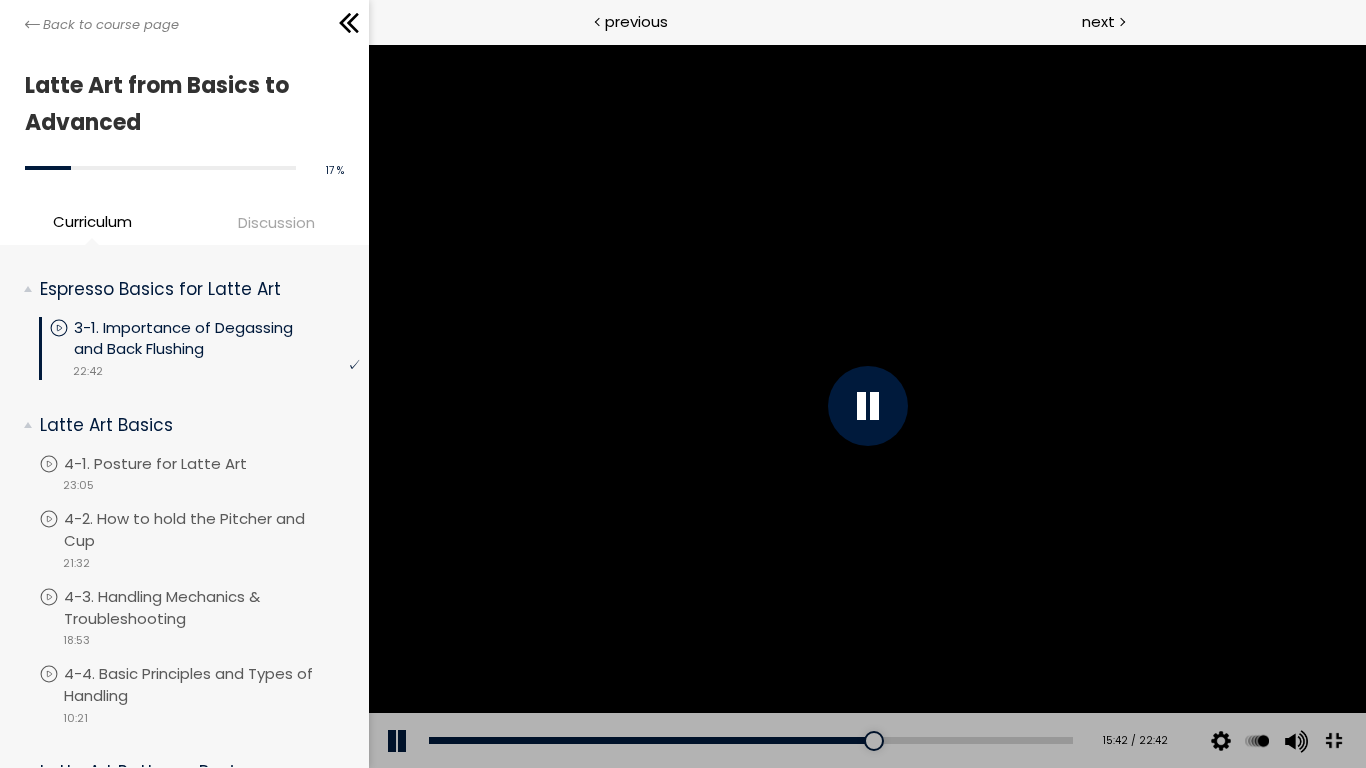 click at bounding box center (866, 406) 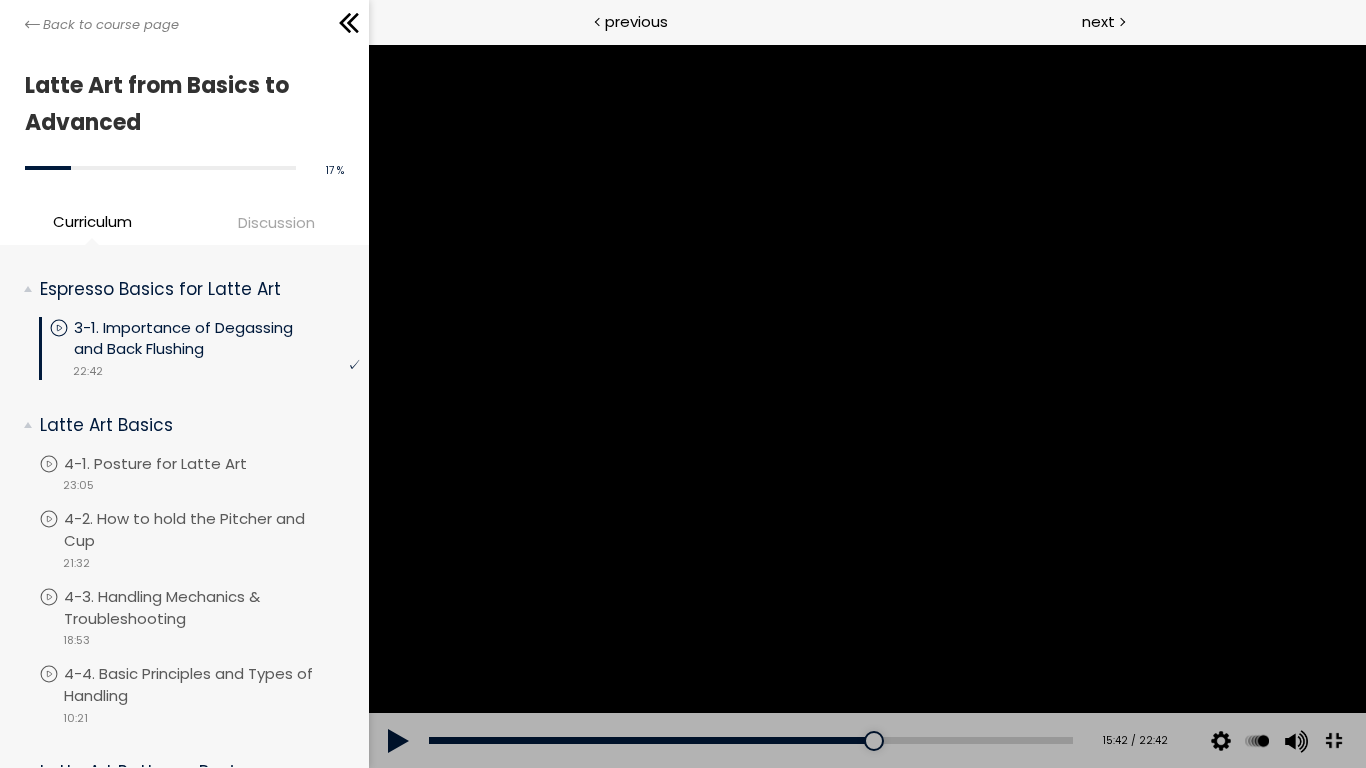 click at bounding box center [866, 406] 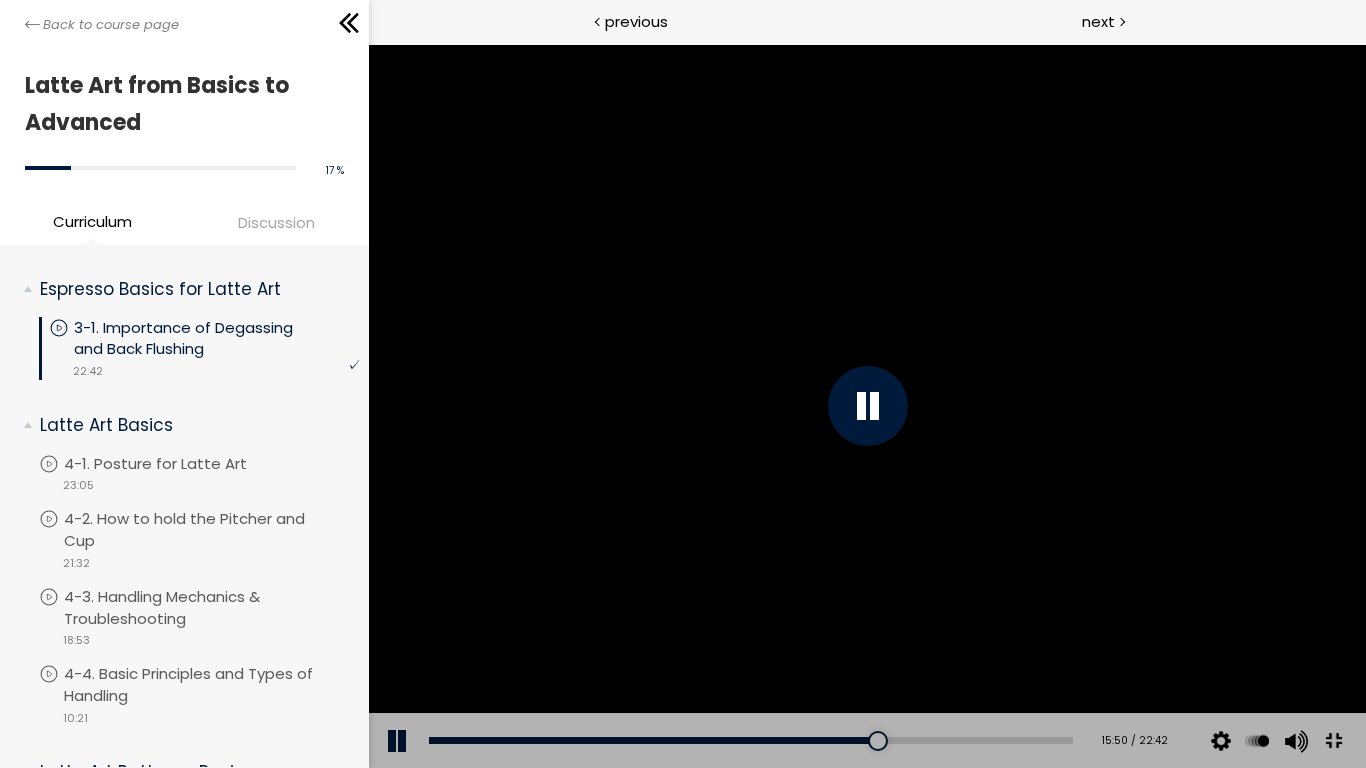 click at bounding box center [866, 406] 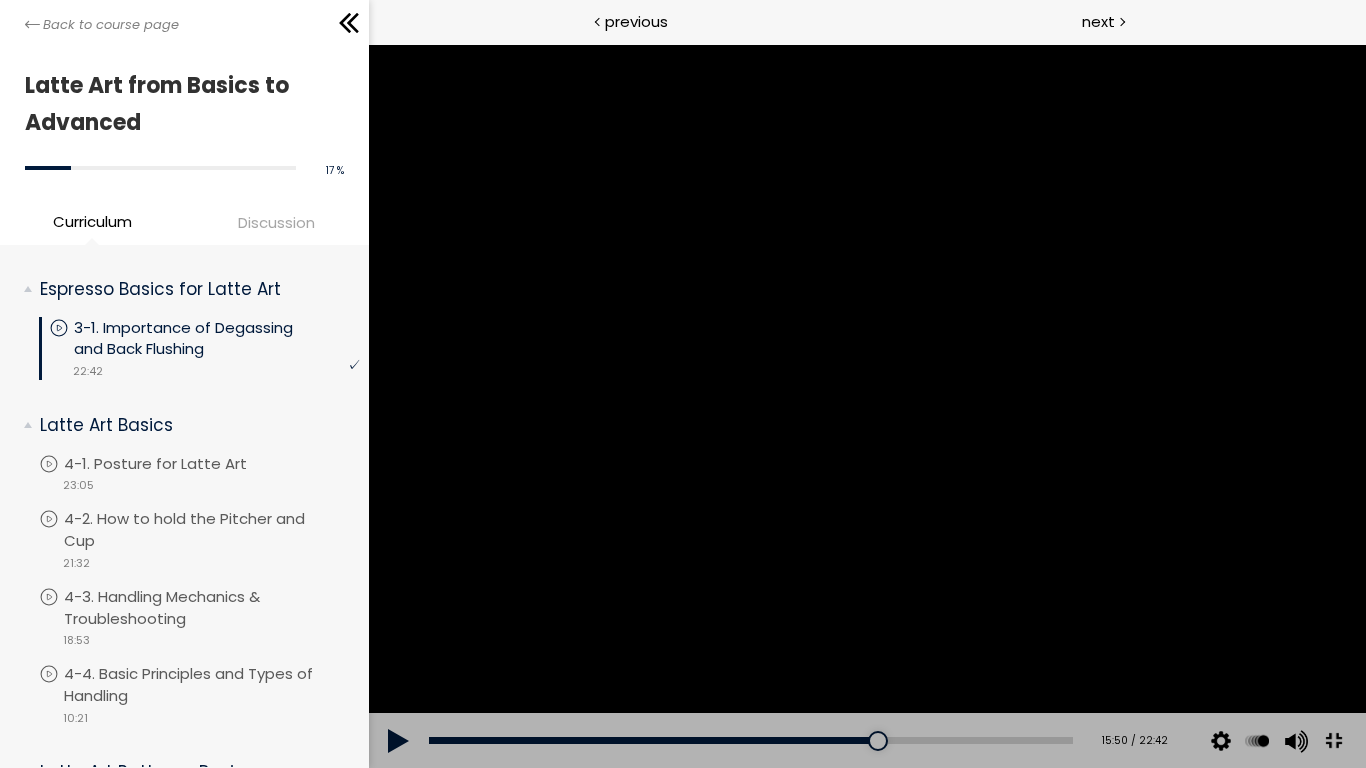 click at bounding box center (866, 406) 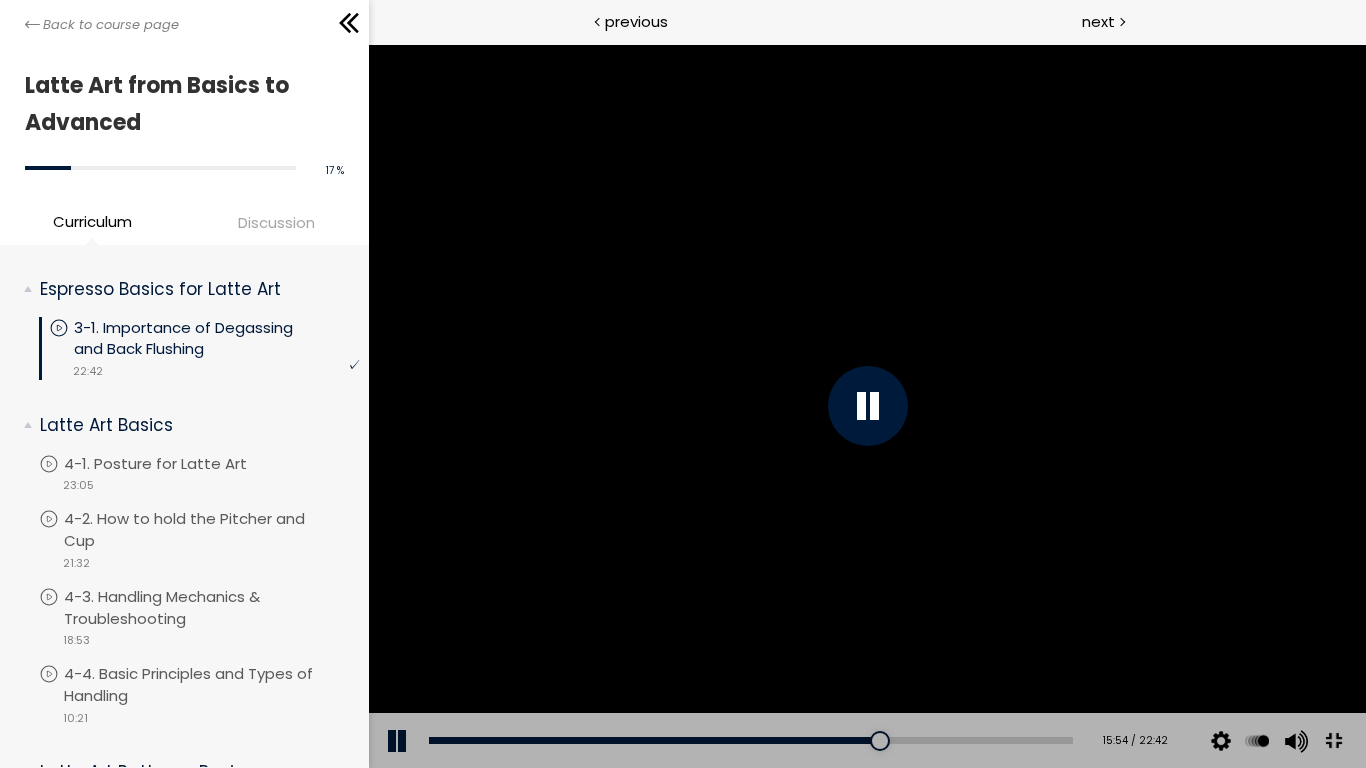 click at bounding box center [866, 406] 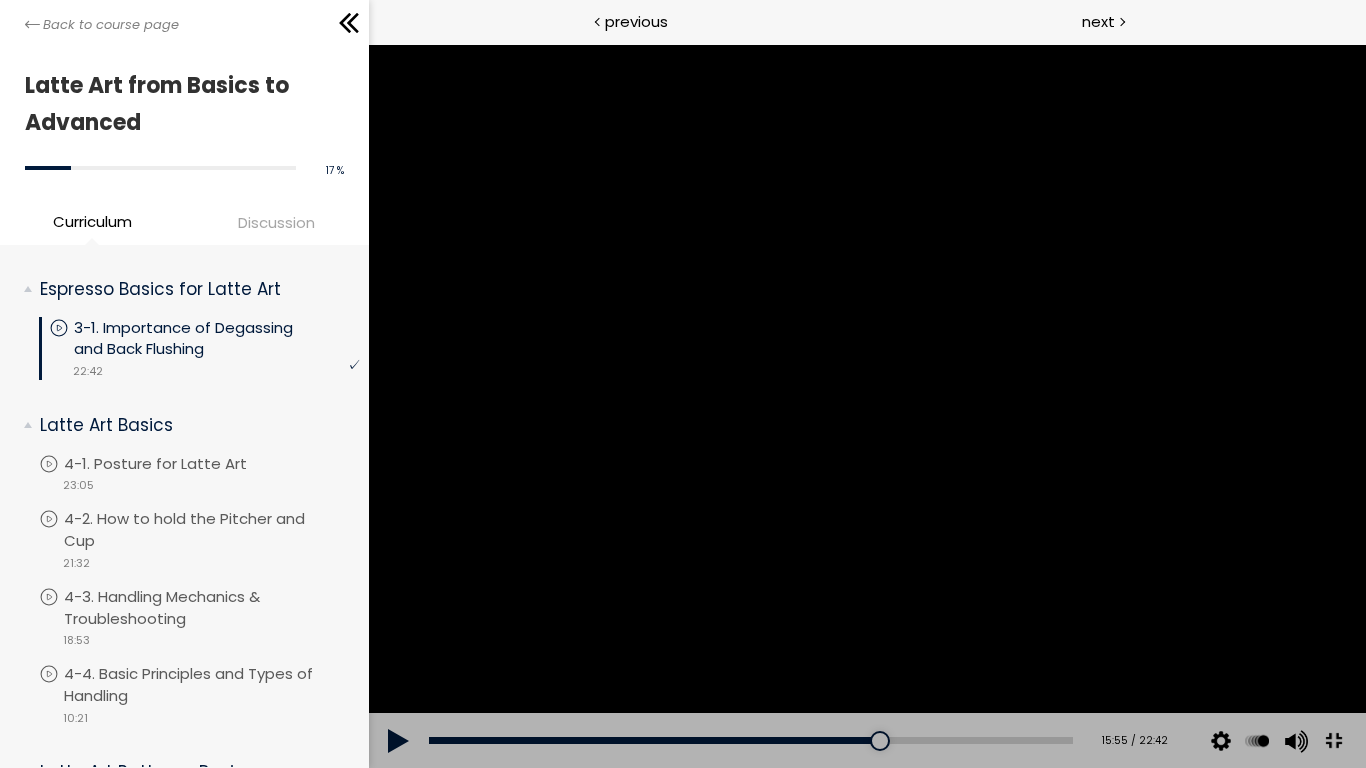click at bounding box center (866, 406) 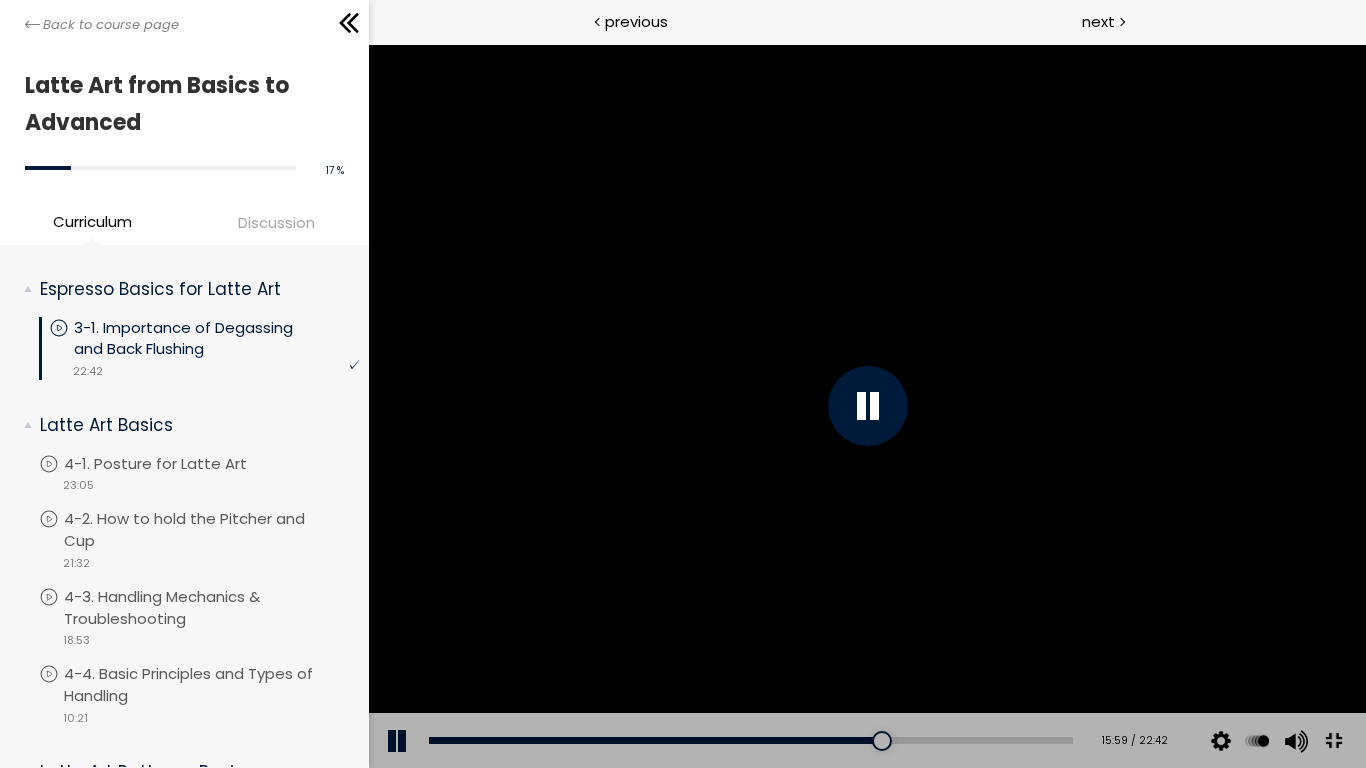 click at bounding box center [866, 406] 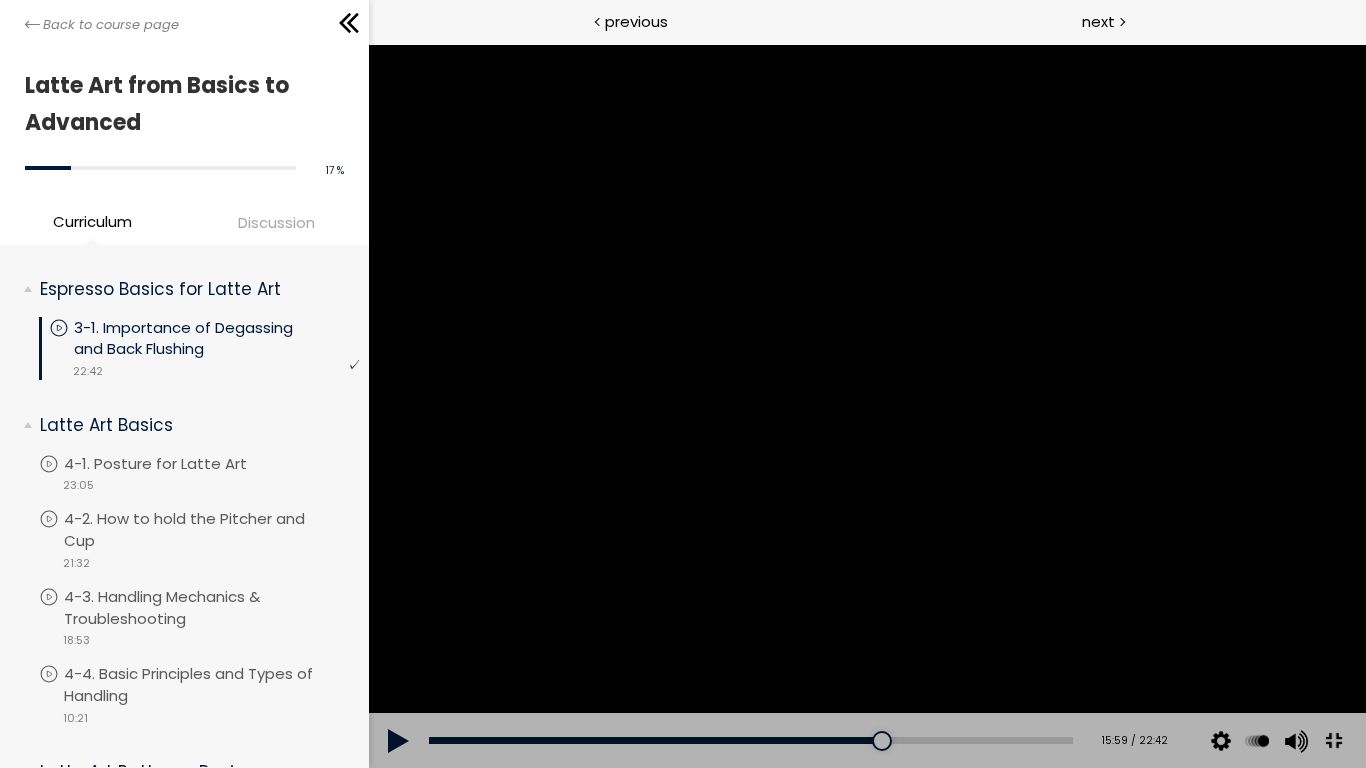 click at bounding box center [866, 406] 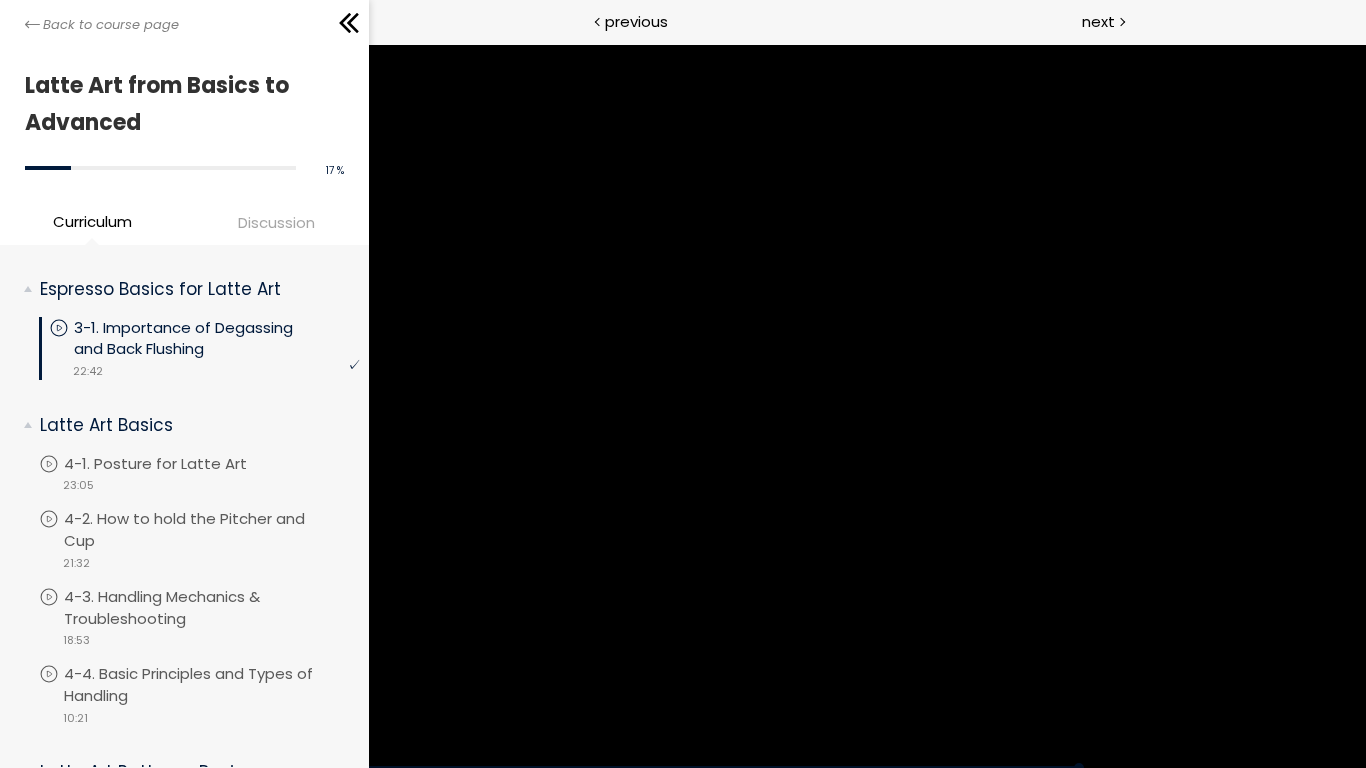 click at bounding box center [866, 406] 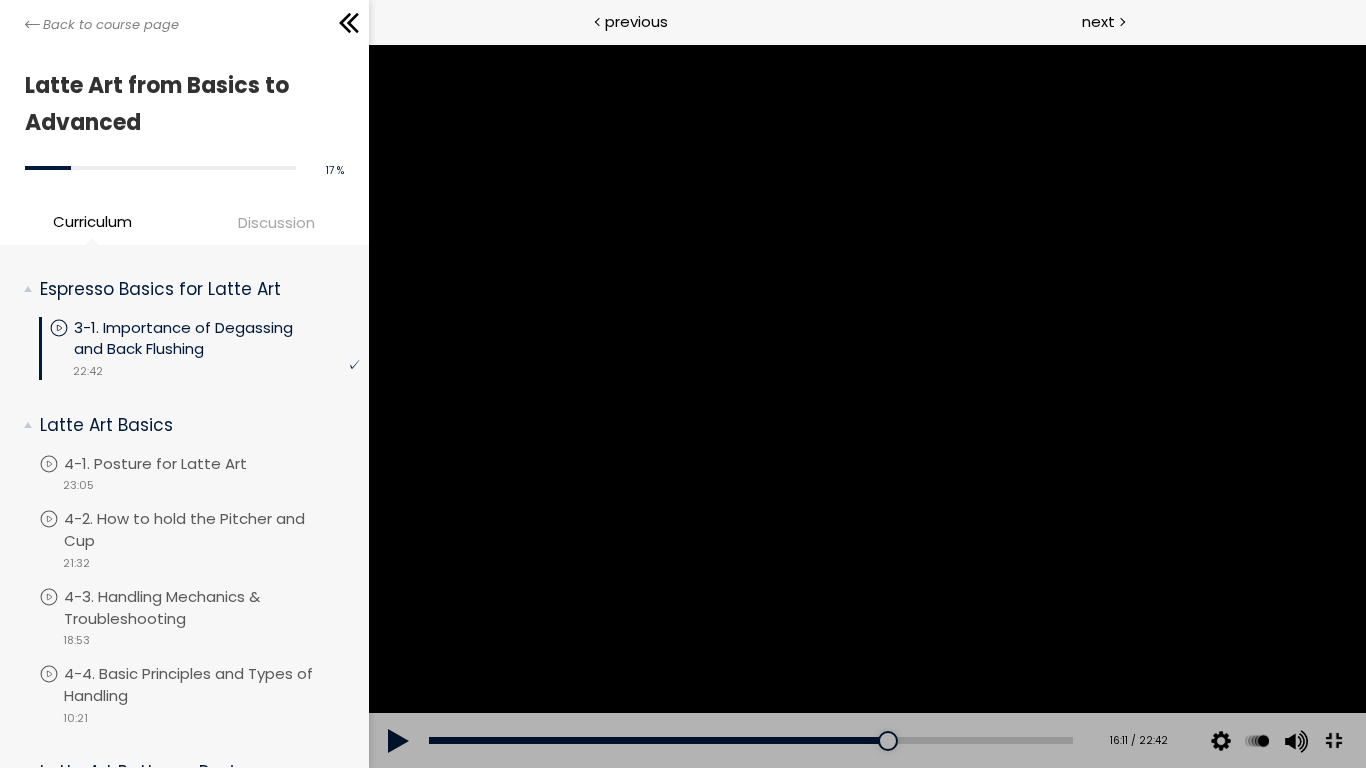 click at bounding box center [866, 406] 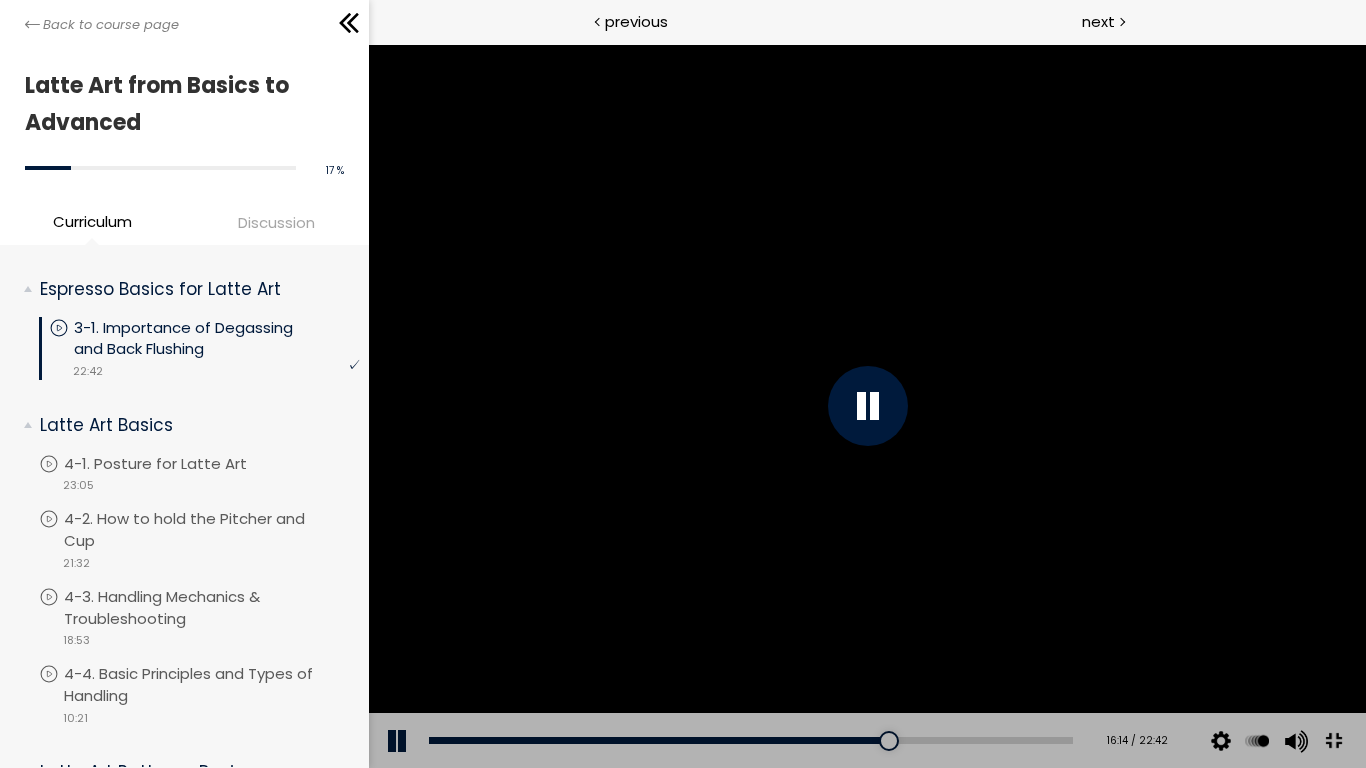click at bounding box center [866, 406] 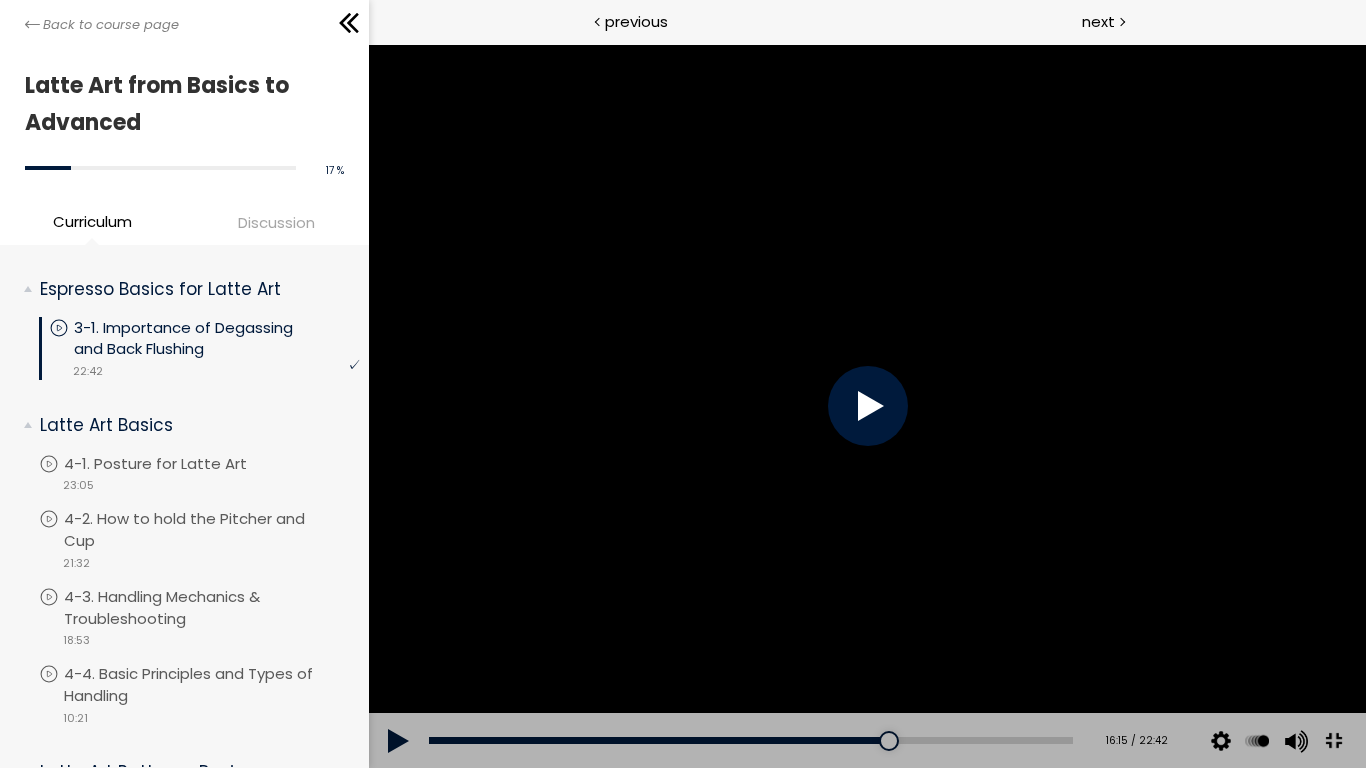 click at bounding box center (866, 406) 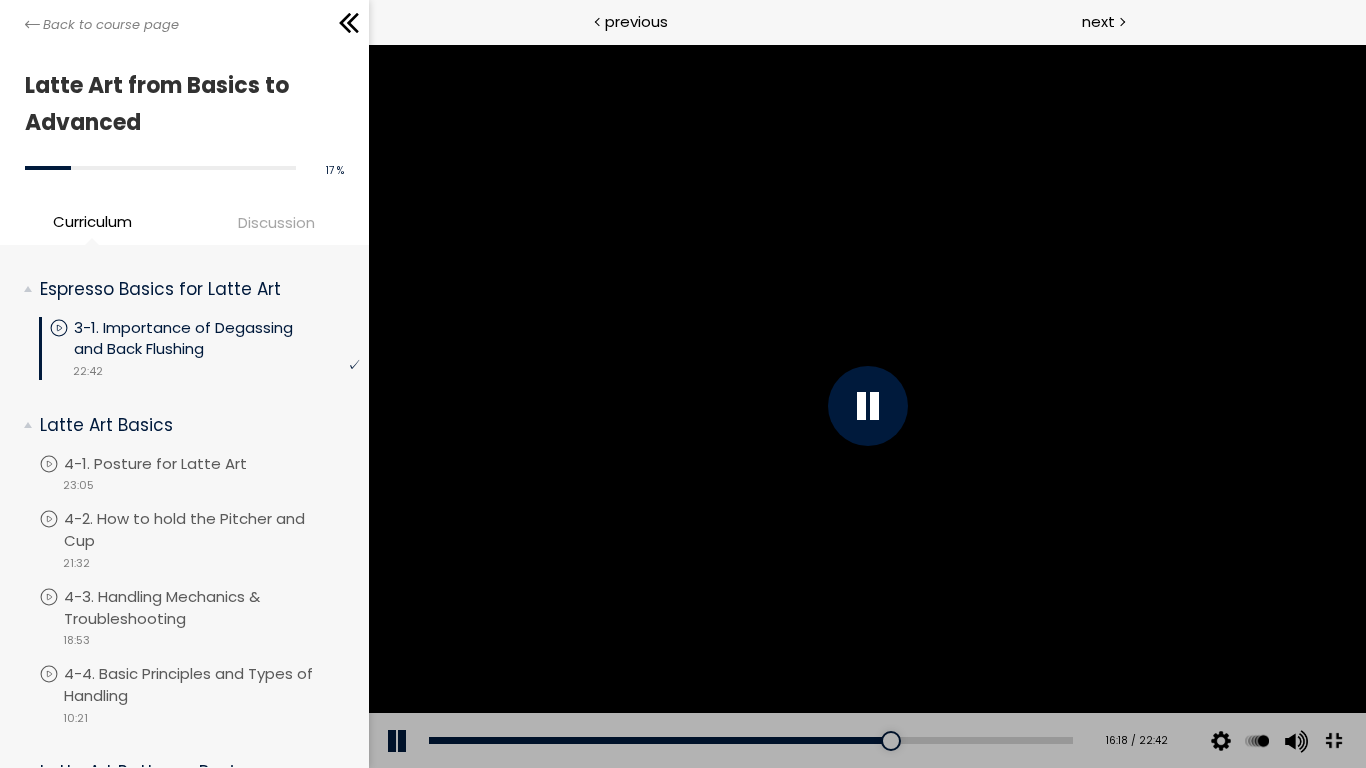 click at bounding box center (866, 406) 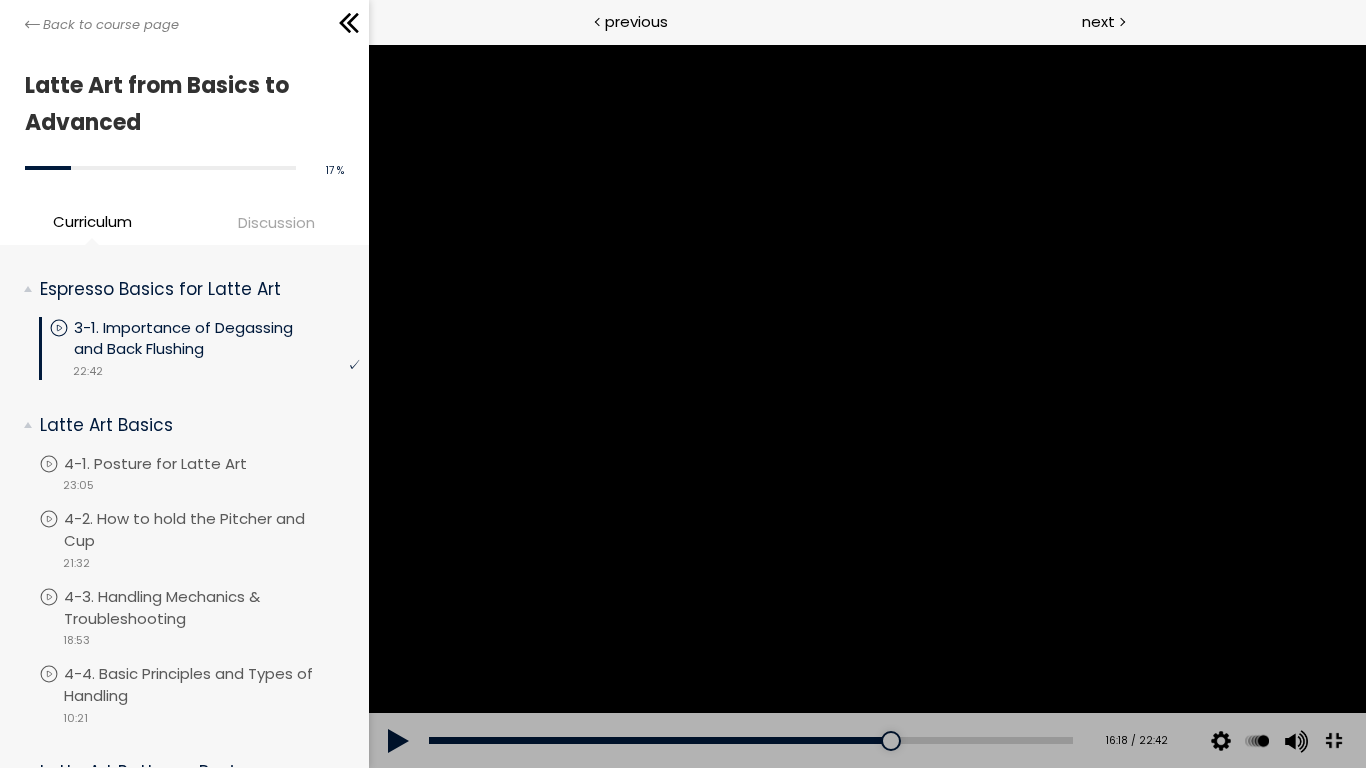 click at bounding box center (866, 406) 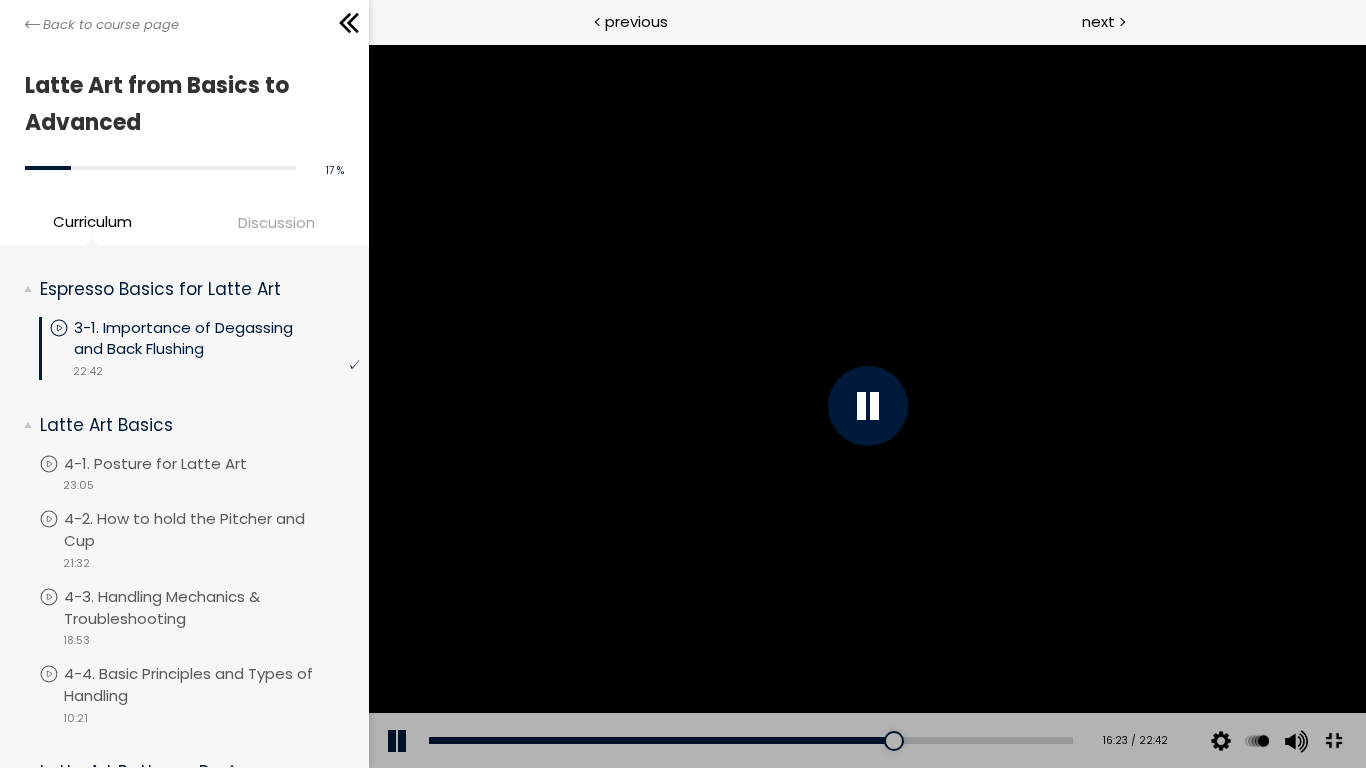 click at bounding box center (866, 406) 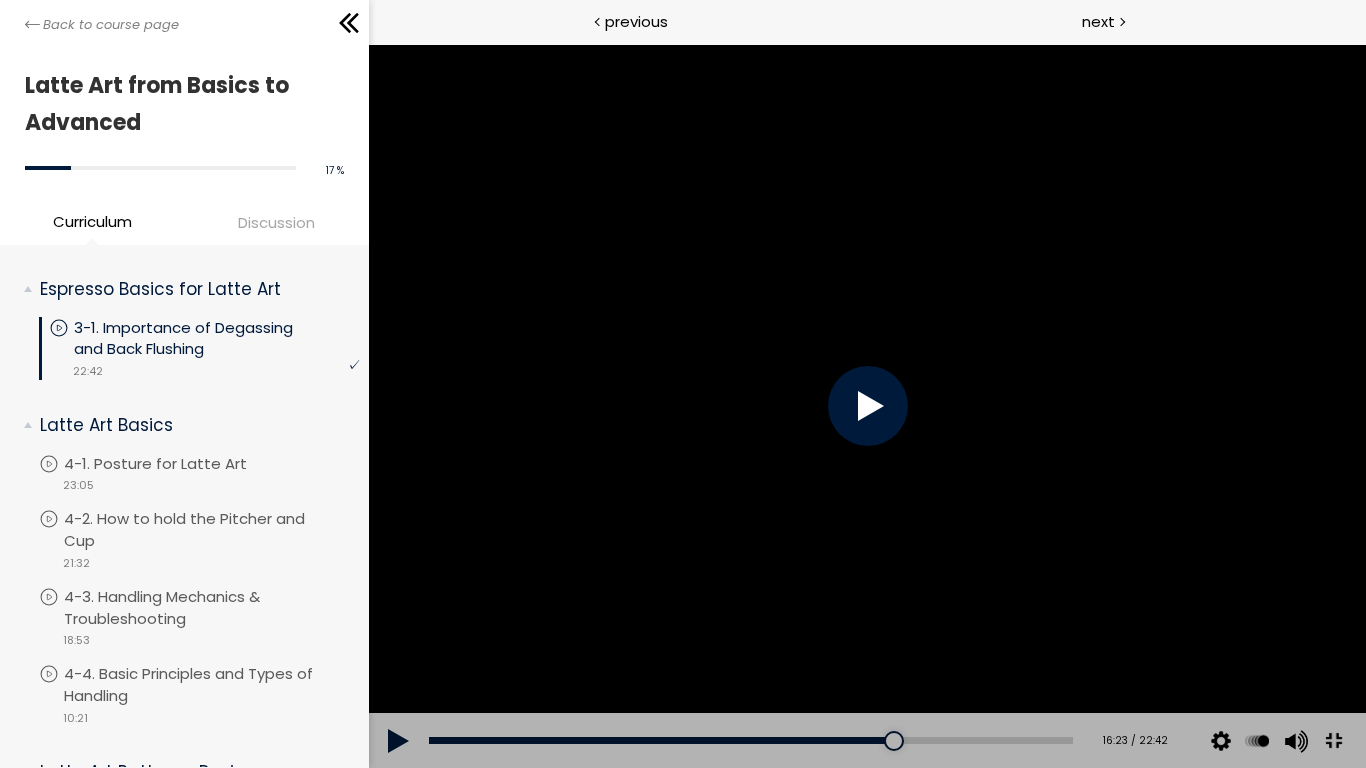 click at bounding box center [866, 406] 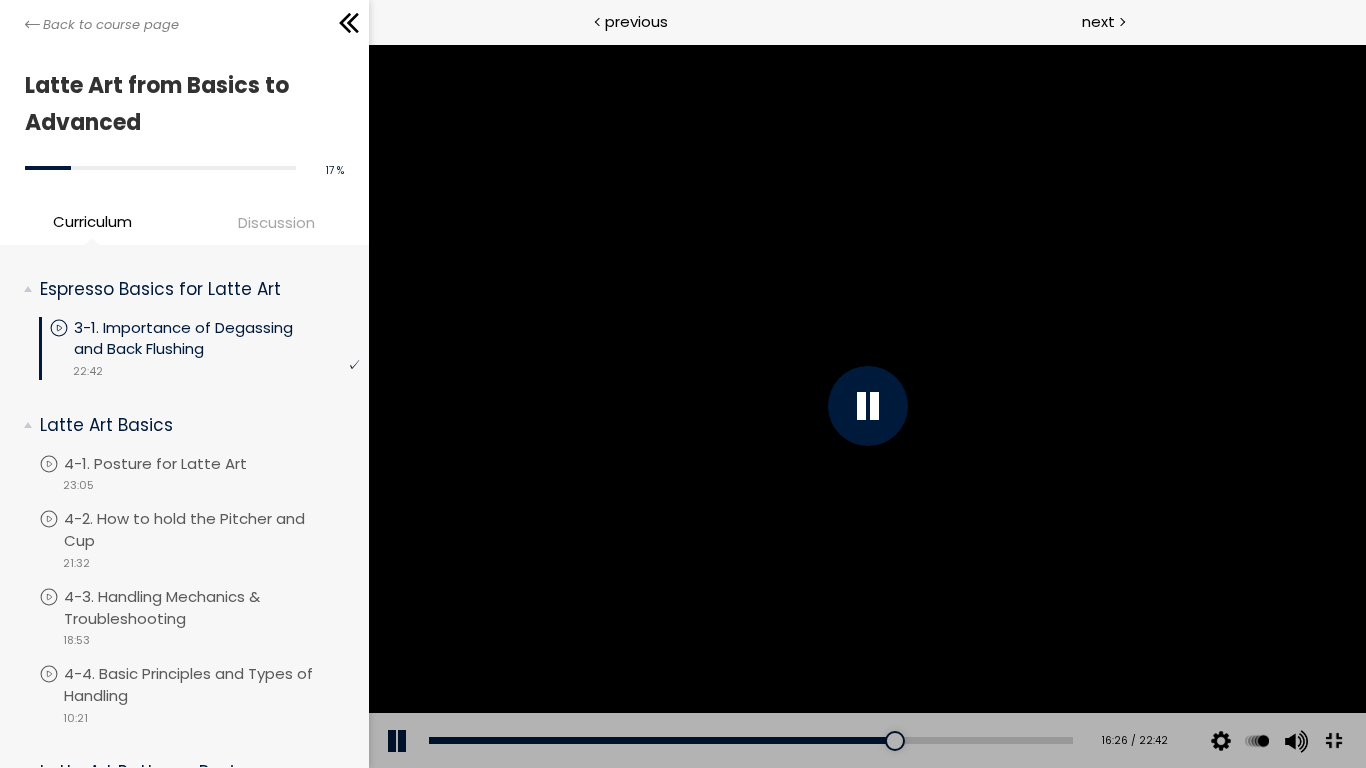 click at bounding box center (866, 406) 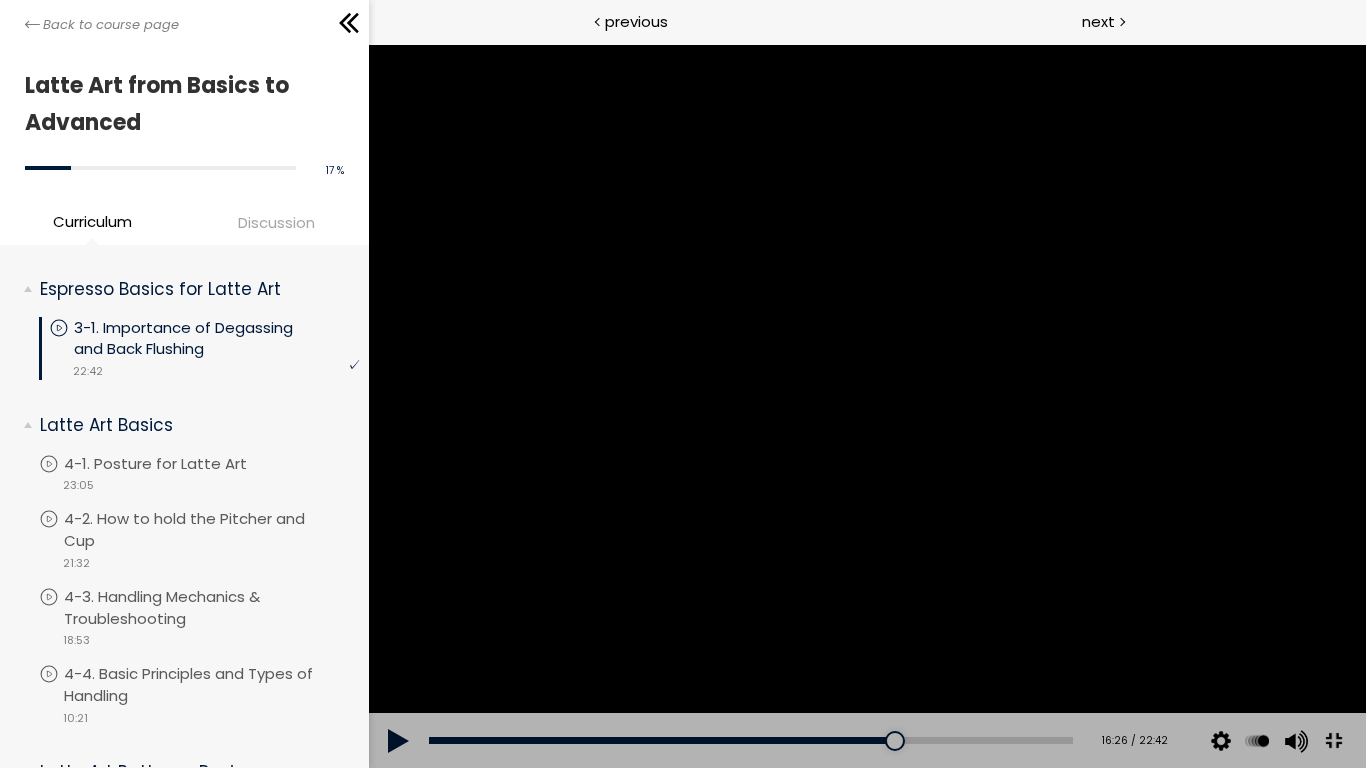 click at bounding box center (866, 406) 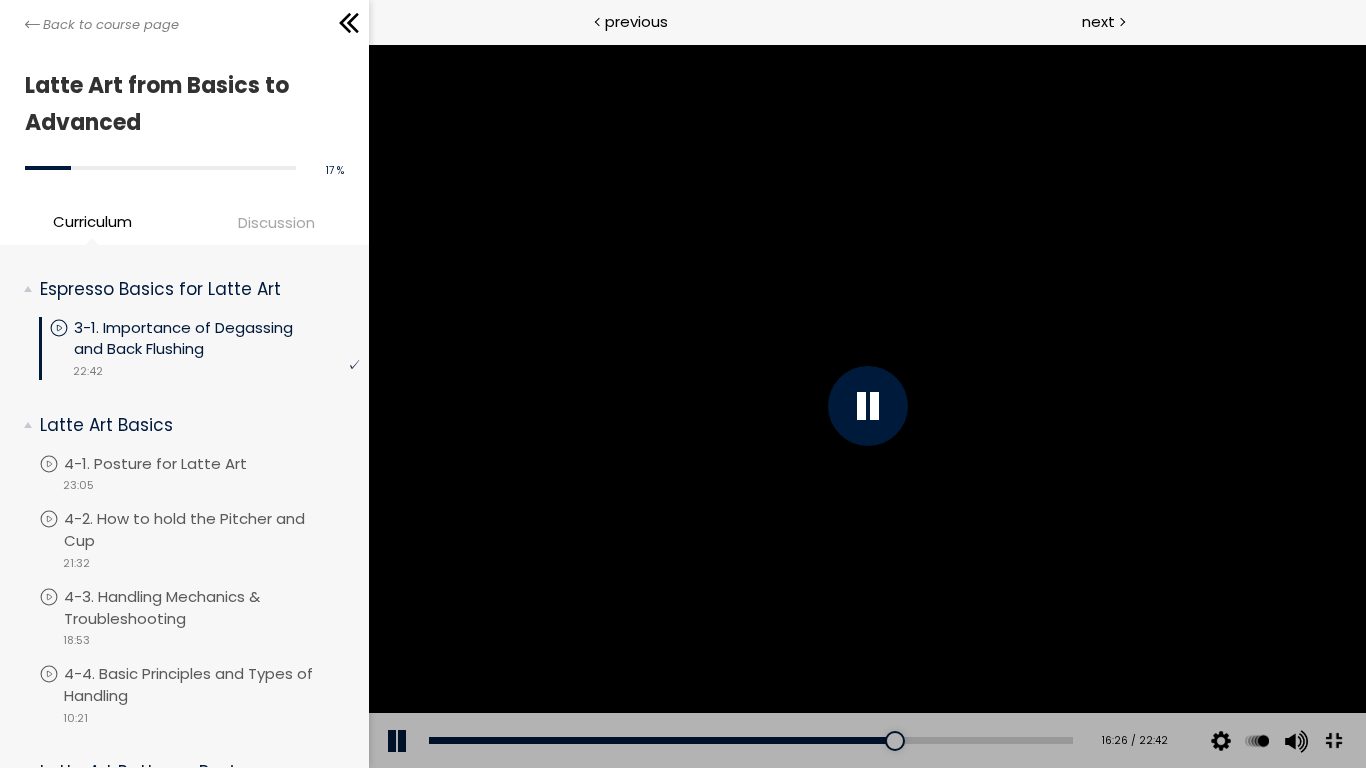 click at bounding box center (866, 406) 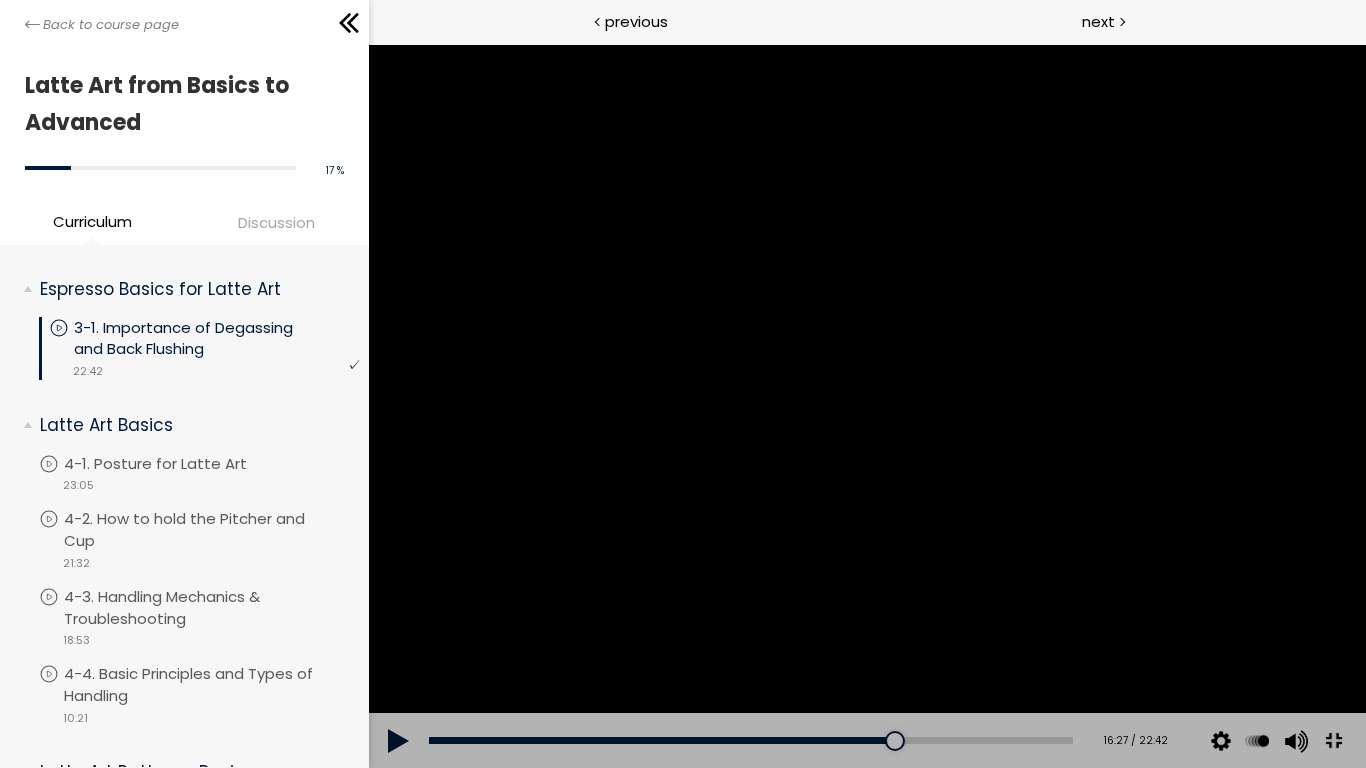 click at bounding box center [866, 406] 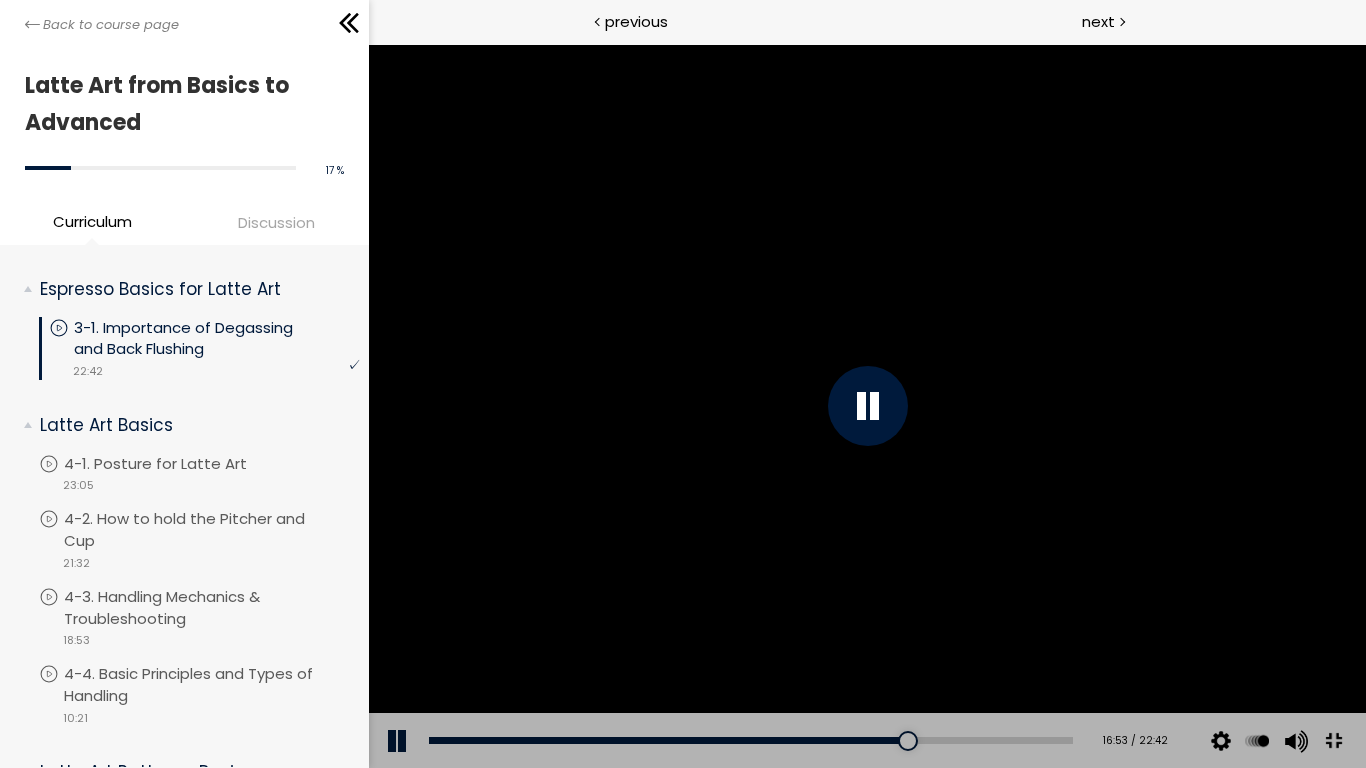 click at bounding box center (866, 406) 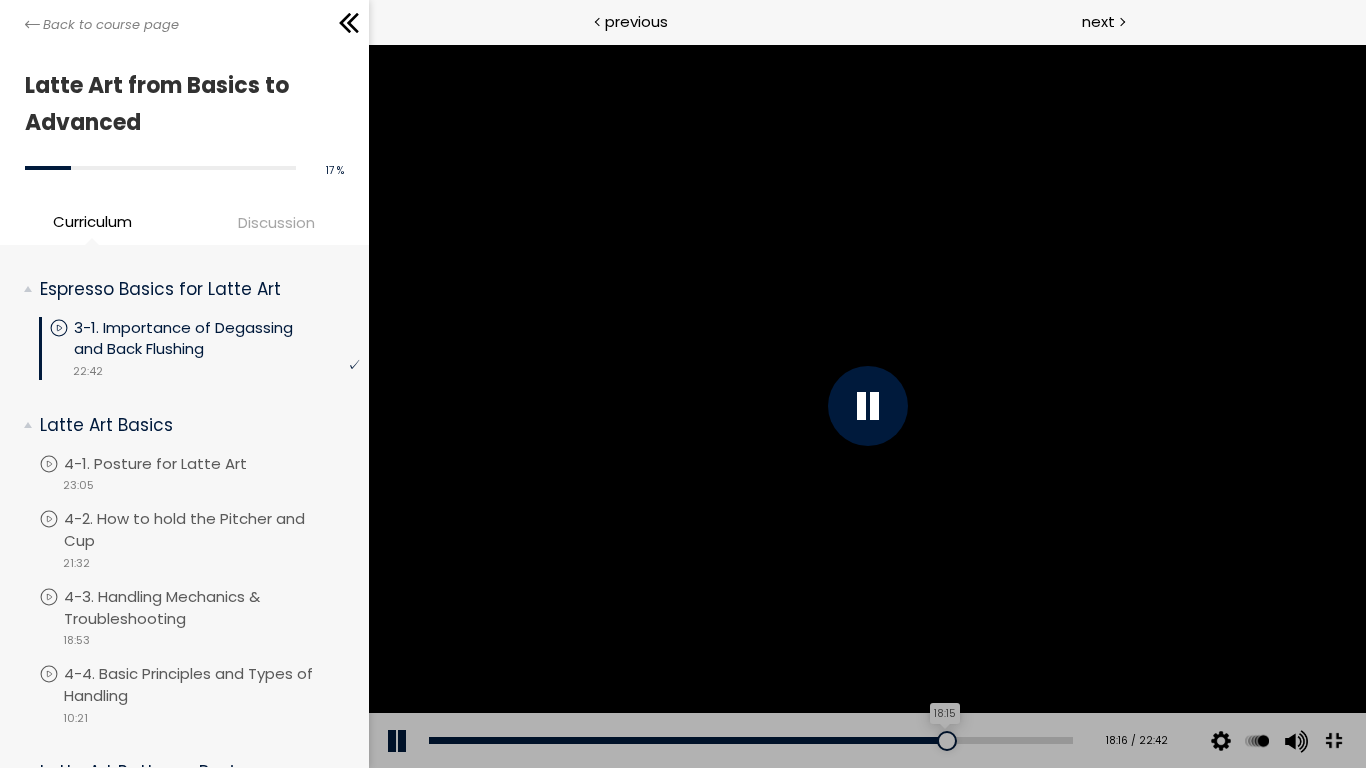 click at bounding box center [946, 741] 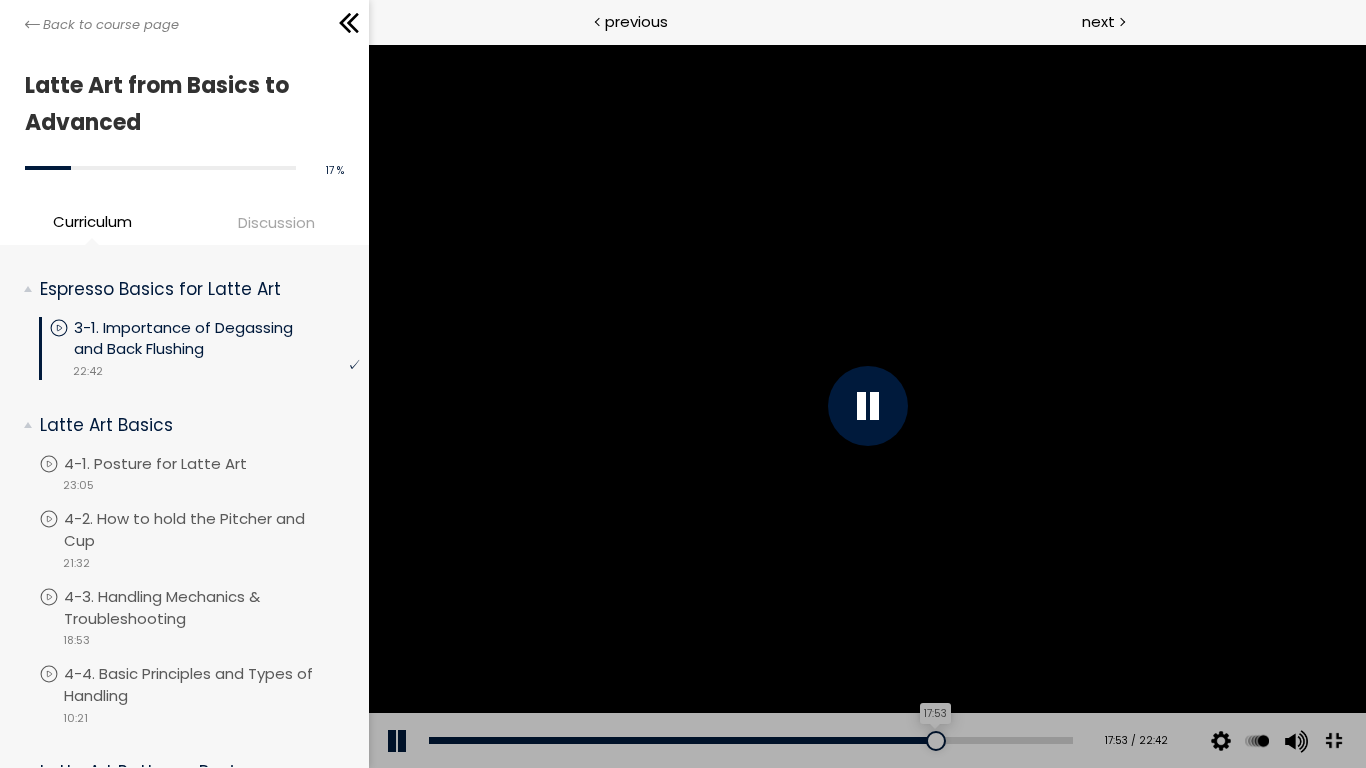 click at bounding box center [935, 741] 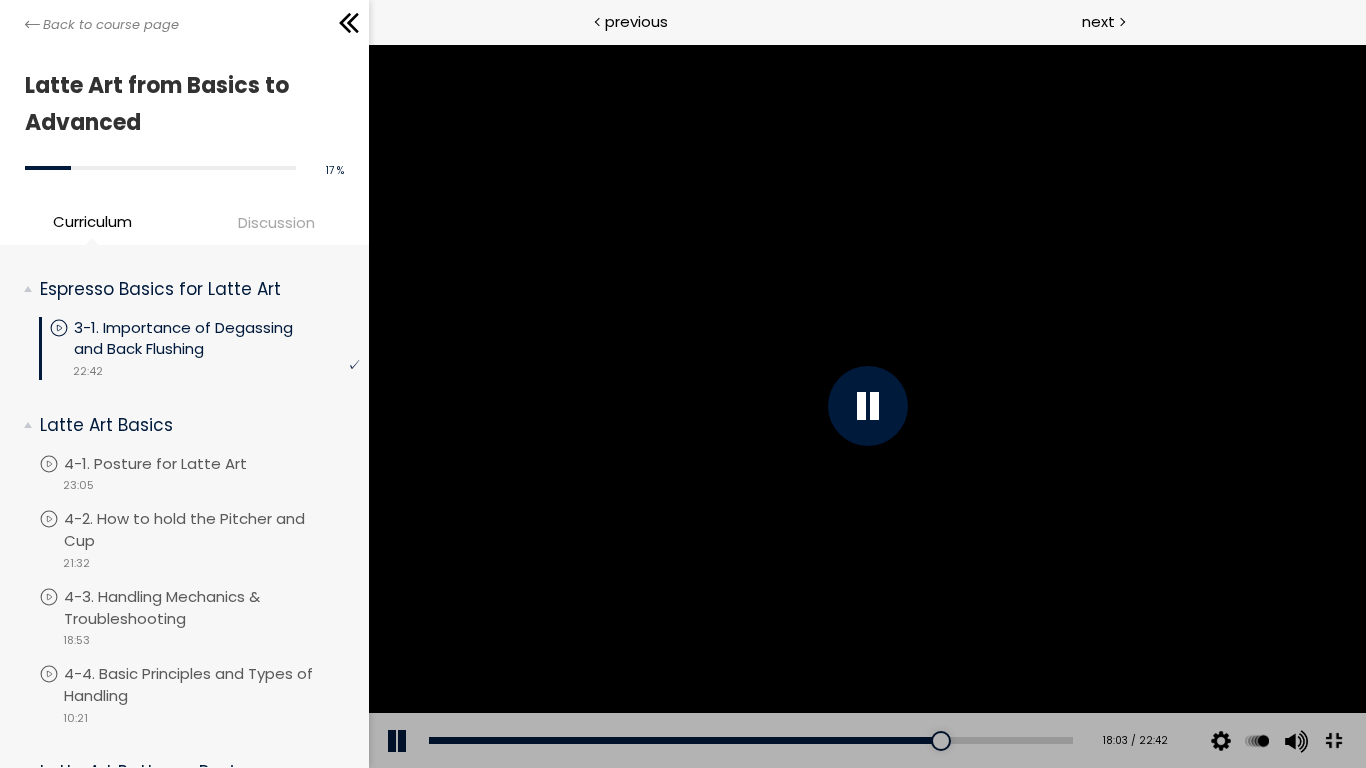 click at bounding box center (866, 406) 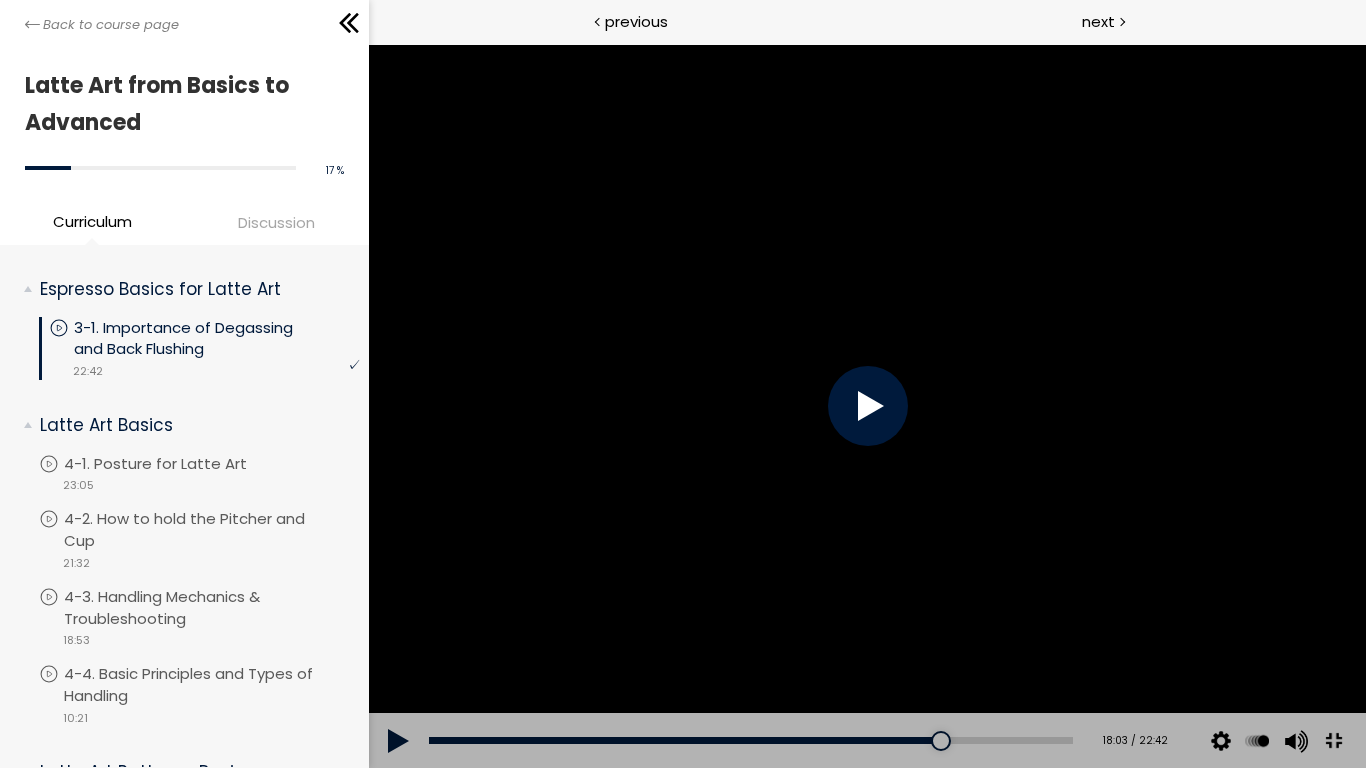 click at bounding box center (866, 406) 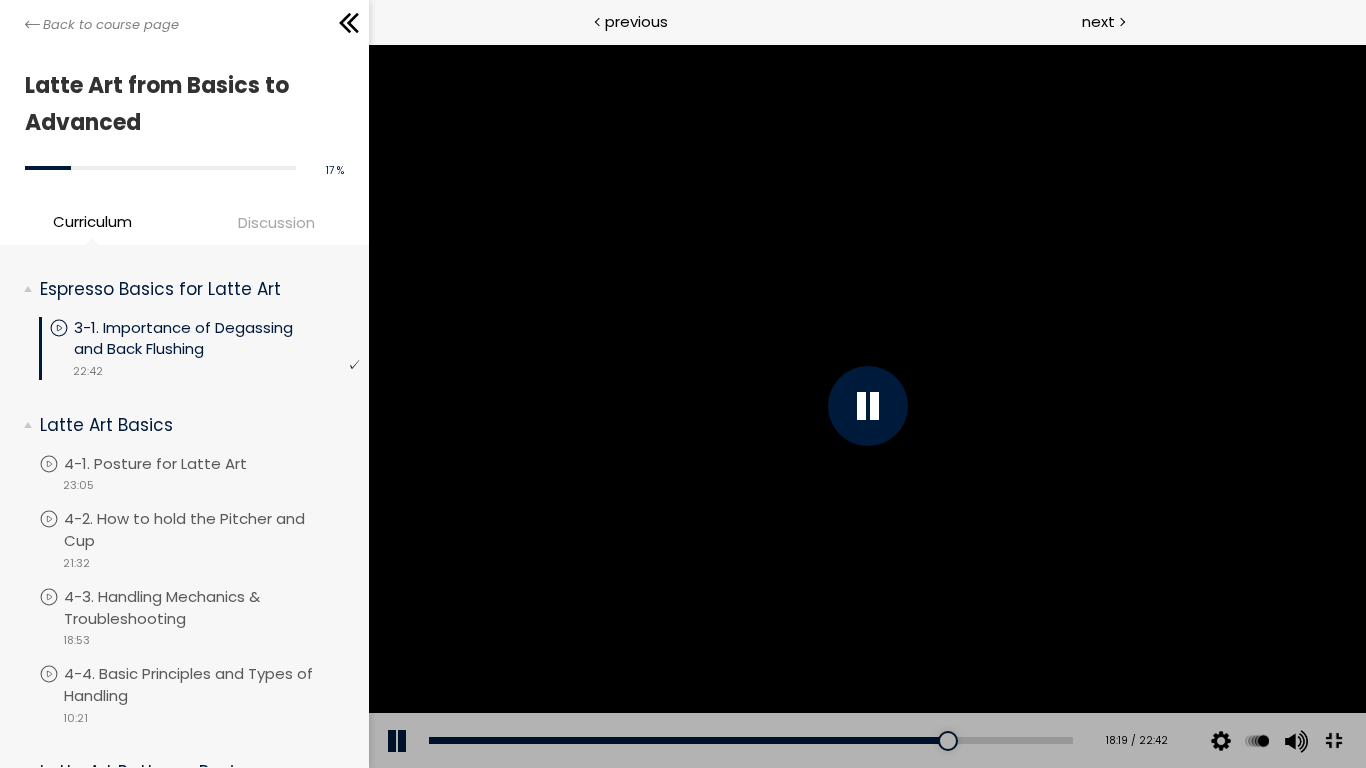 click at bounding box center (866, 406) 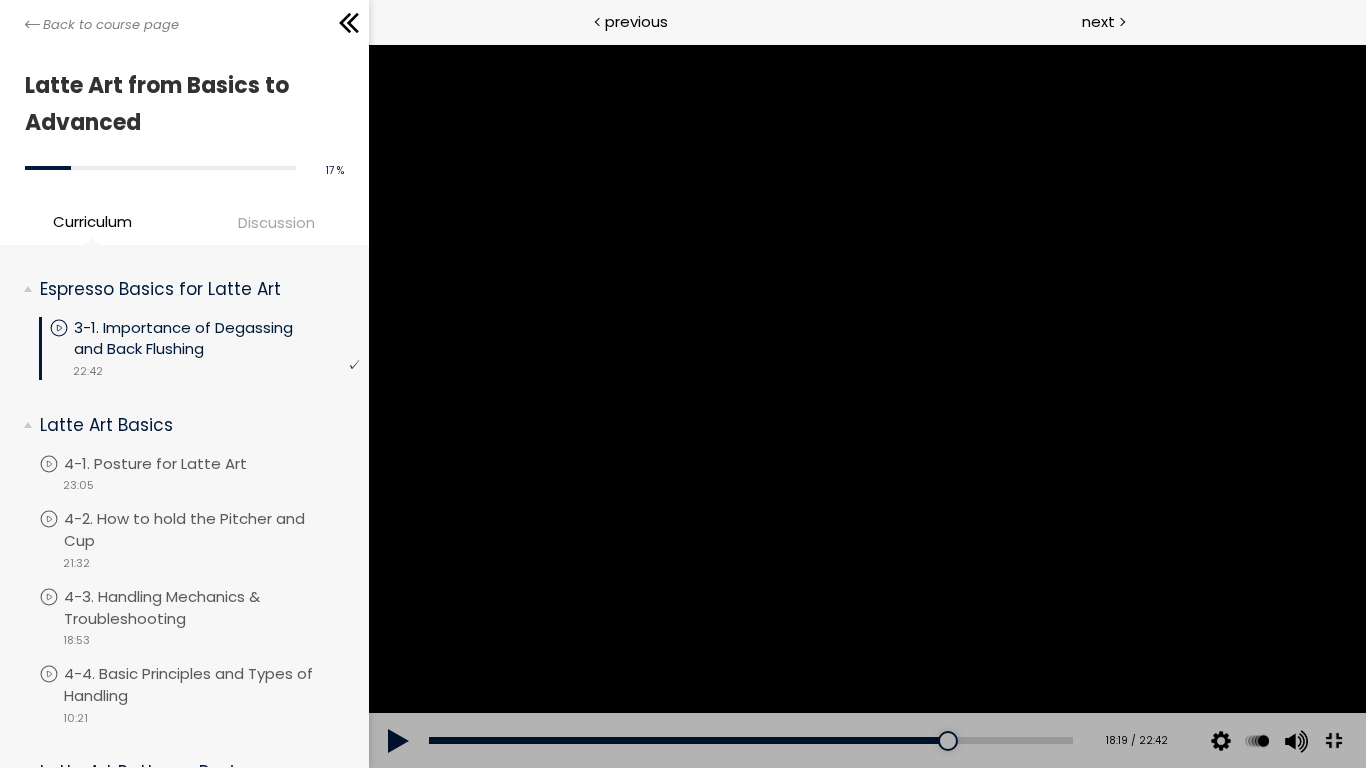 click at bounding box center (866, 406) 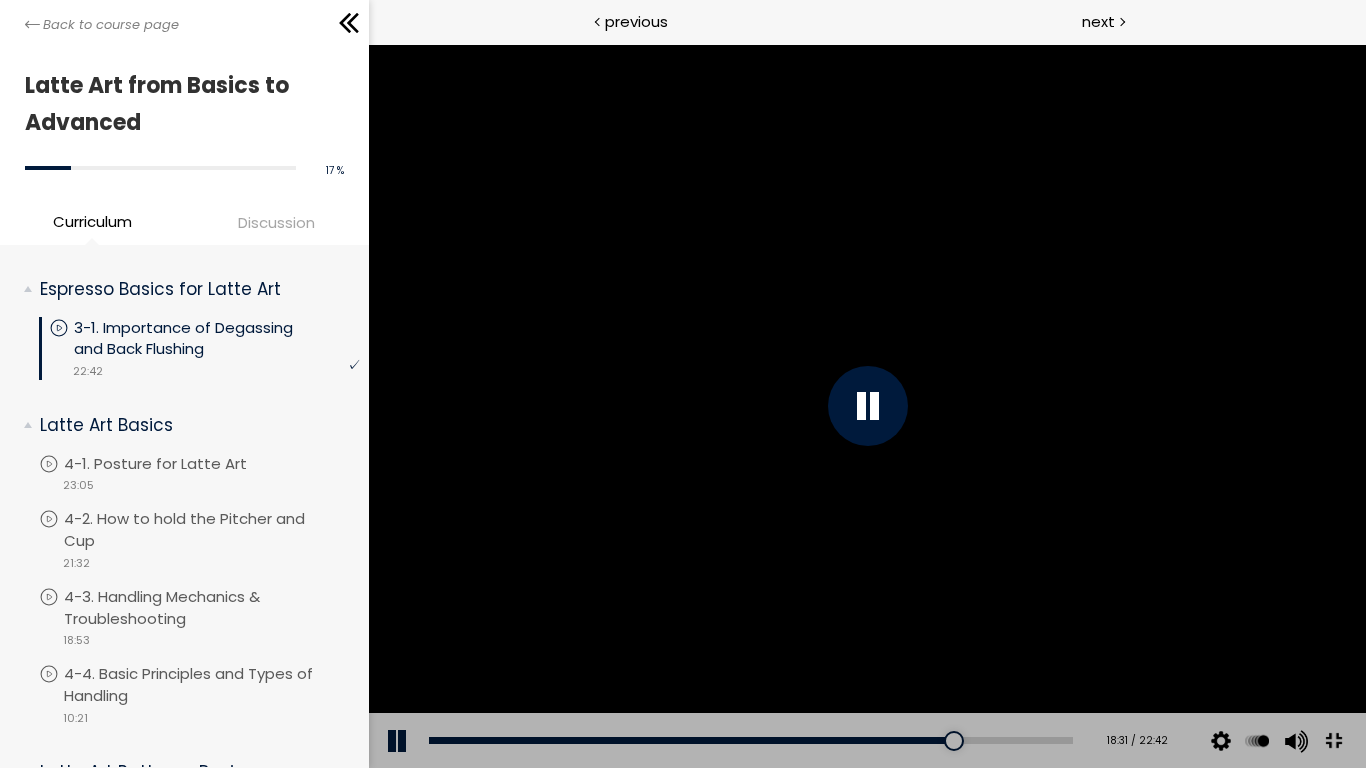 click at bounding box center [866, 406] 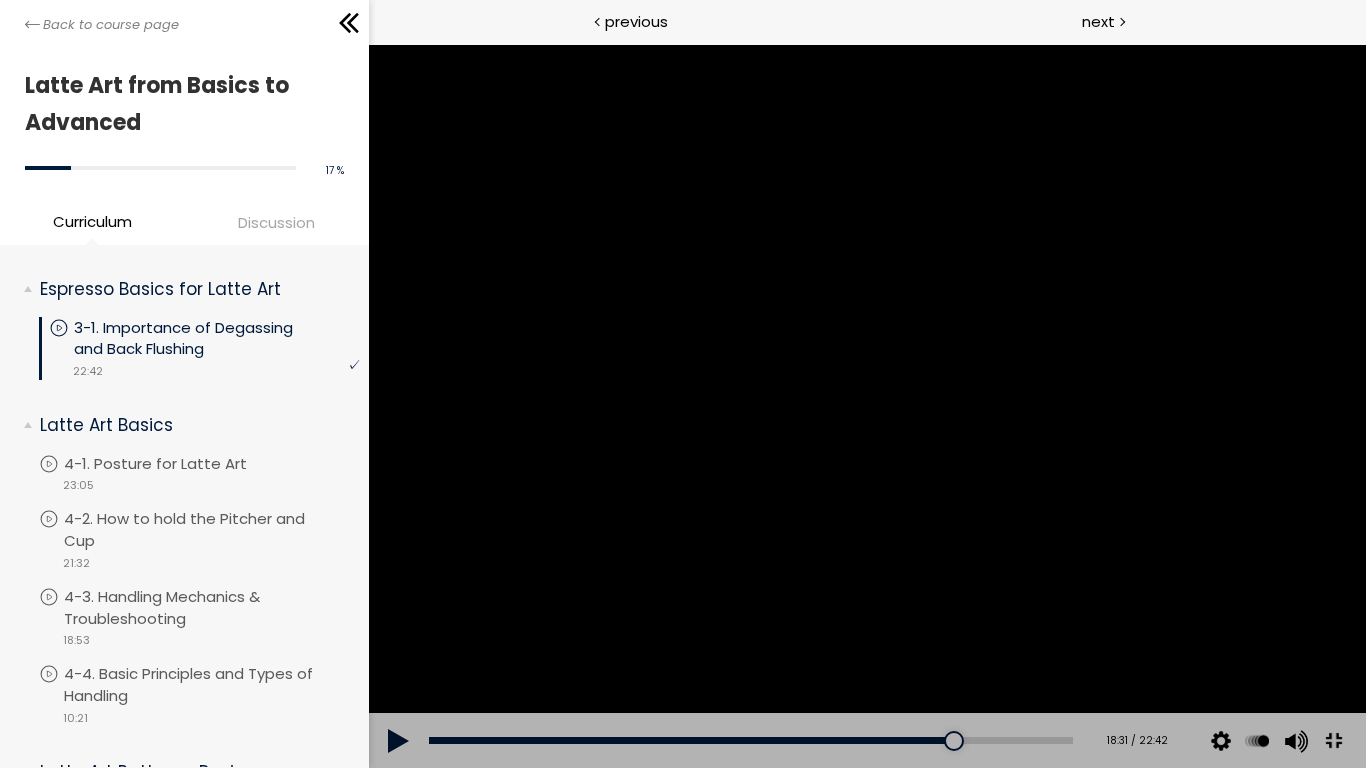 click at bounding box center (866, 406) 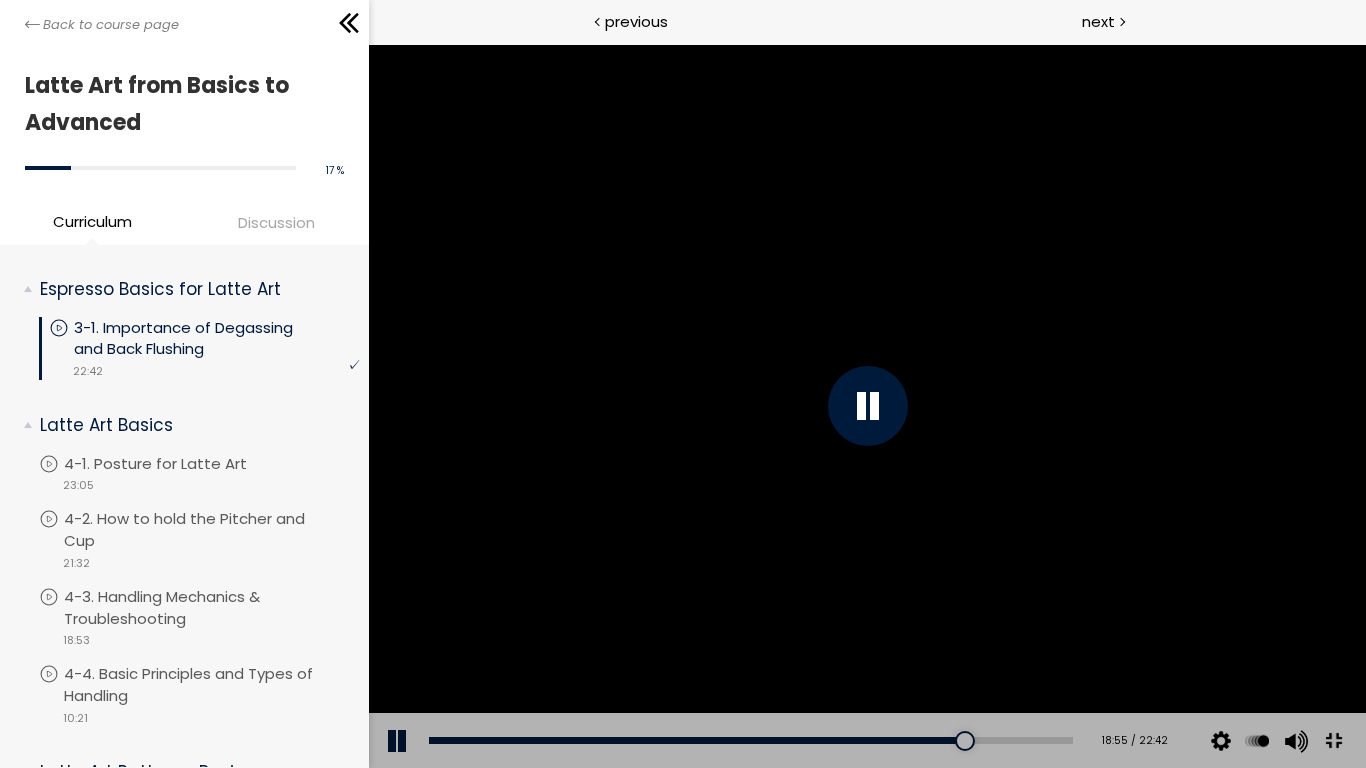 click at bounding box center (866, 406) 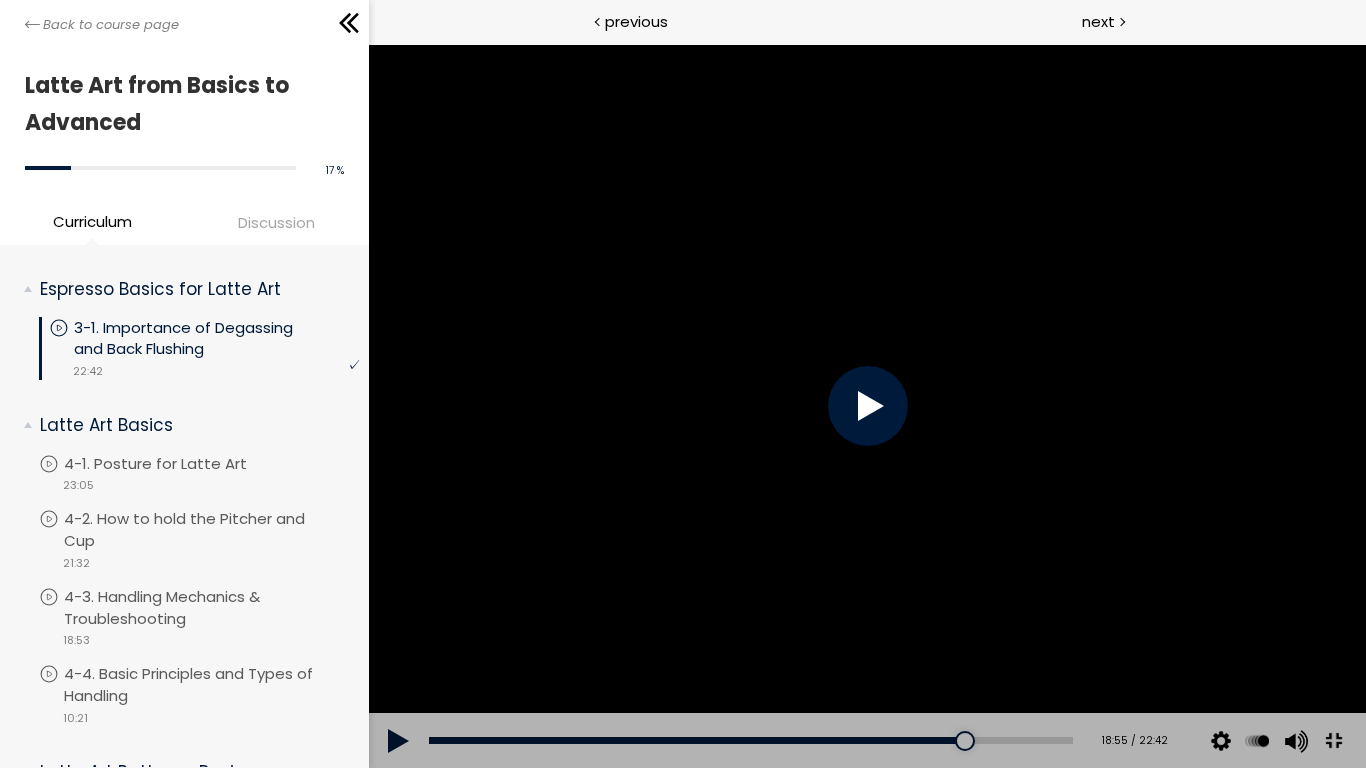 click at bounding box center (866, 406) 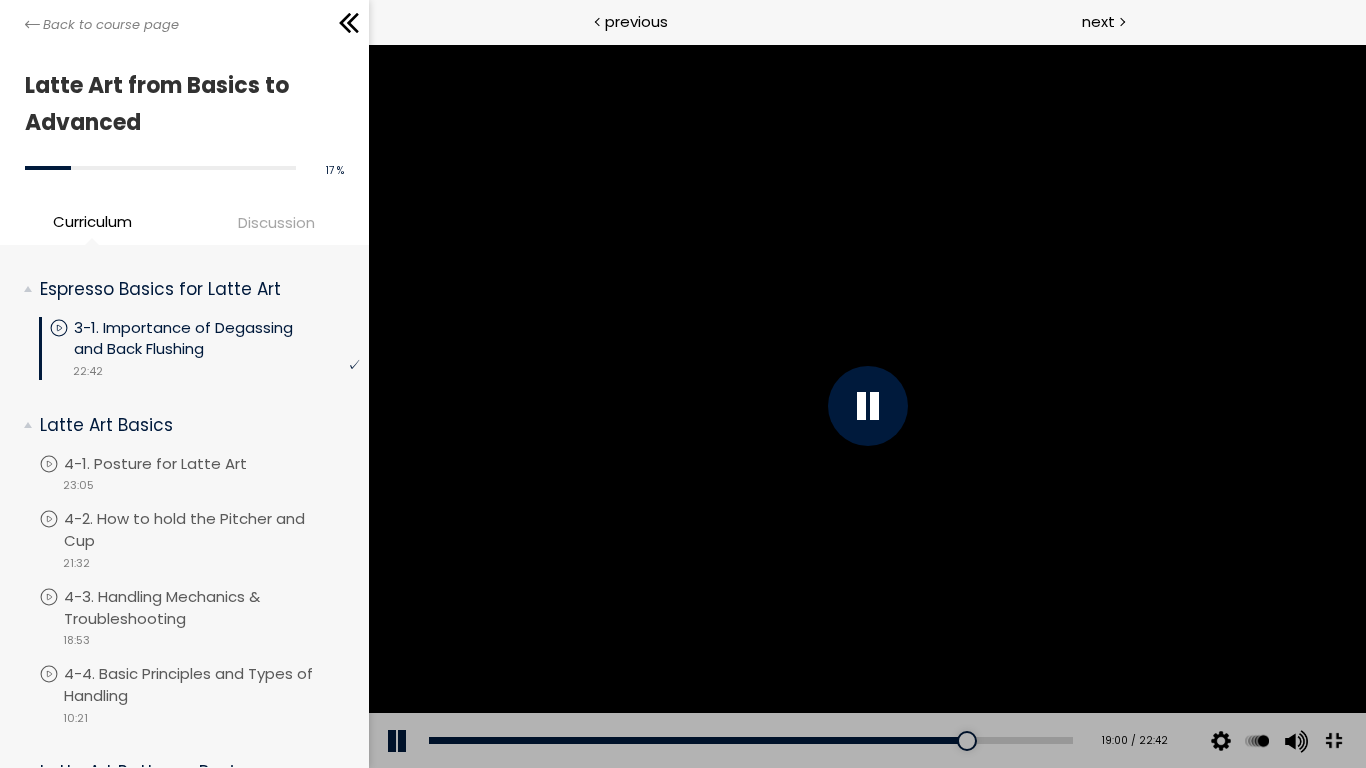 click at bounding box center (866, 406) 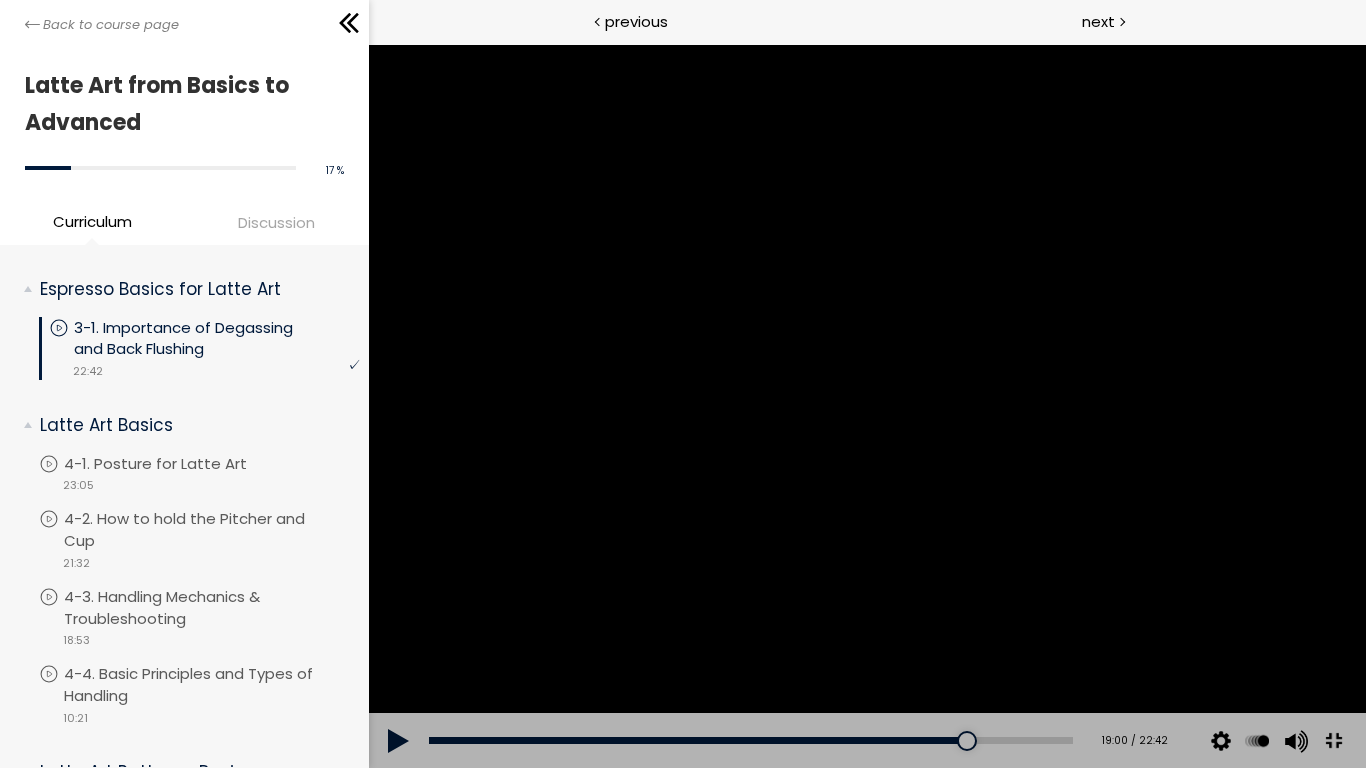 click at bounding box center [866, 406] 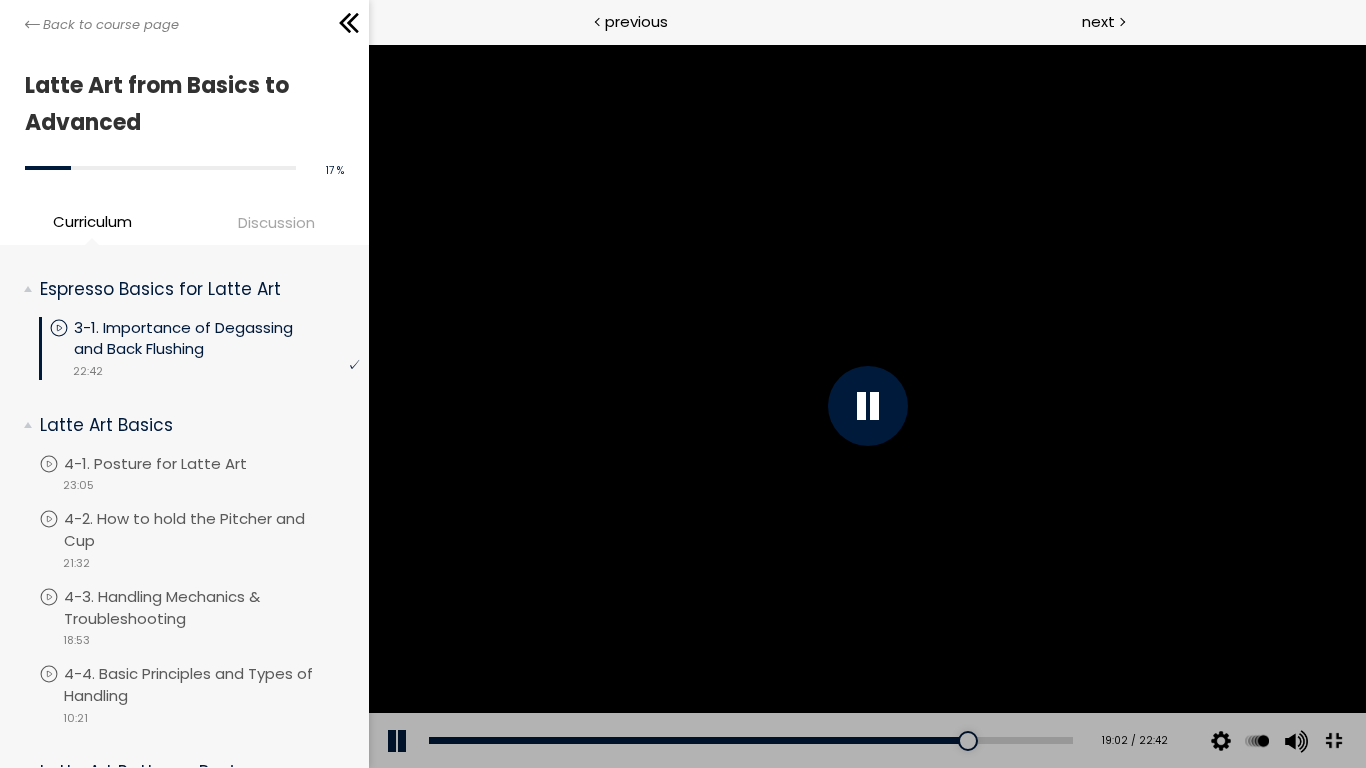 click at bounding box center [866, 406] 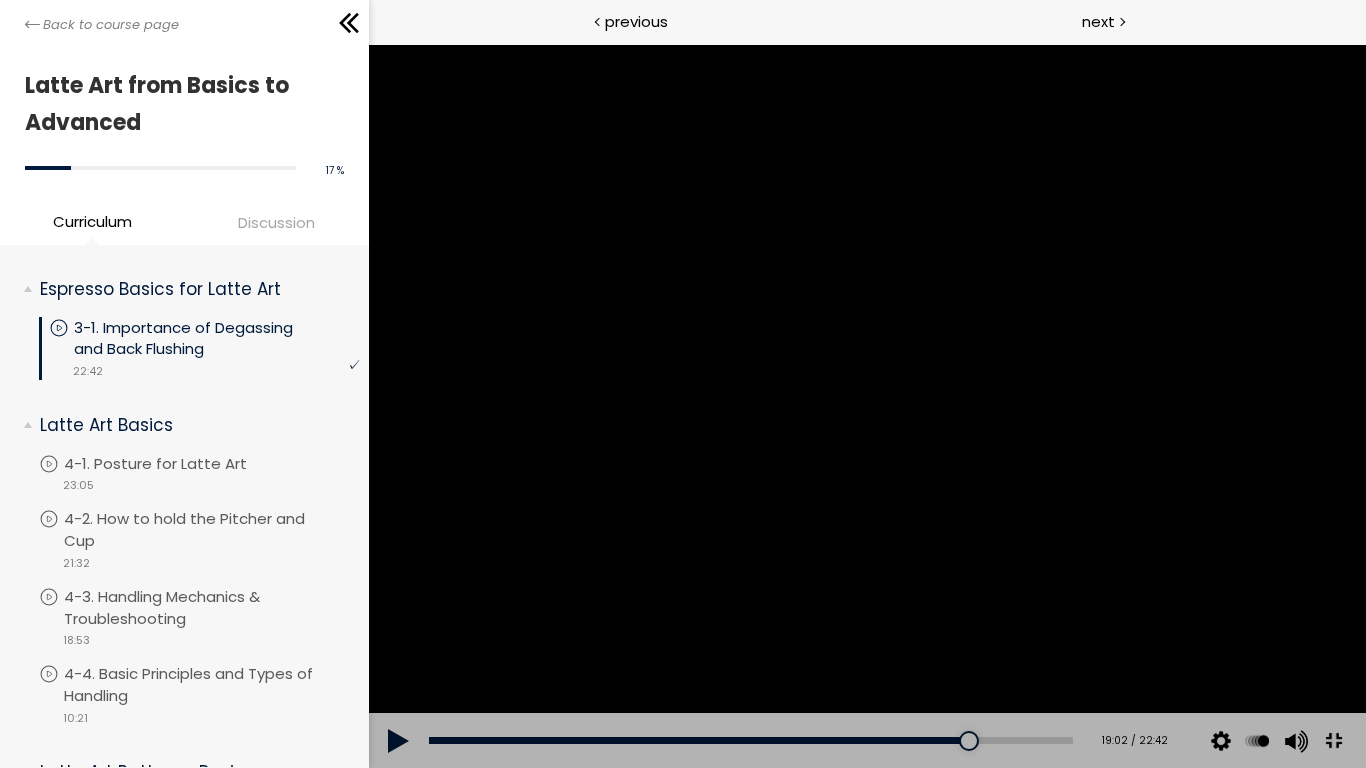 click at bounding box center (866, 406) 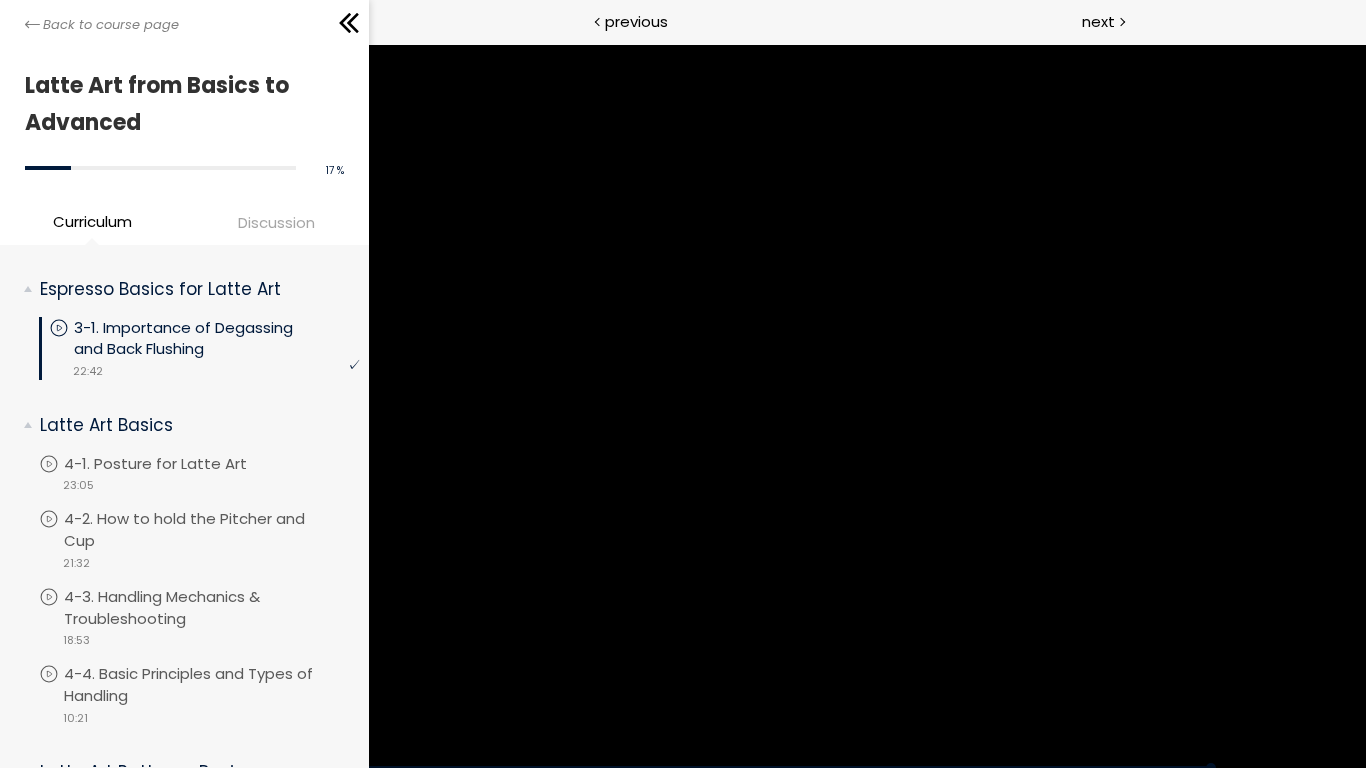 click at bounding box center [866, 406] 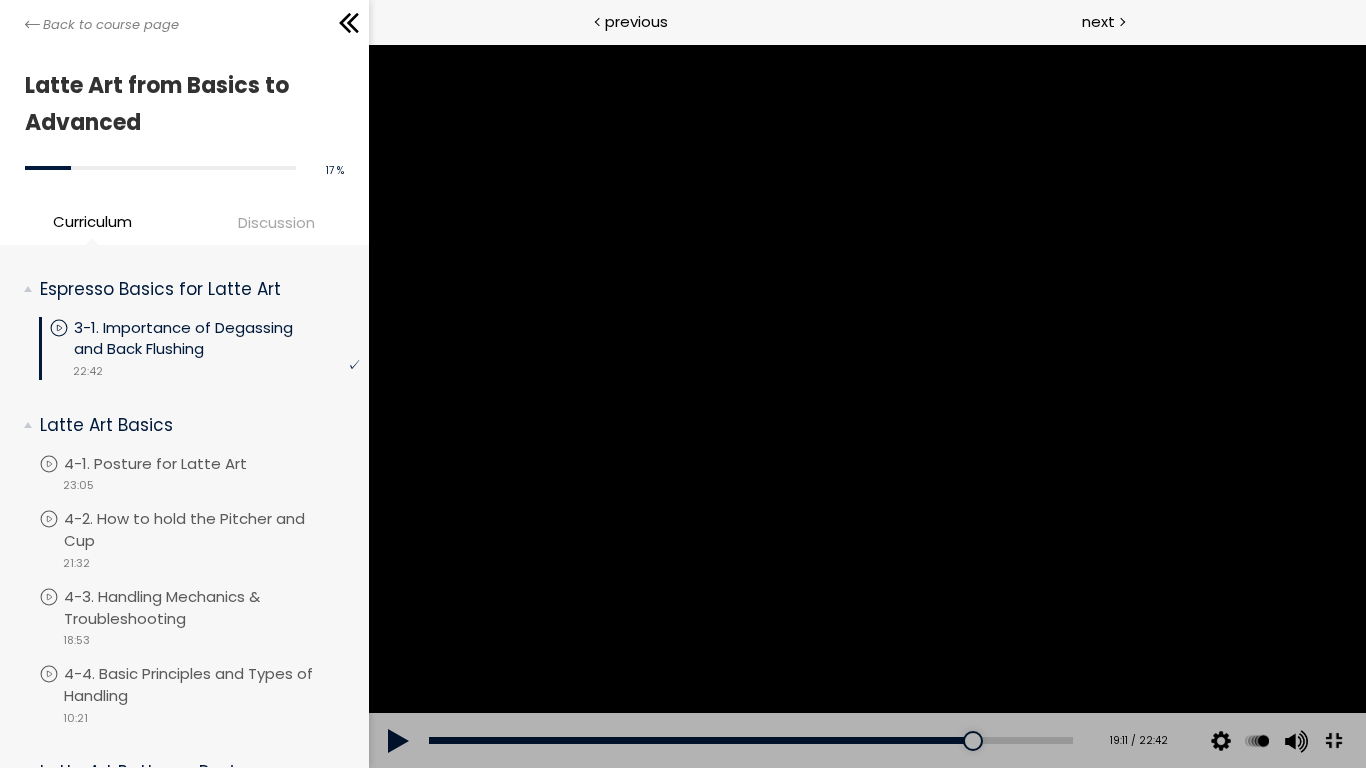 click at bounding box center (866, 406) 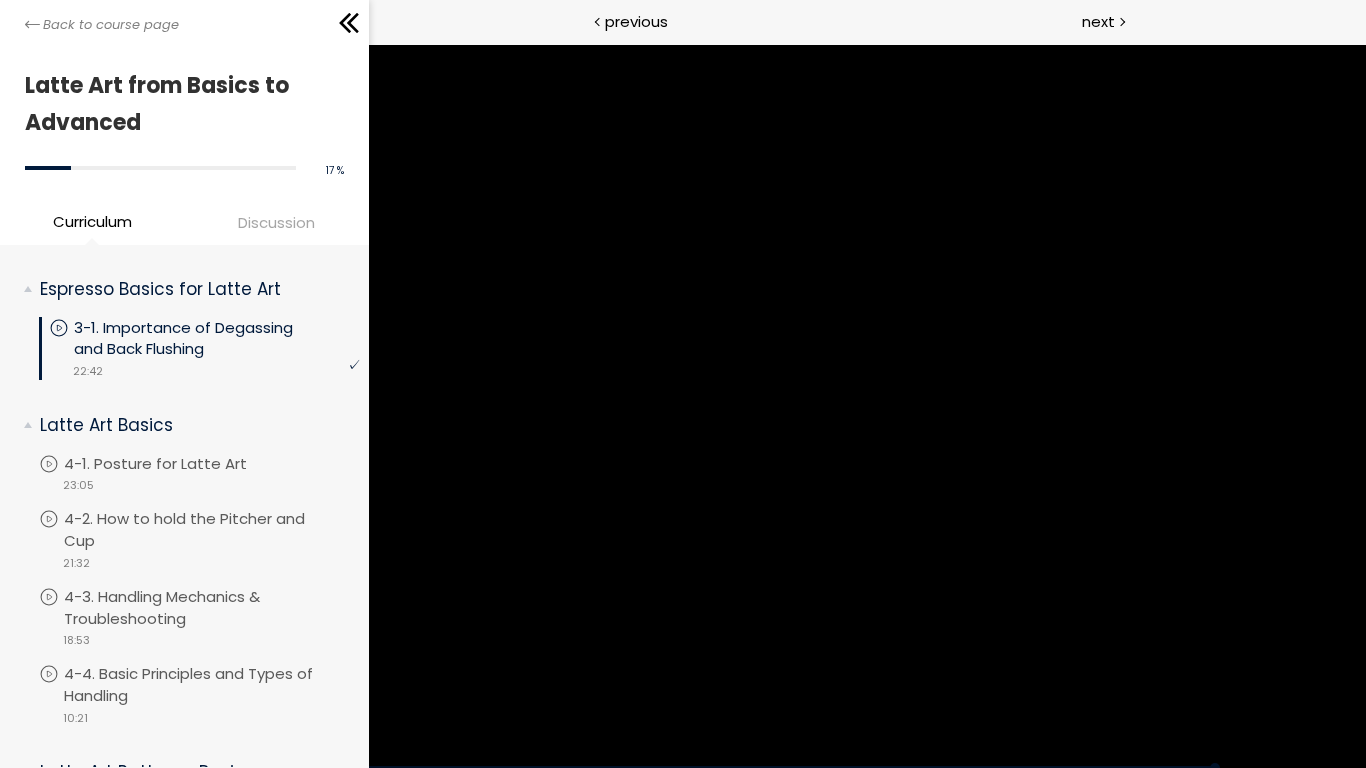 click at bounding box center (866, 406) 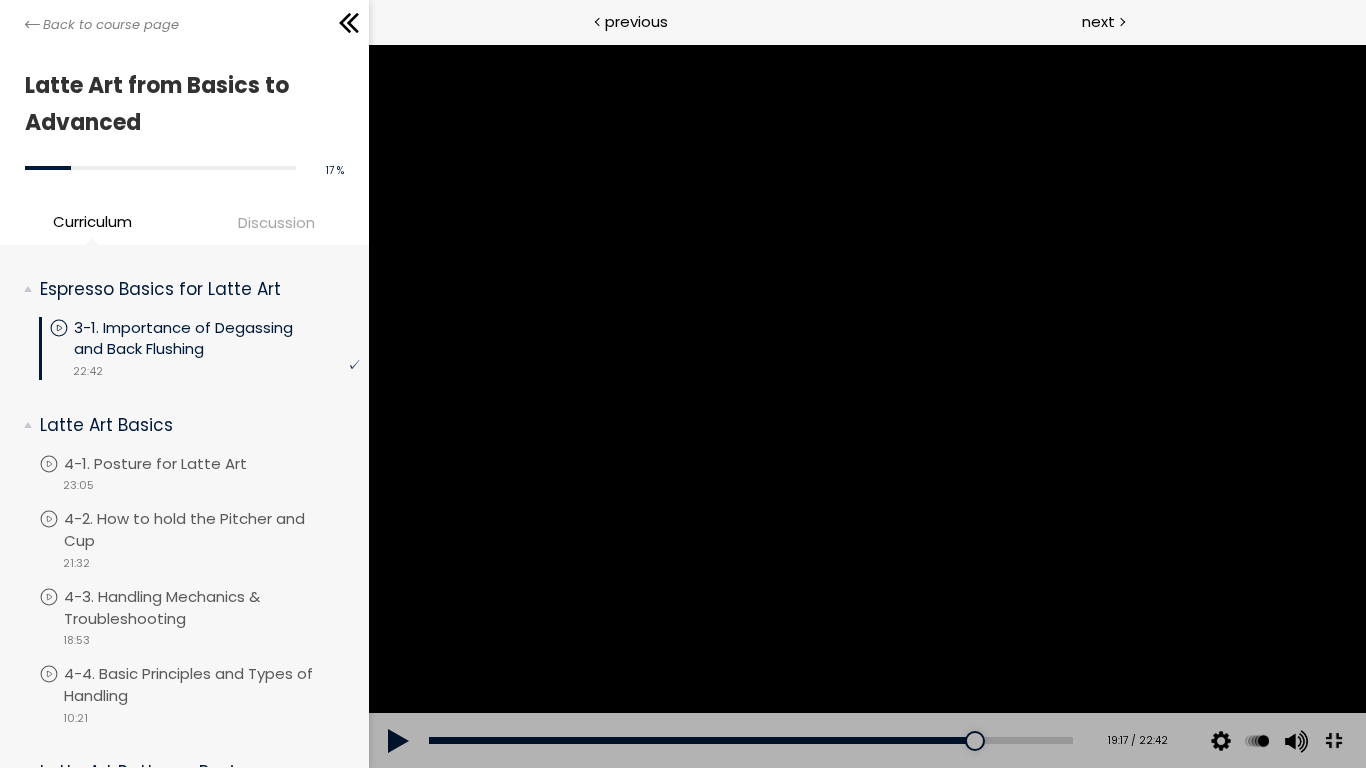click at bounding box center [866, 406] 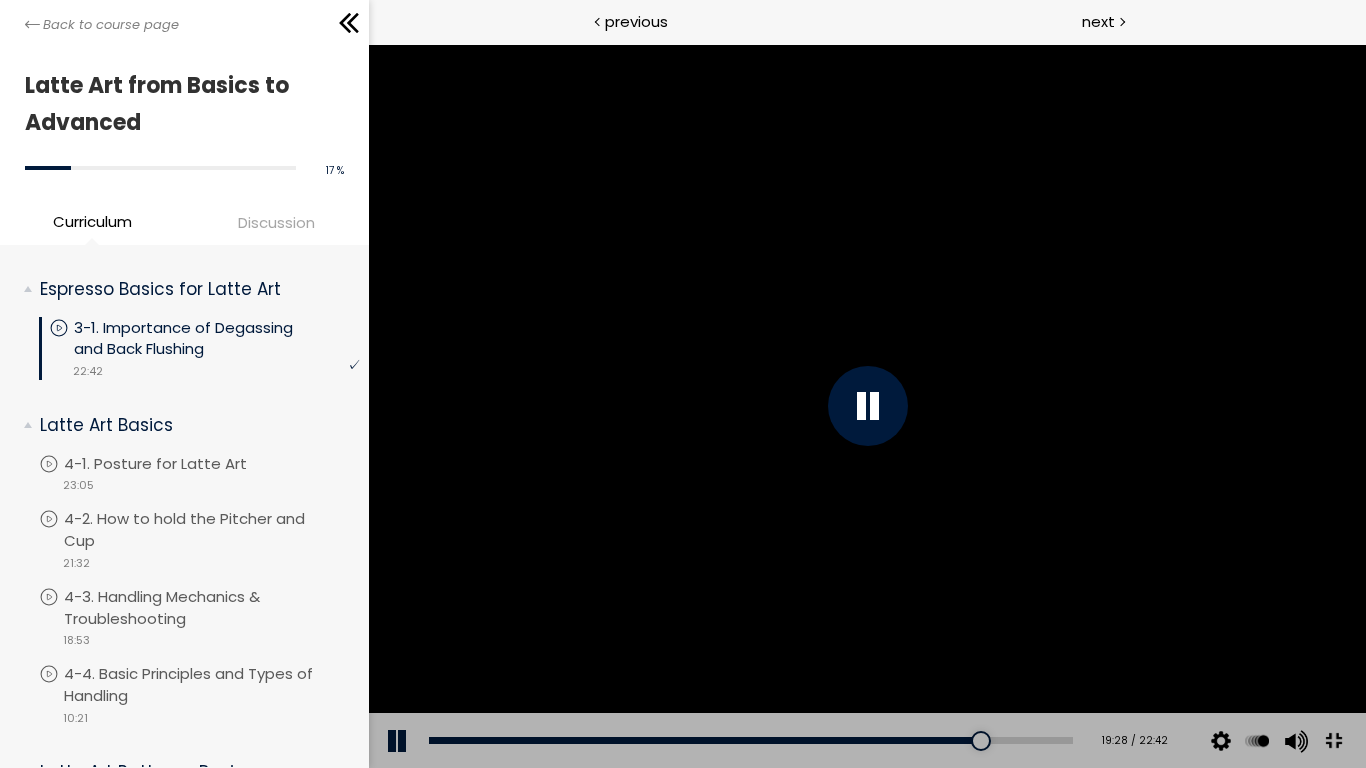 click at bounding box center (866, 406) 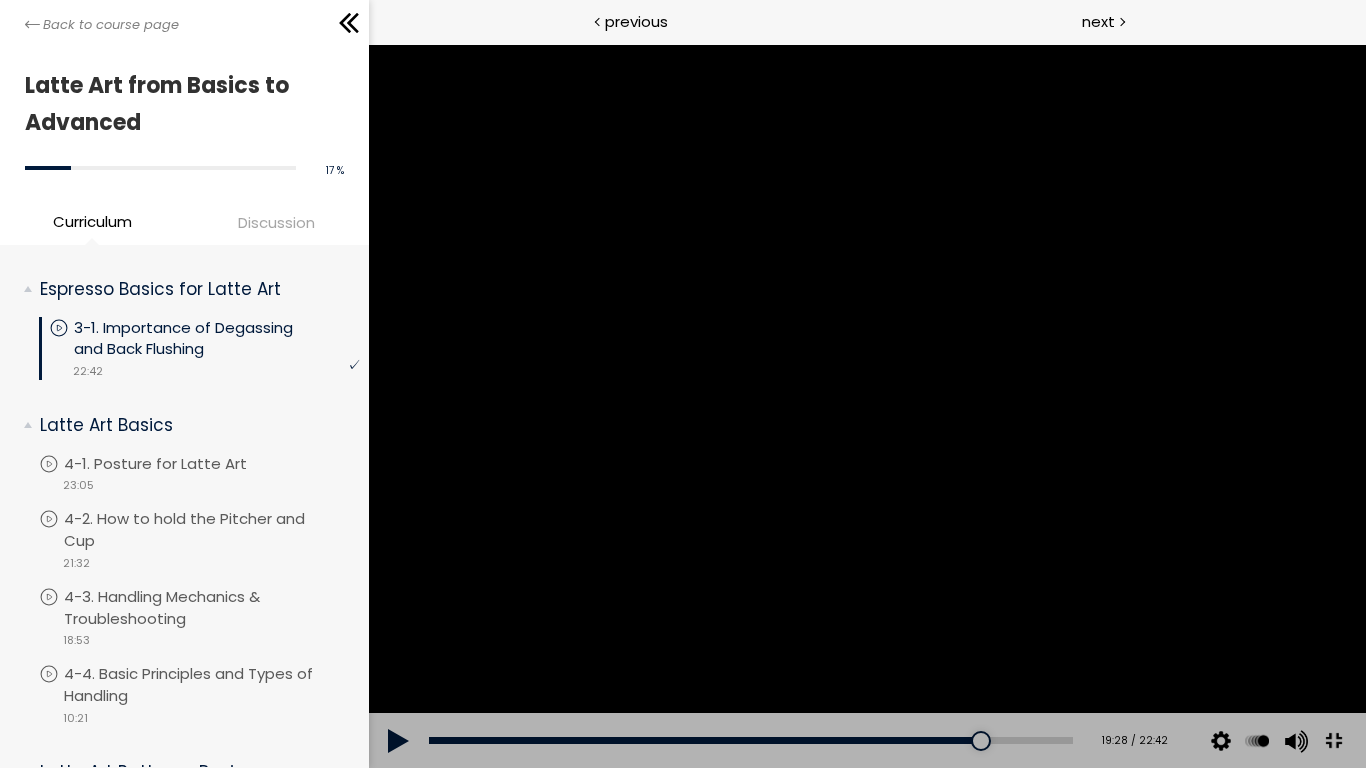 click at bounding box center (866, 406) 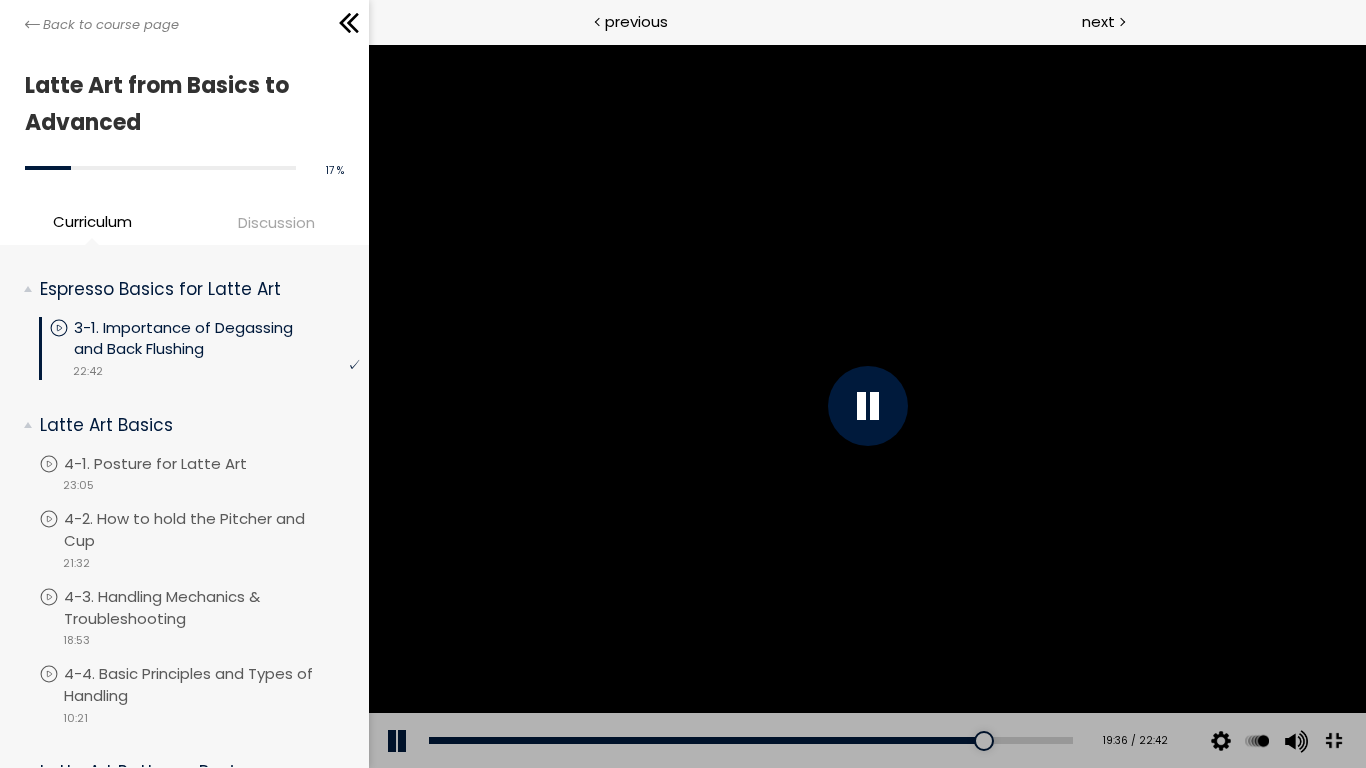 click at bounding box center (866, 406) 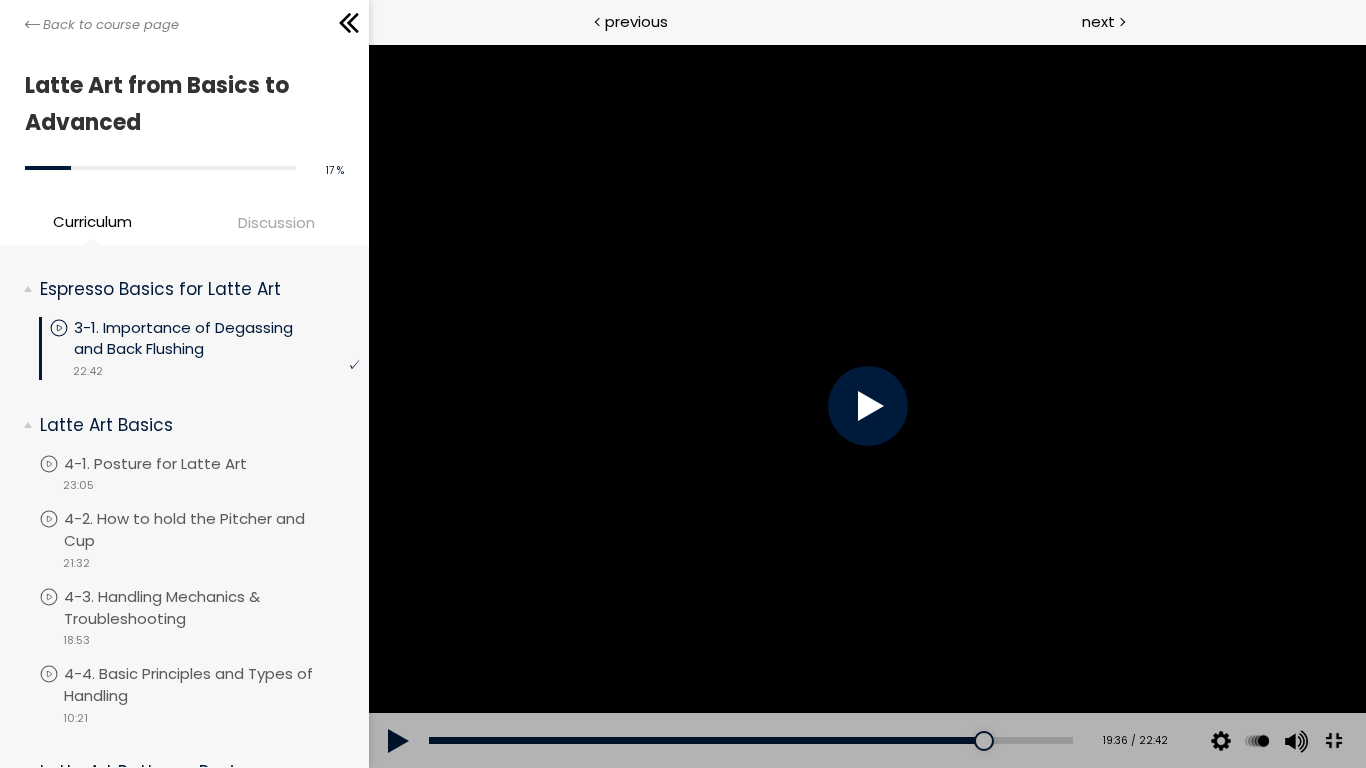 click at bounding box center [866, 406] 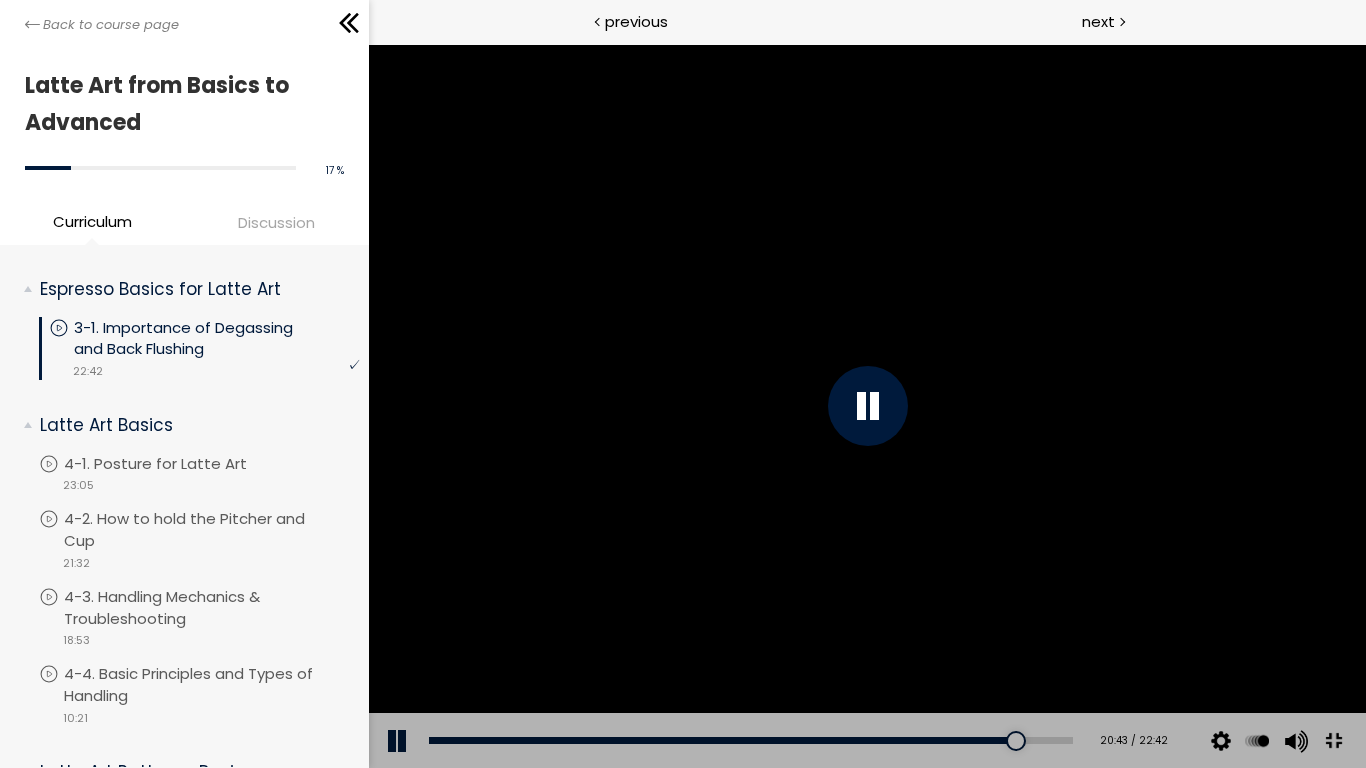 click at bounding box center [866, 406] 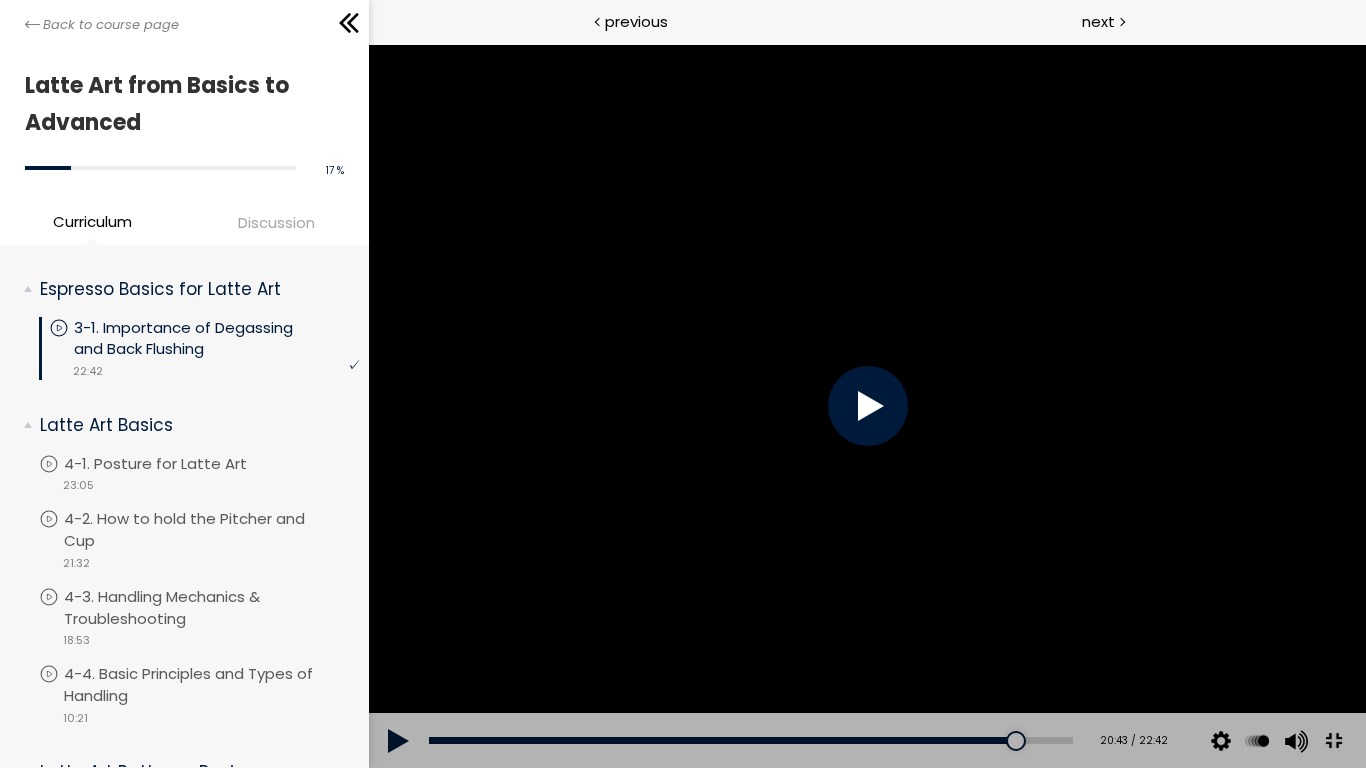 click at bounding box center [866, 406] 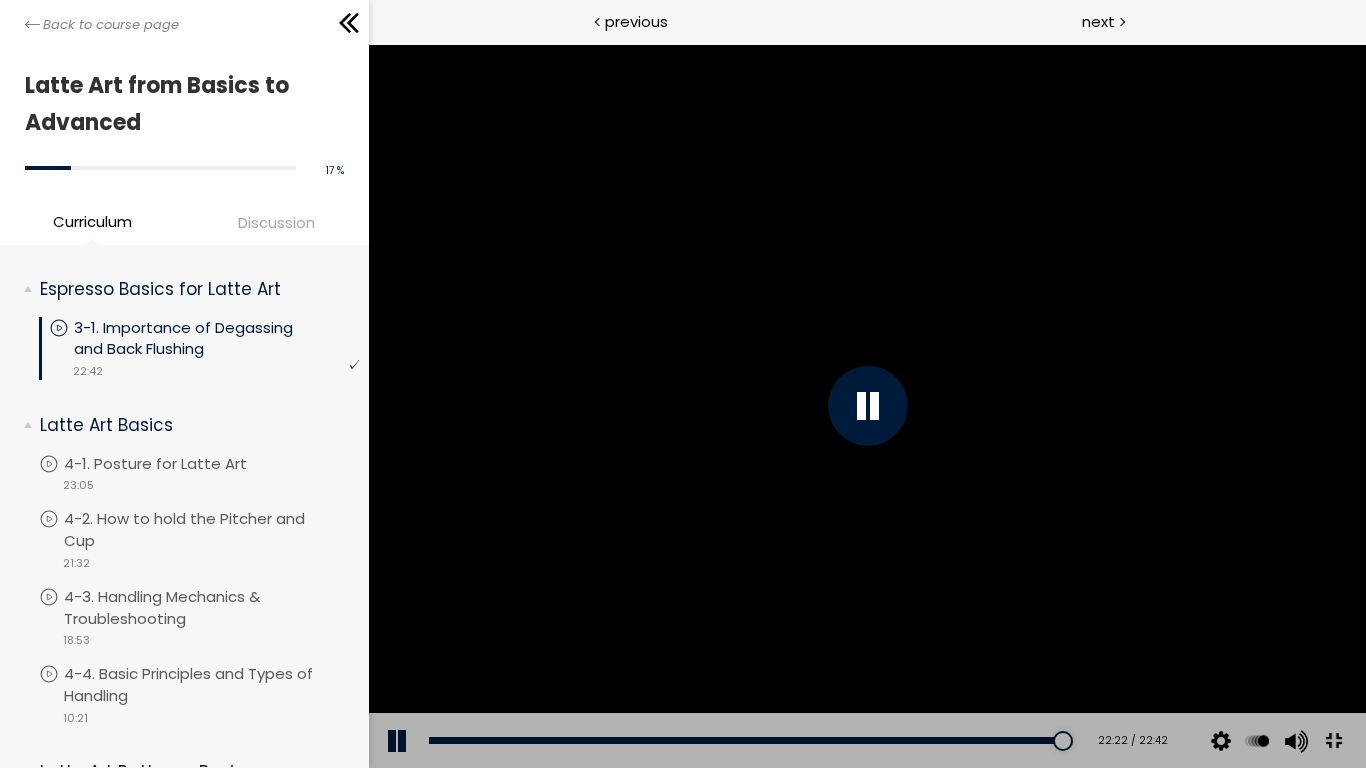 click at bounding box center (1332, 741) 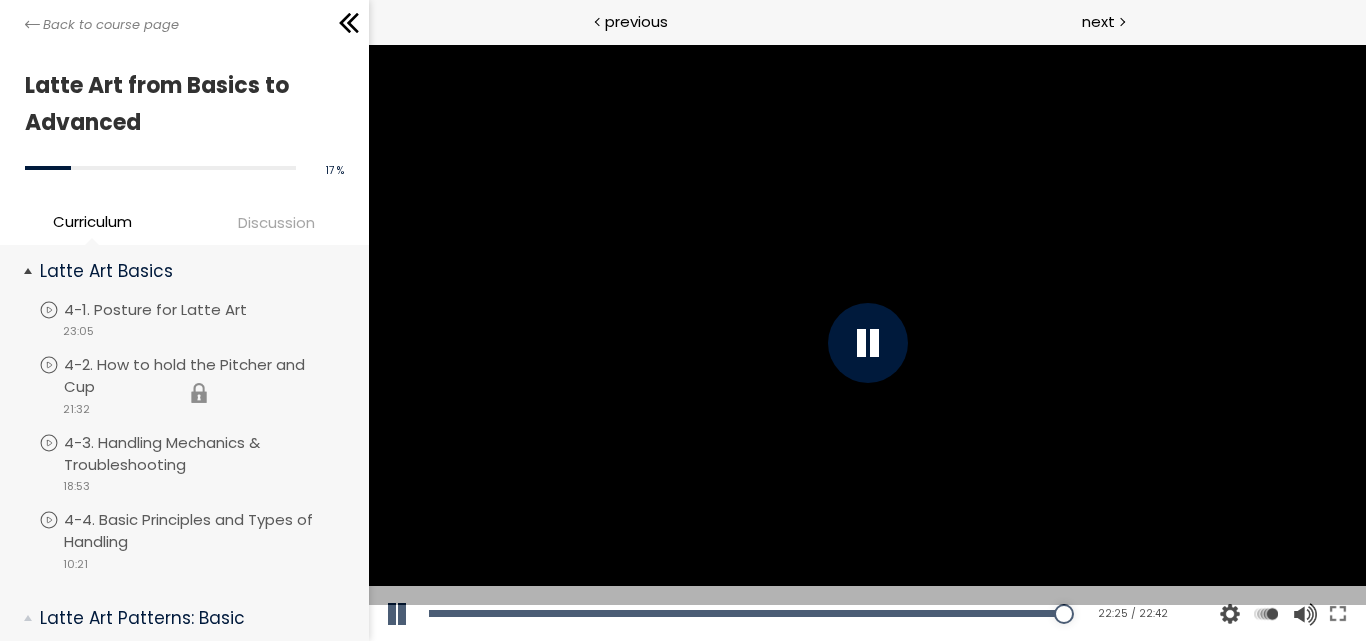 scroll, scrollTop: 488, scrollLeft: 0, axis: vertical 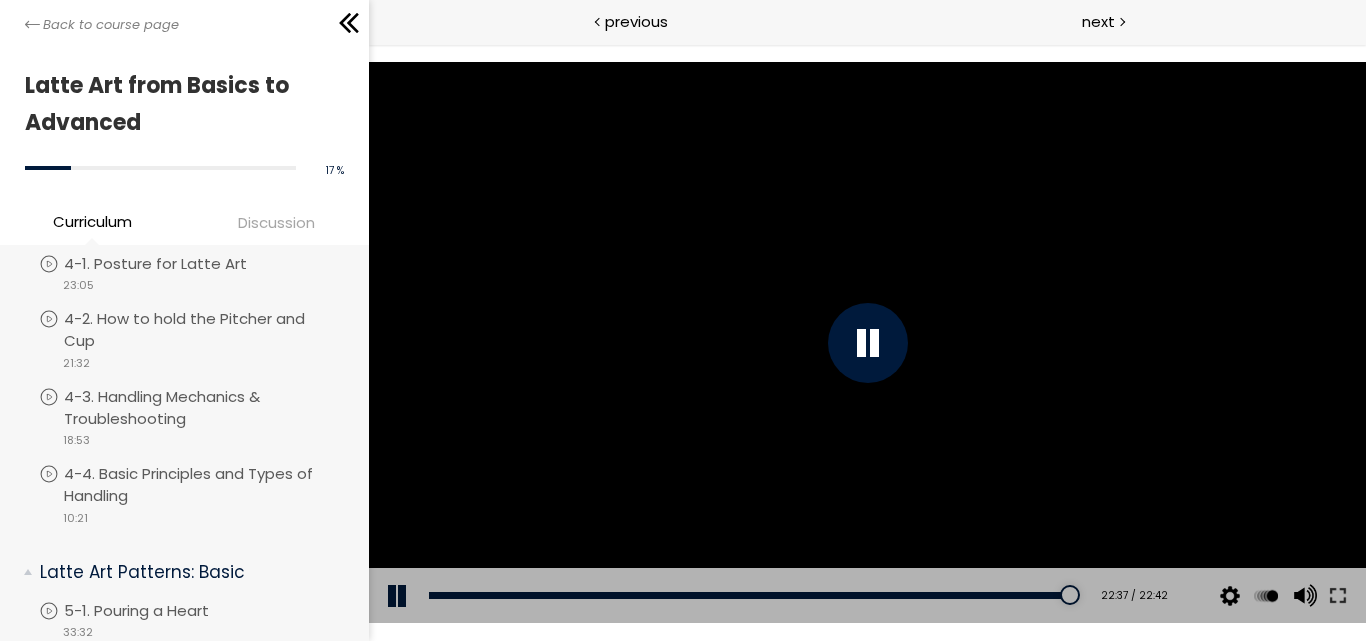 click at bounding box center [398, 596] 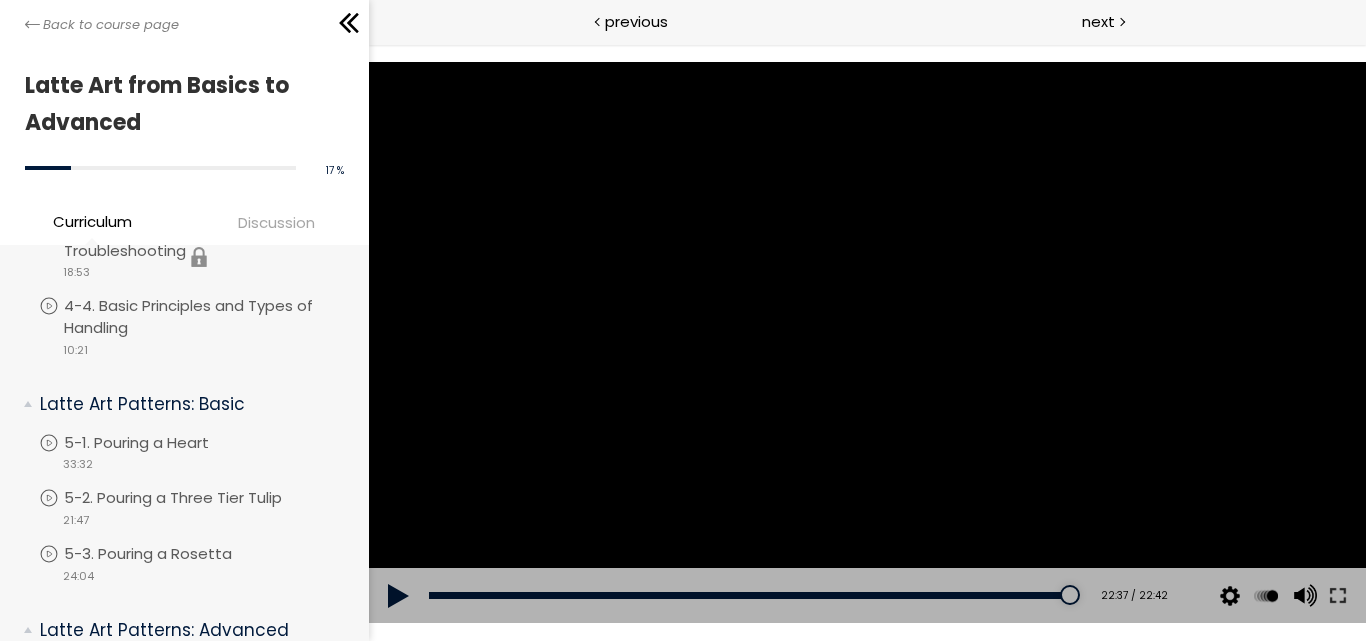 scroll, scrollTop: 688, scrollLeft: 0, axis: vertical 